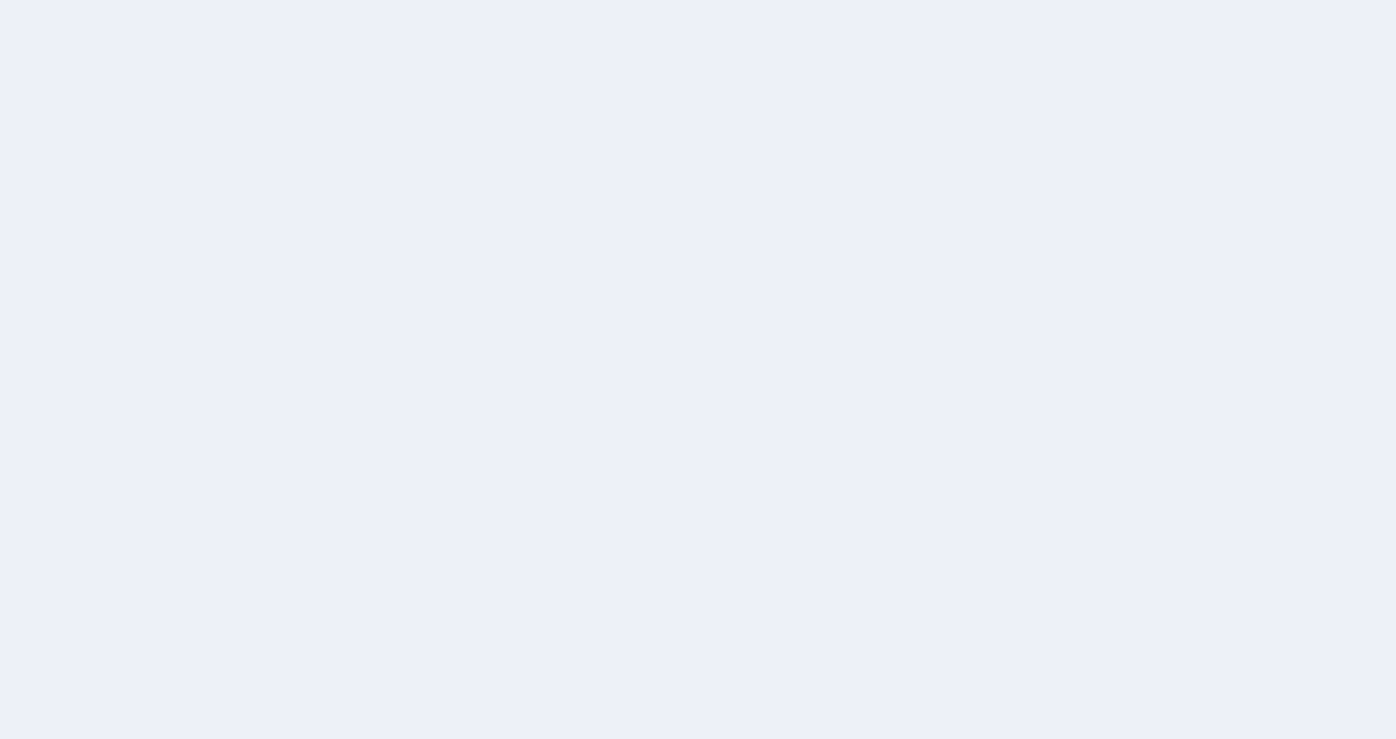 scroll, scrollTop: 0, scrollLeft: 0, axis: both 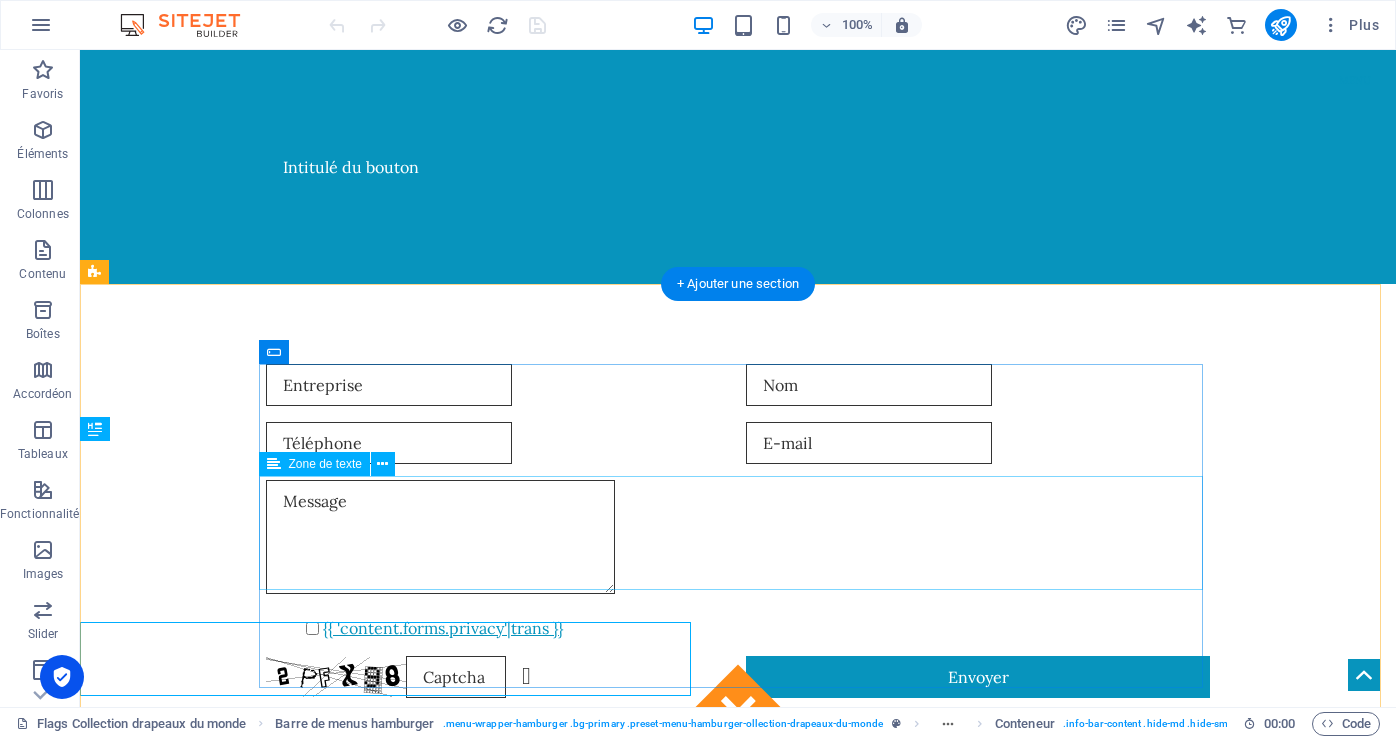 click at bounding box center [738, 540] 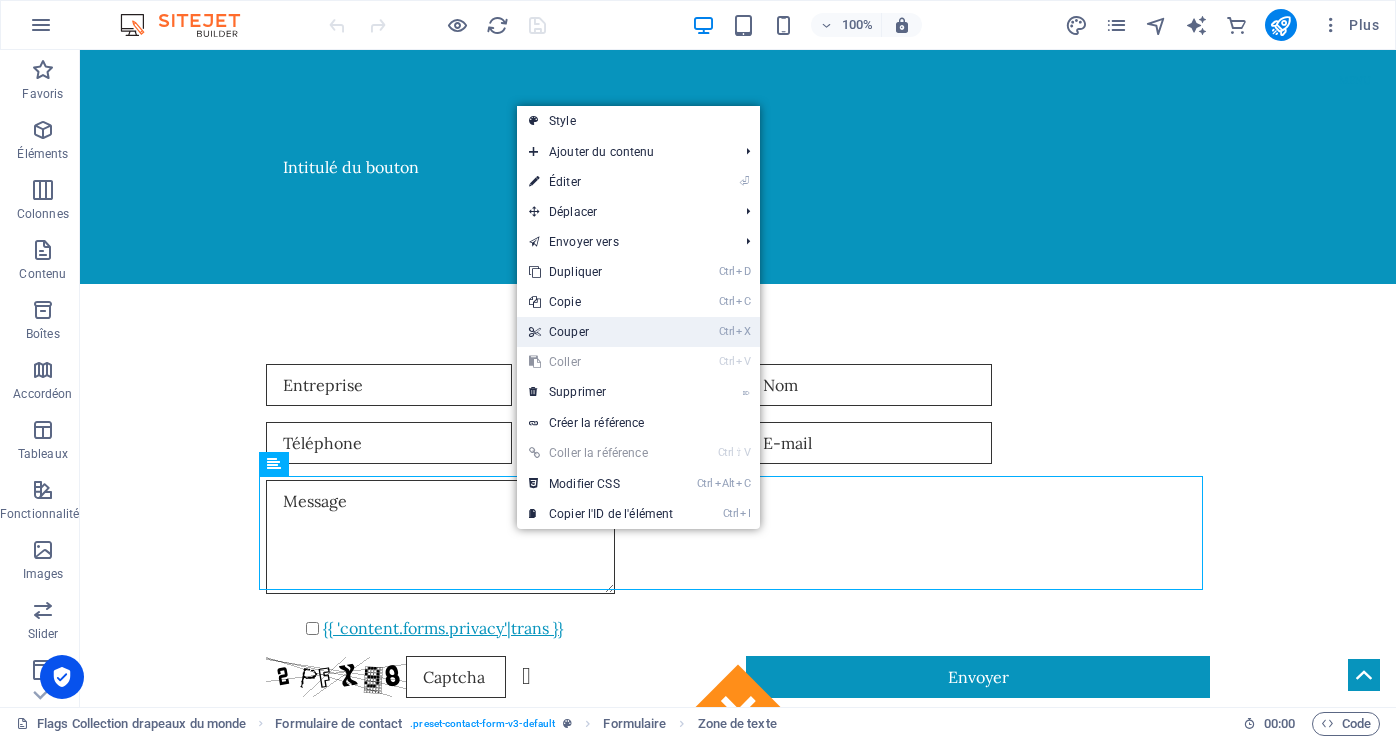 click on "Ctrl X  Couper" at bounding box center [601, 332] 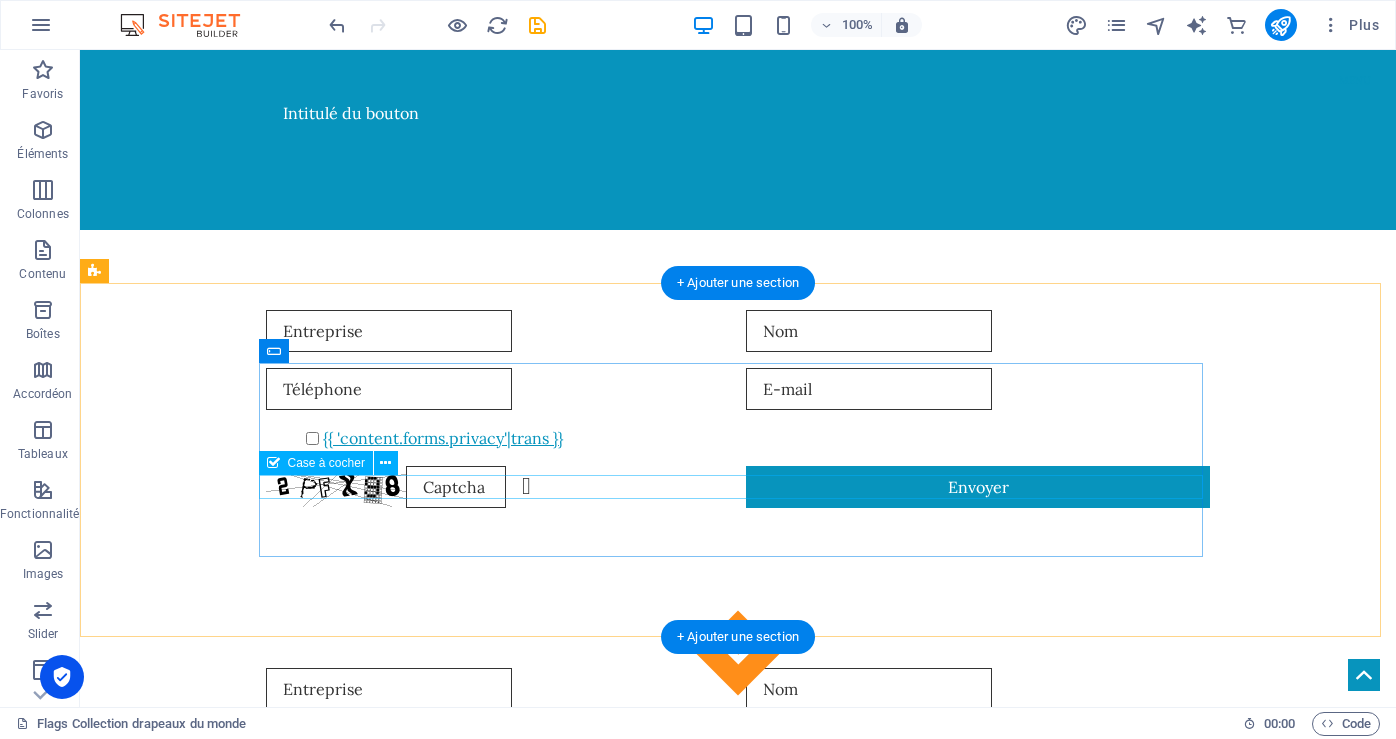scroll, scrollTop: 0, scrollLeft: 0, axis: both 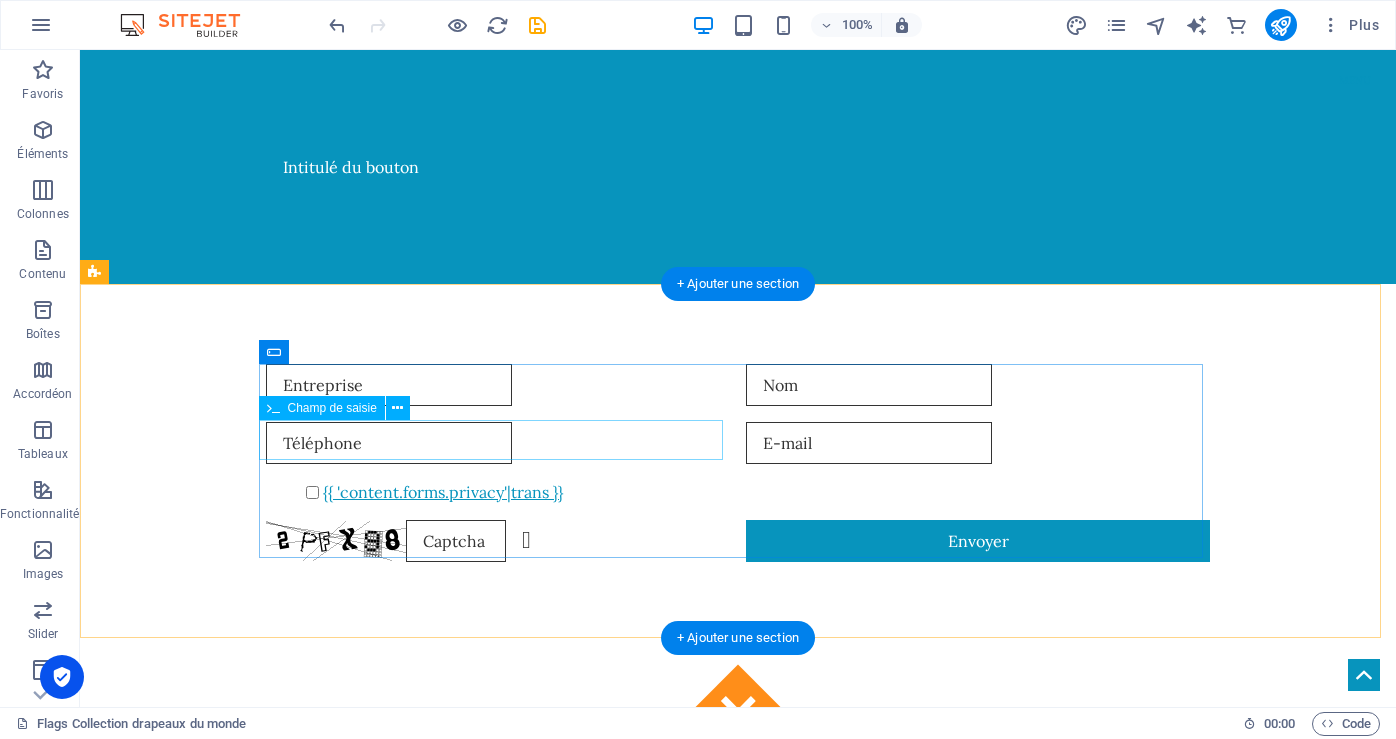 click at bounding box center [498, 443] 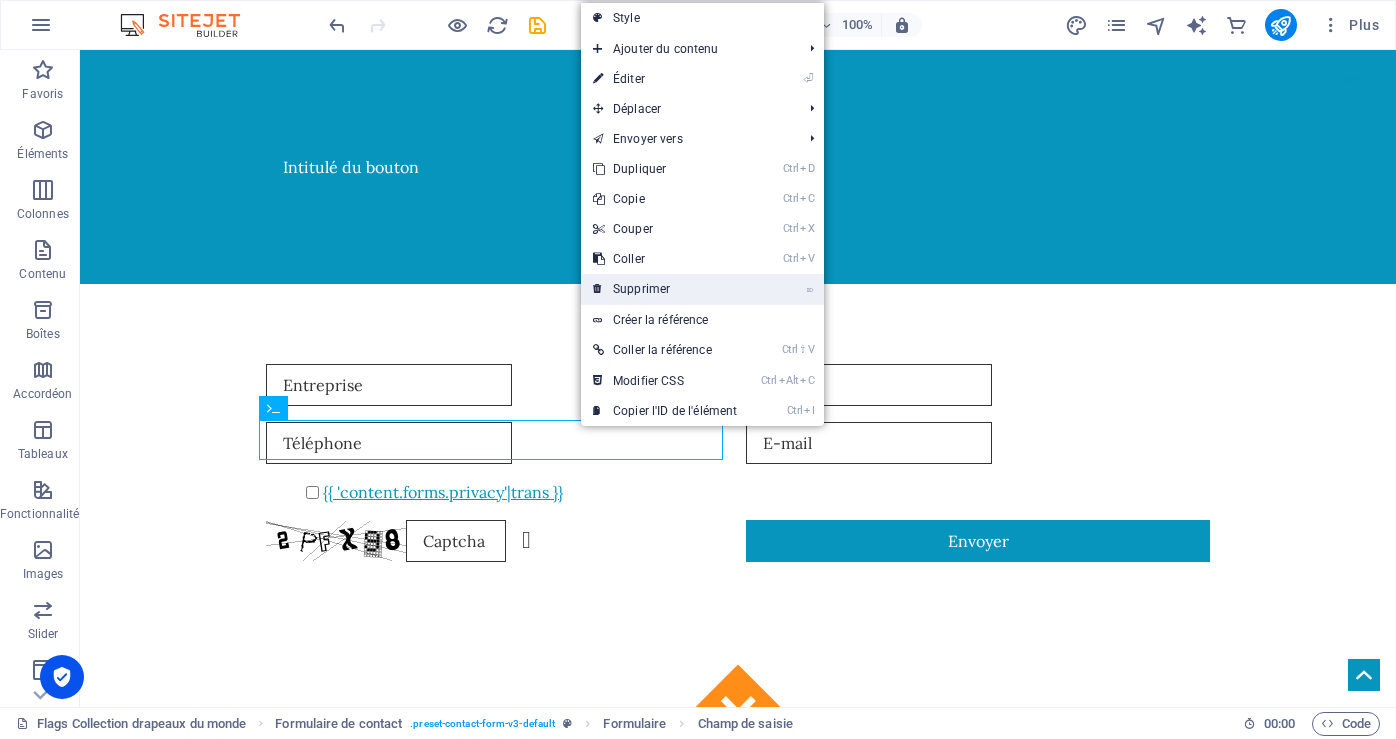 drag, startPoint x: 654, startPoint y: 294, endPoint x: 574, endPoint y: 243, distance: 94.873604 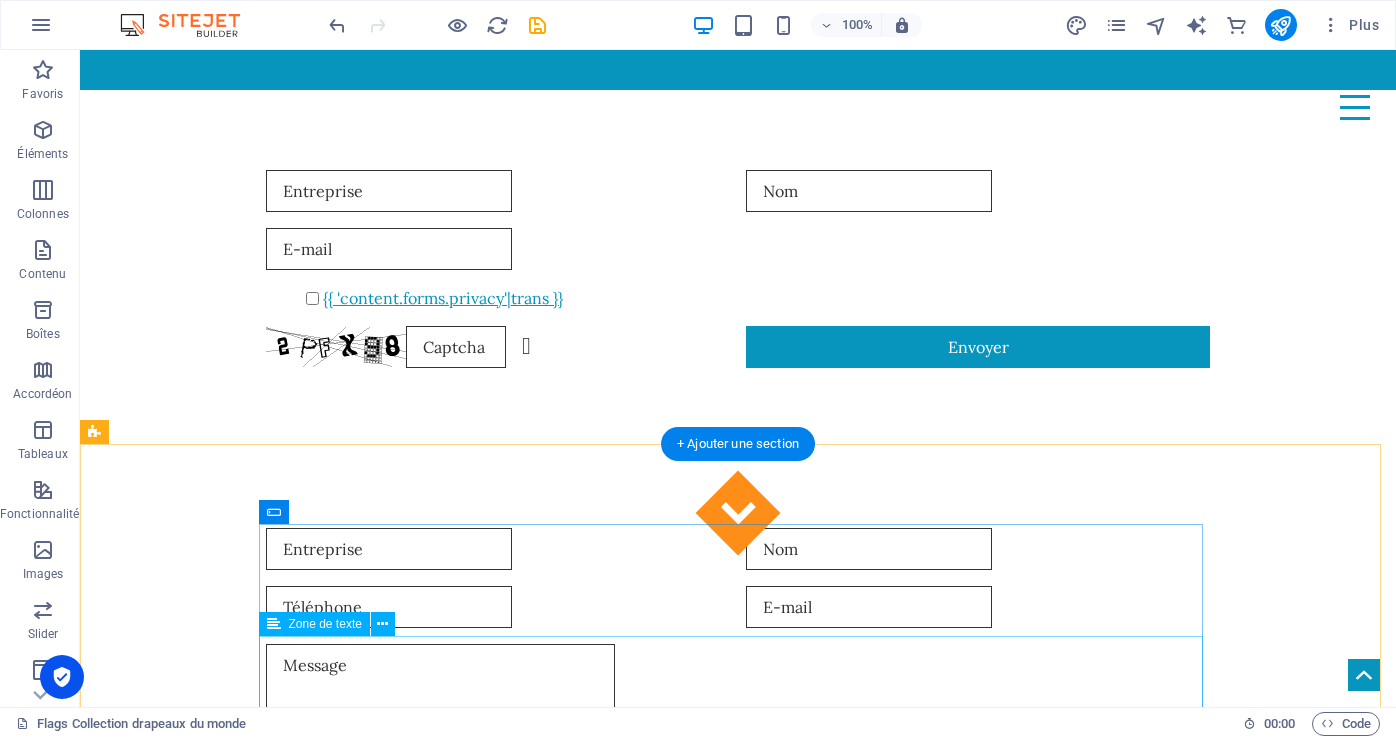 scroll, scrollTop: 207, scrollLeft: 0, axis: vertical 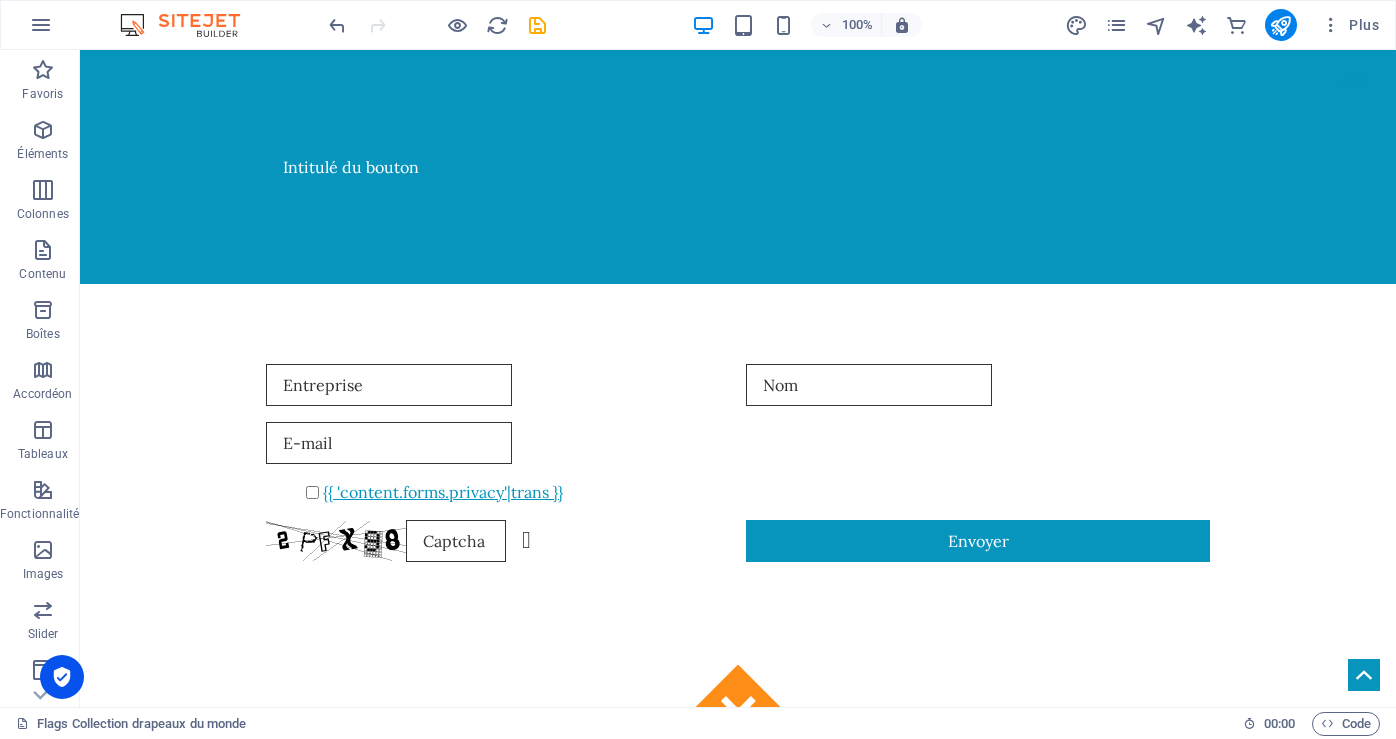 drag, startPoint x: 1388, startPoint y: 92, endPoint x: 1458, endPoint y: 73, distance: 72.53275 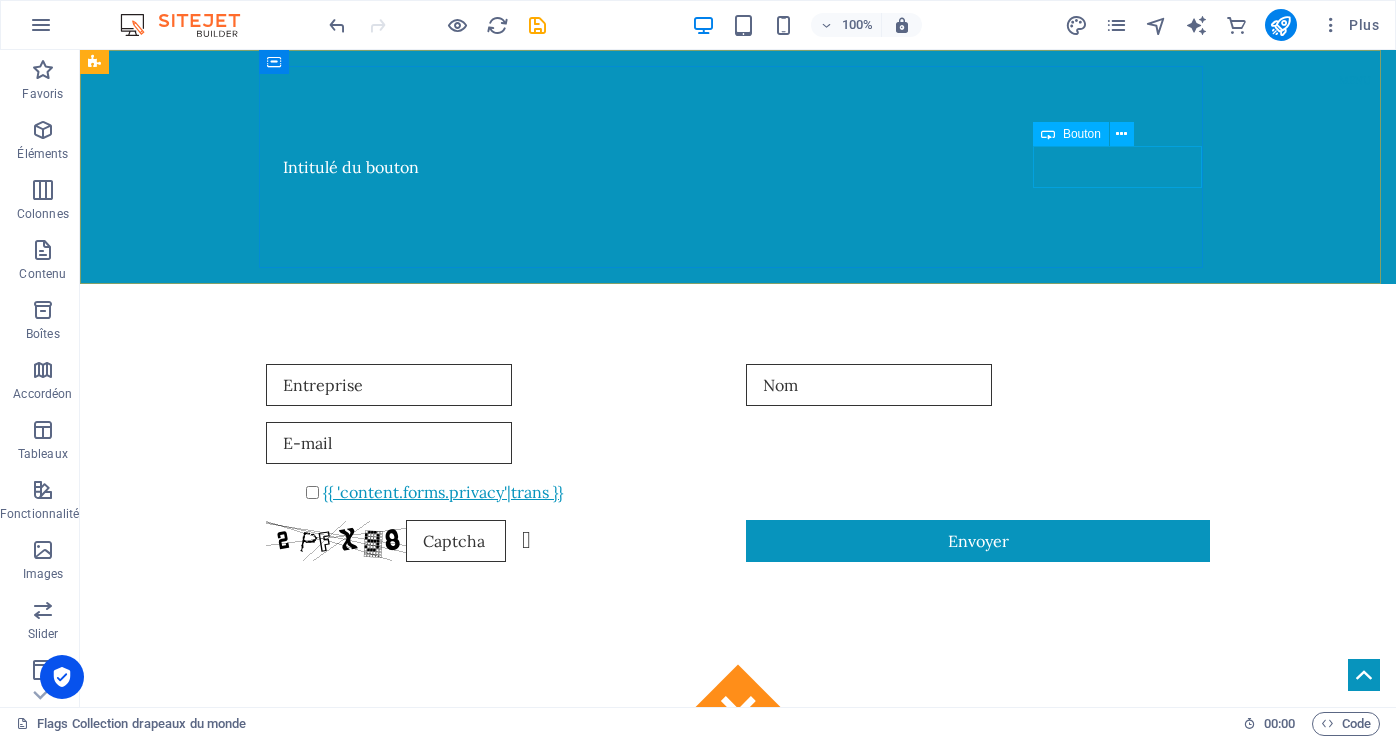 click on "Bouton" at bounding box center [1082, 134] 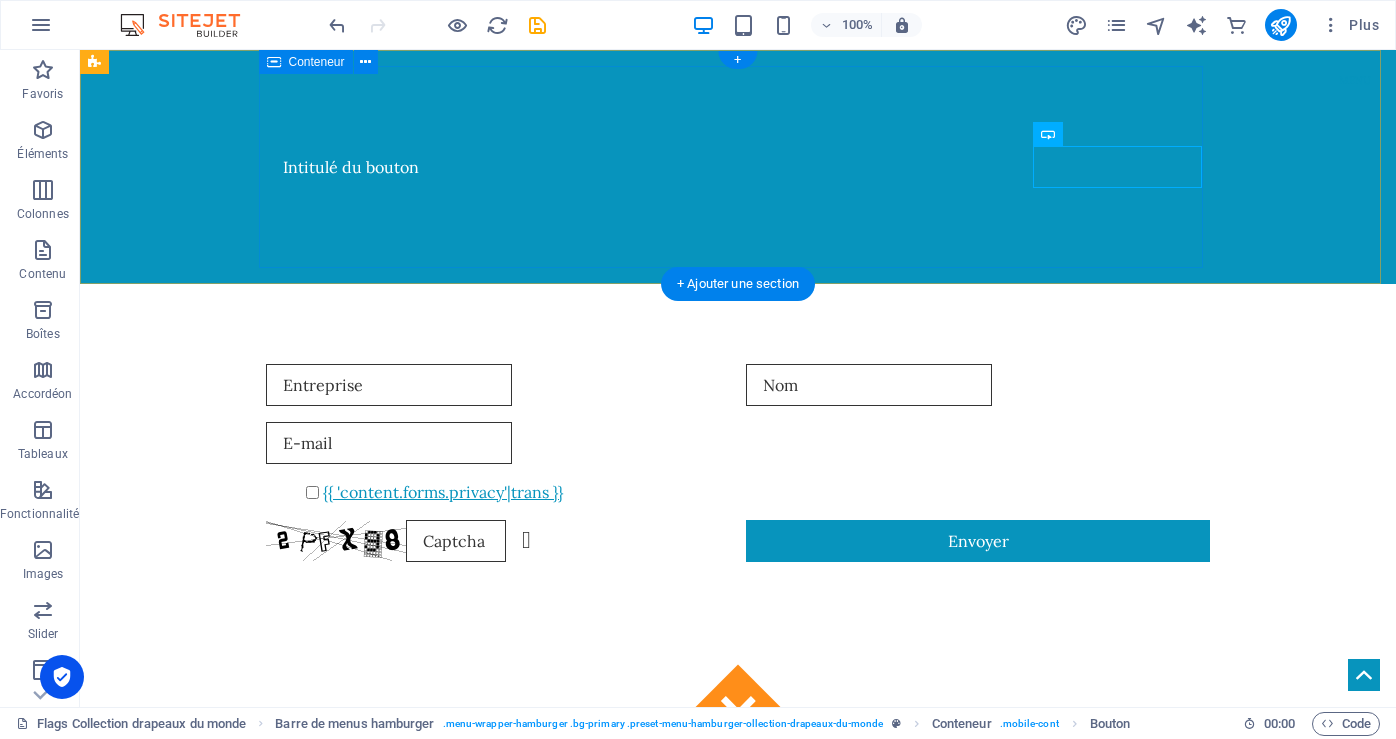 click on "Intitulé du bouton Menu" at bounding box center [738, 167] 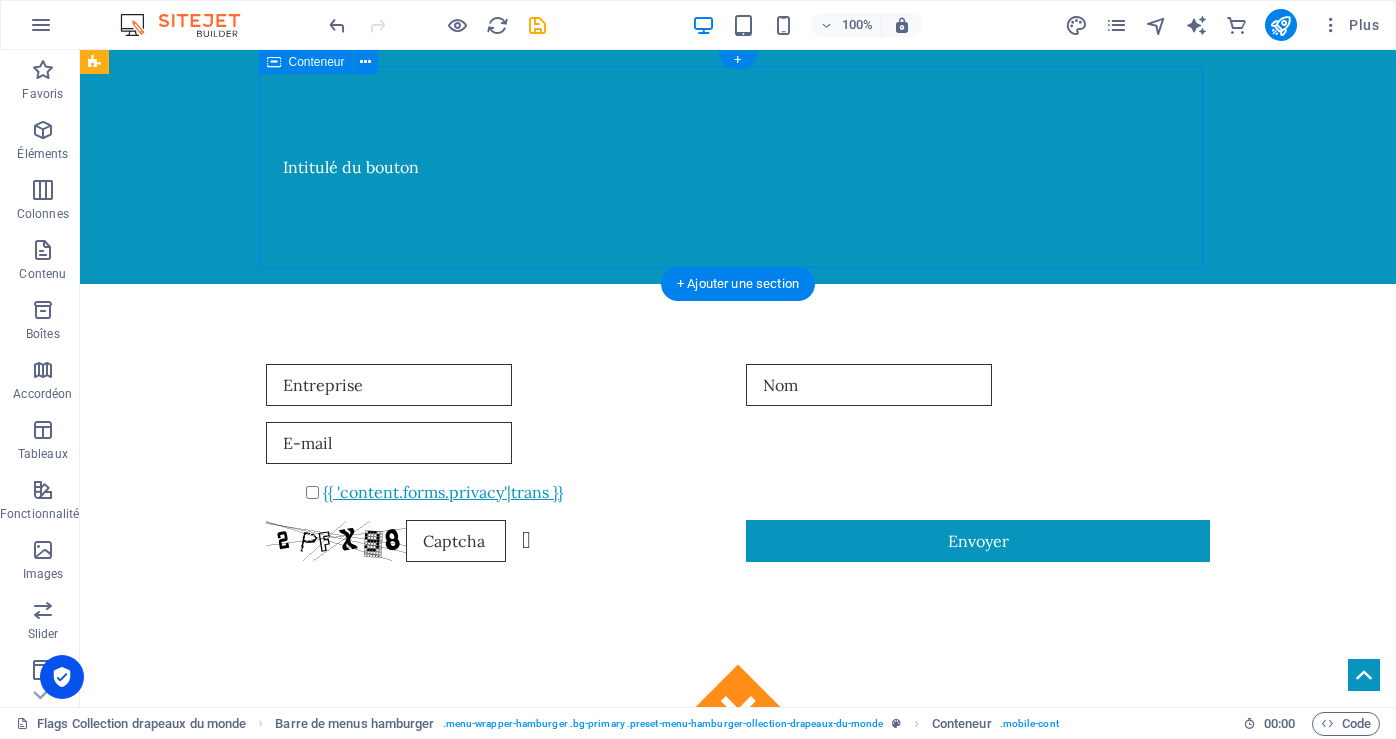 click on "Intitulé du bouton Menu" at bounding box center (738, 167) 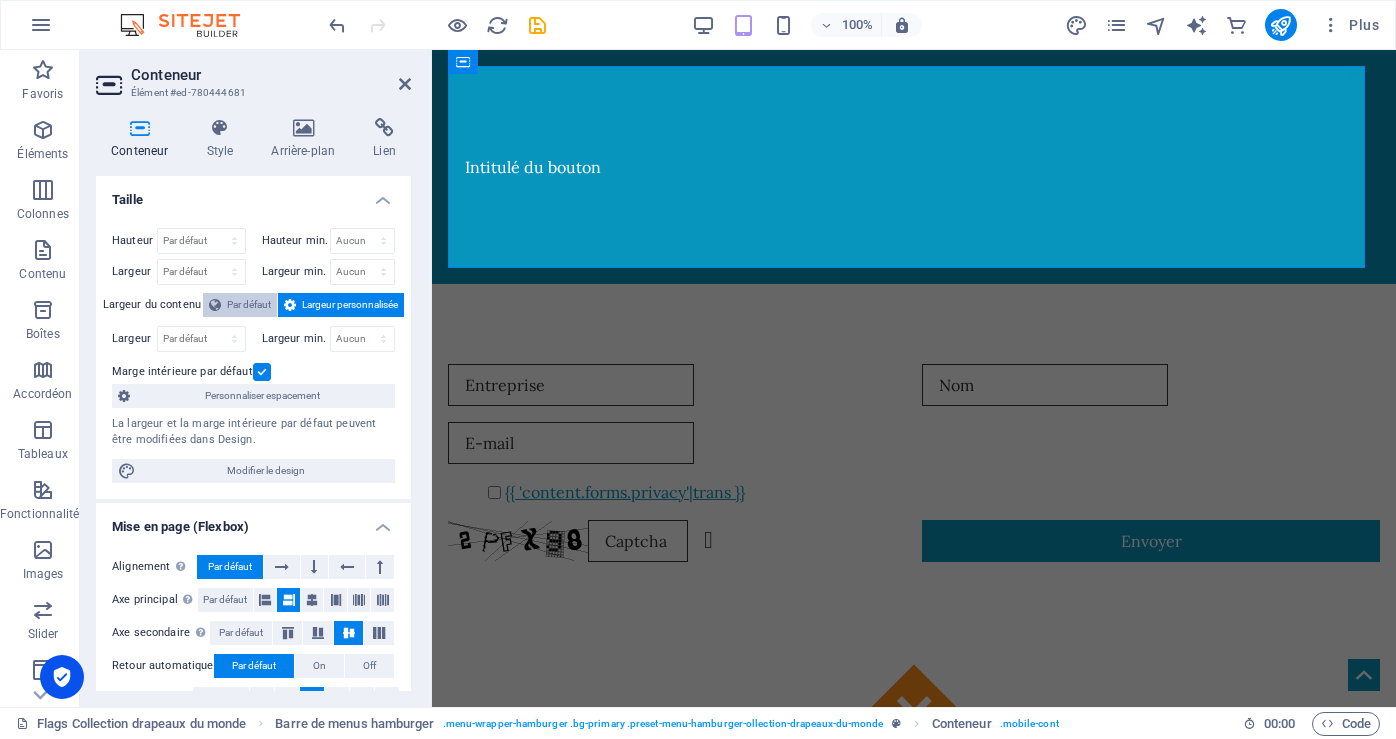 click on "Par défaut" at bounding box center (249, 305) 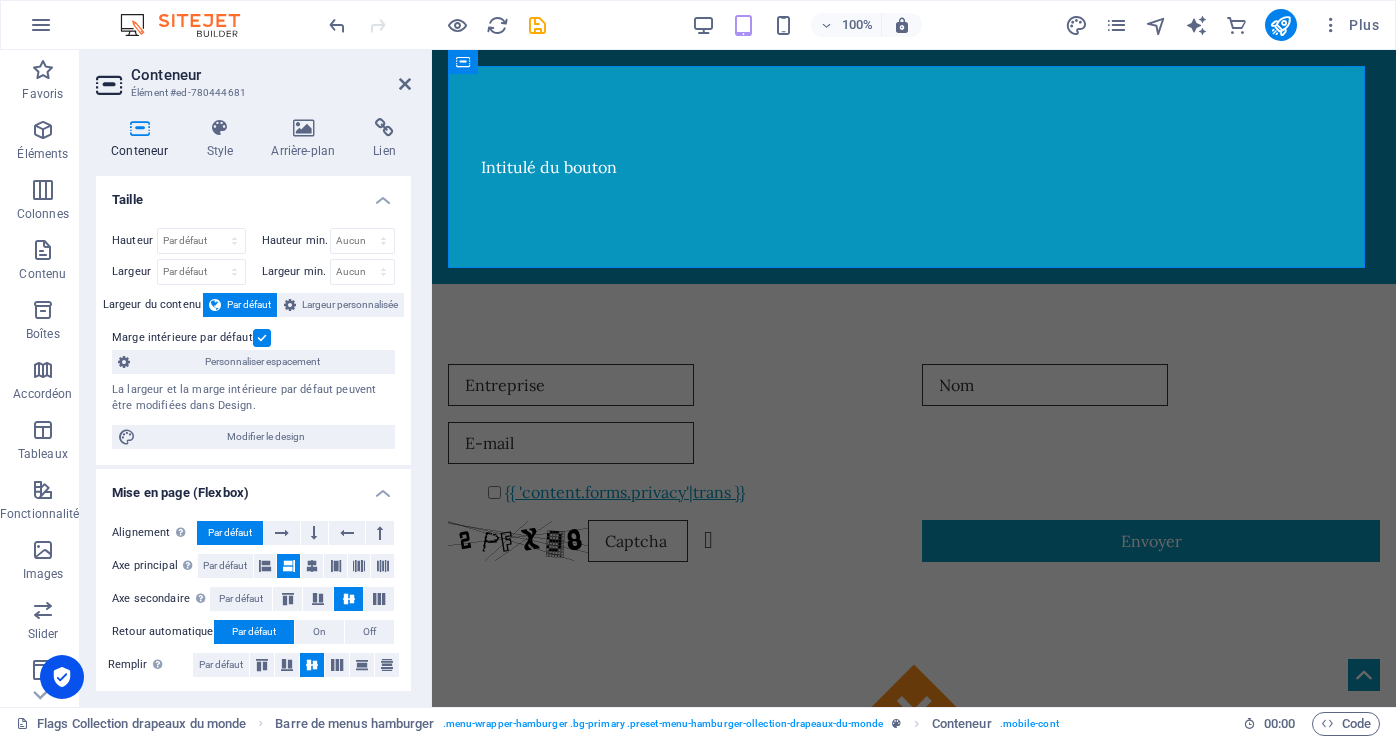 click on "Largeur du contenu" at bounding box center (153, 305) 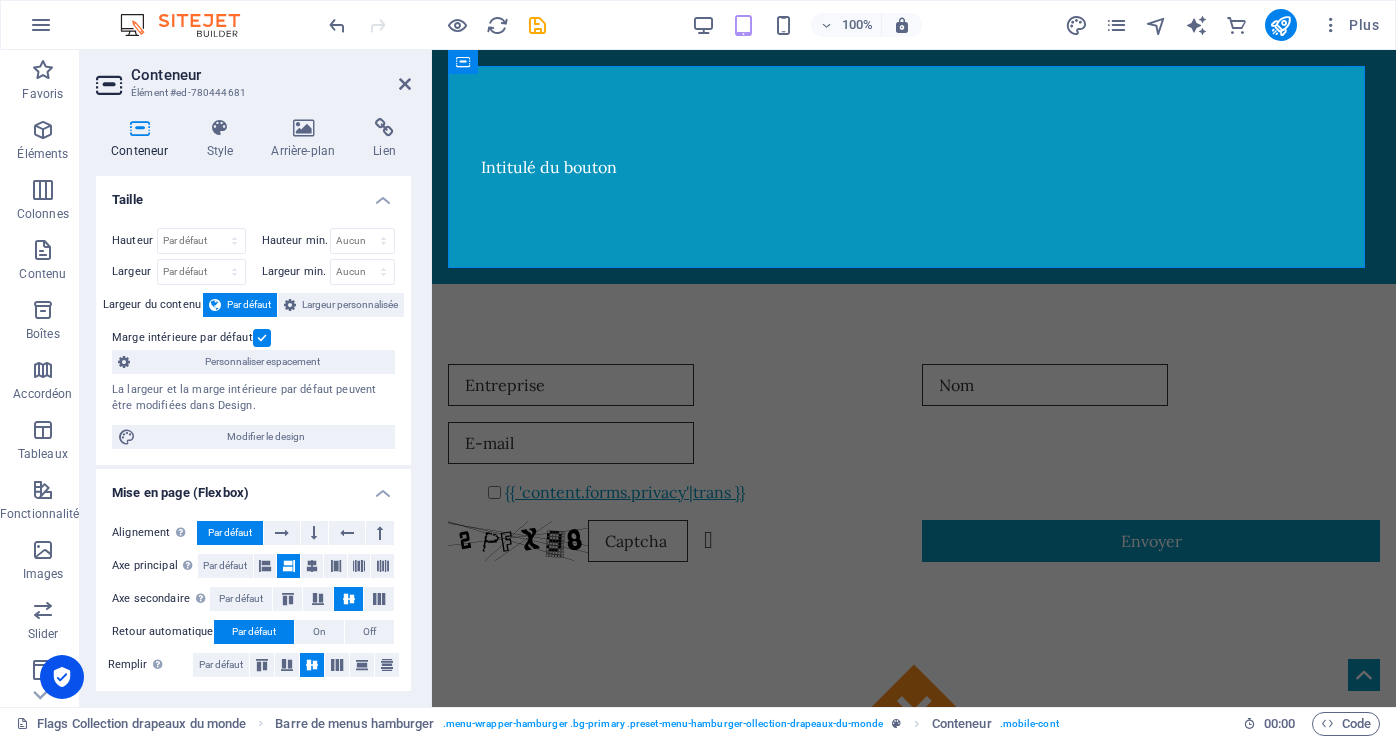 click on "Par défaut" at bounding box center [249, 305] 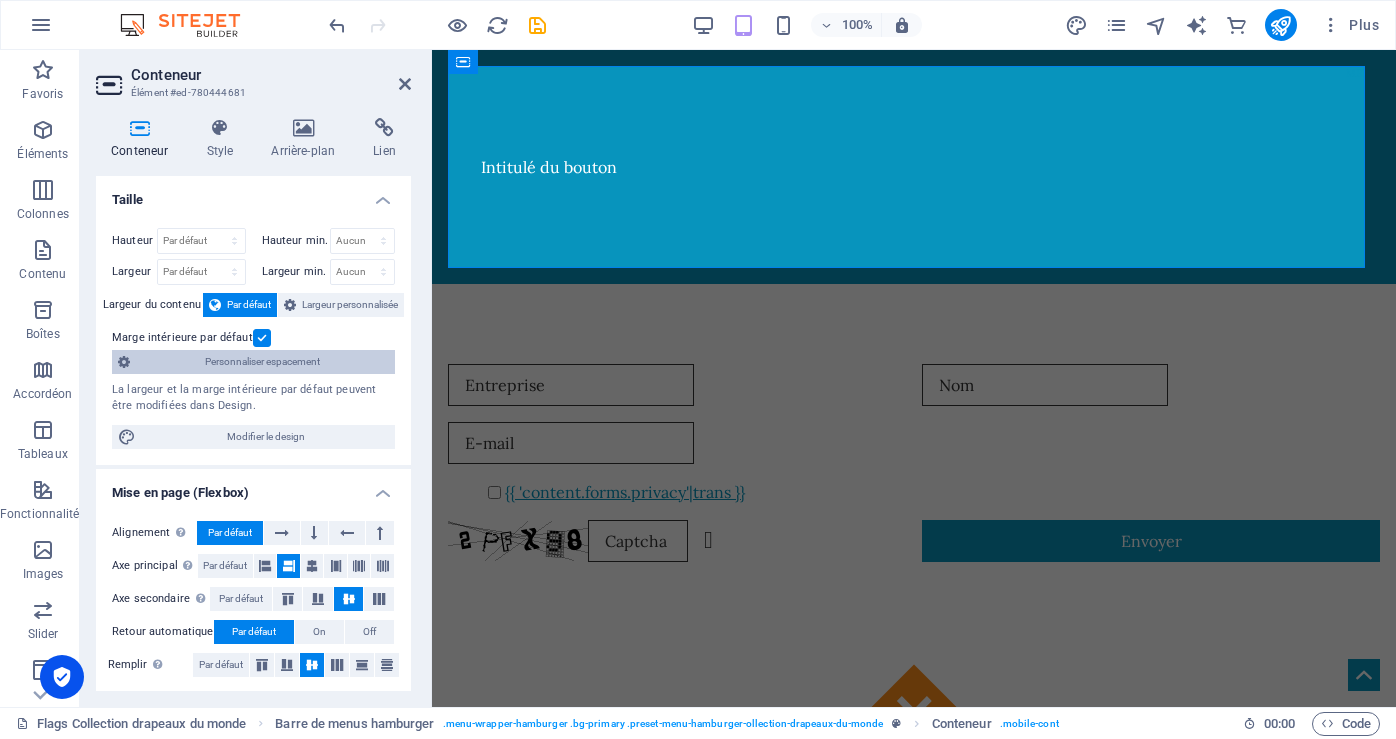 click on "Personnaliser espacement" at bounding box center [262, 362] 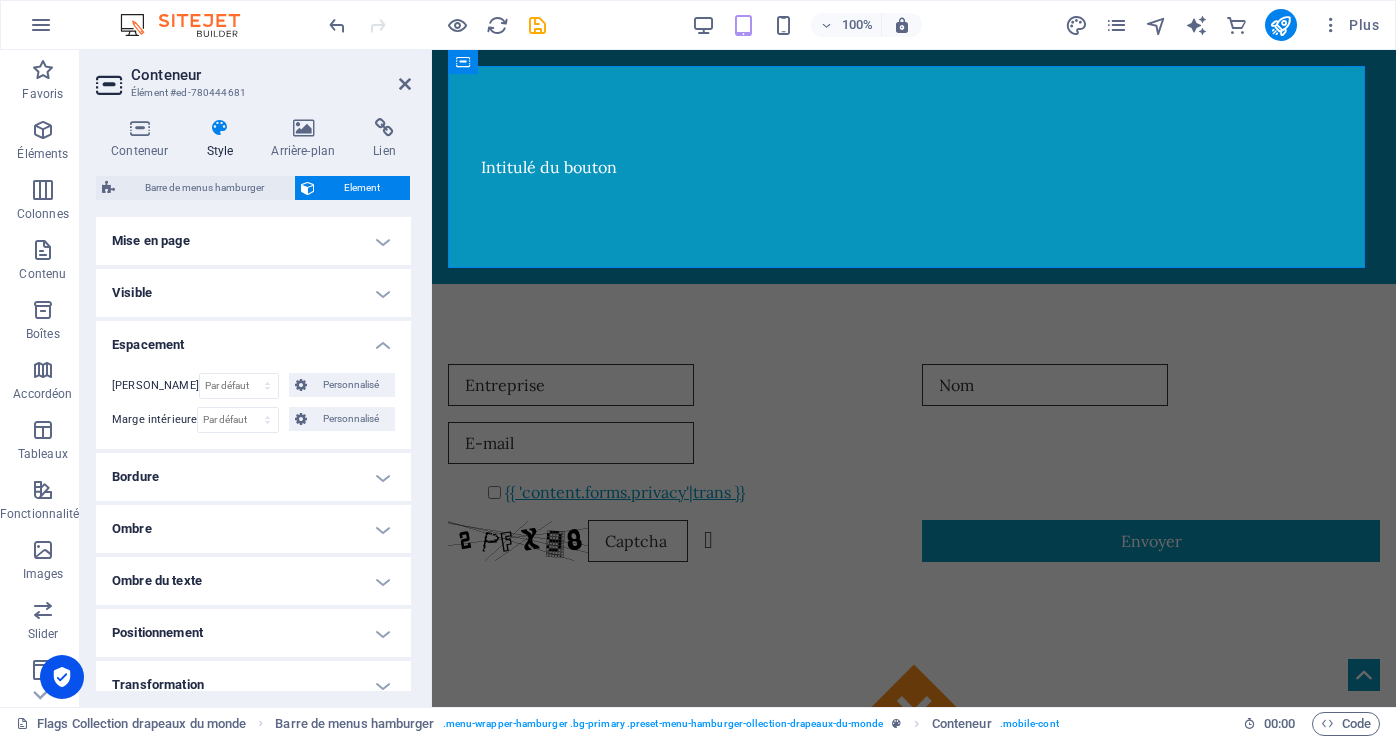 click on "Mise en page" at bounding box center (253, 241) 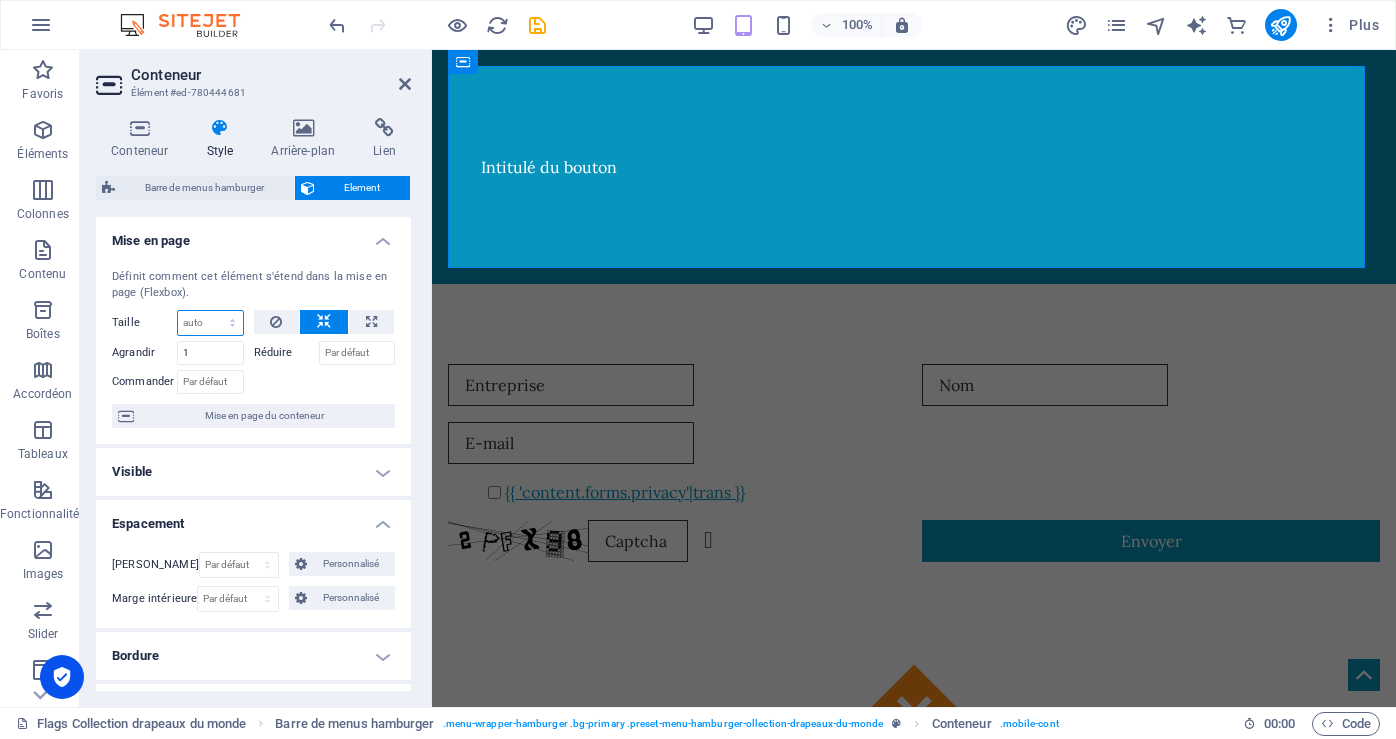 click on "Par défaut auto px % 1/1 1/2 1/3 1/4 1/5 1/6 1/7 1/8 1/9 1/10" at bounding box center [210, 323] 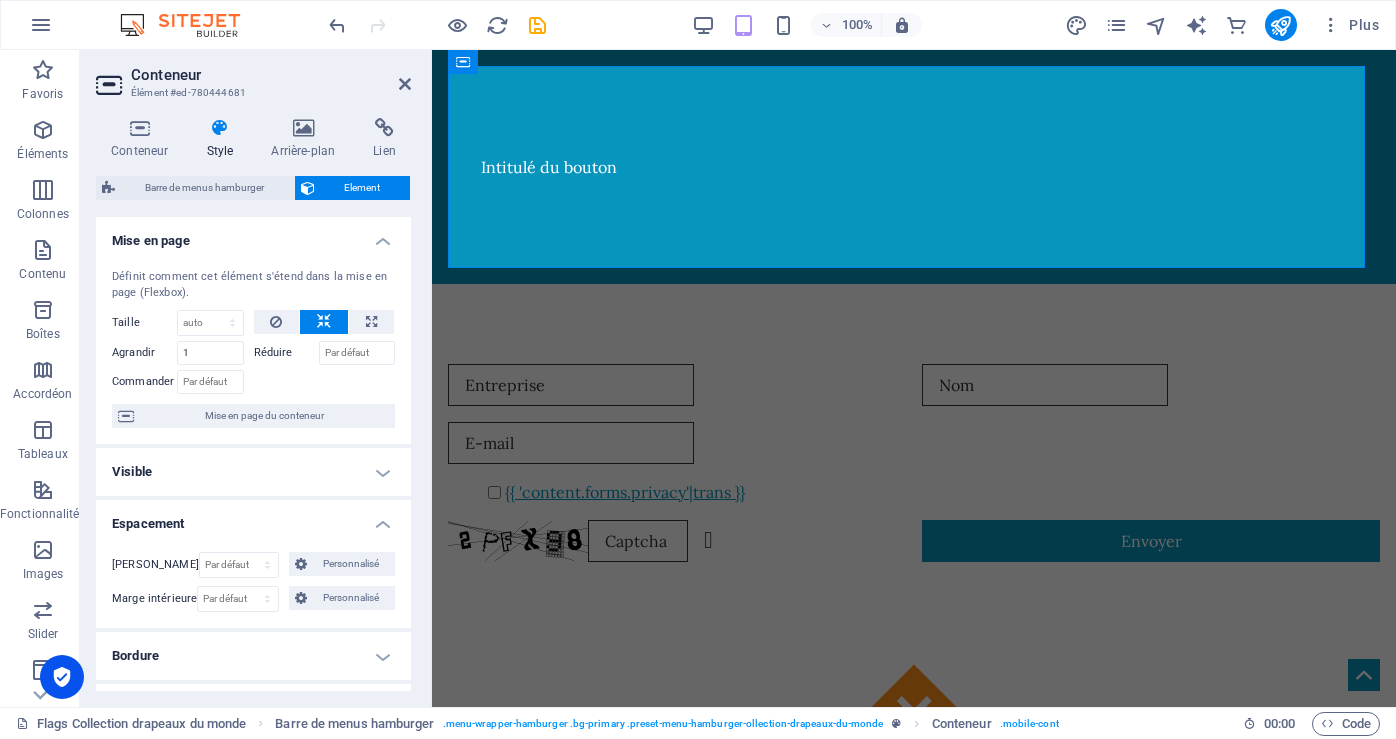 click on "Element" at bounding box center (363, 188) 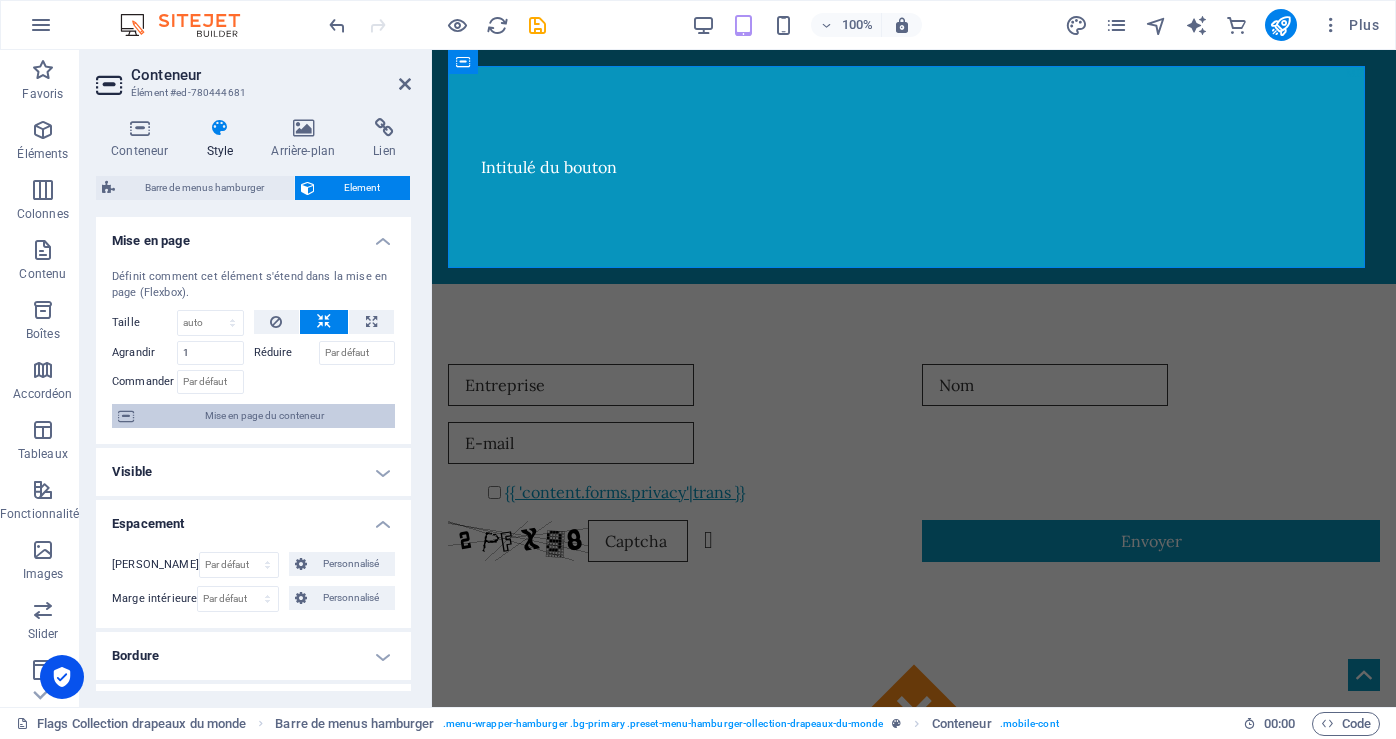 click on "Mise en page du conteneur" at bounding box center [264, 416] 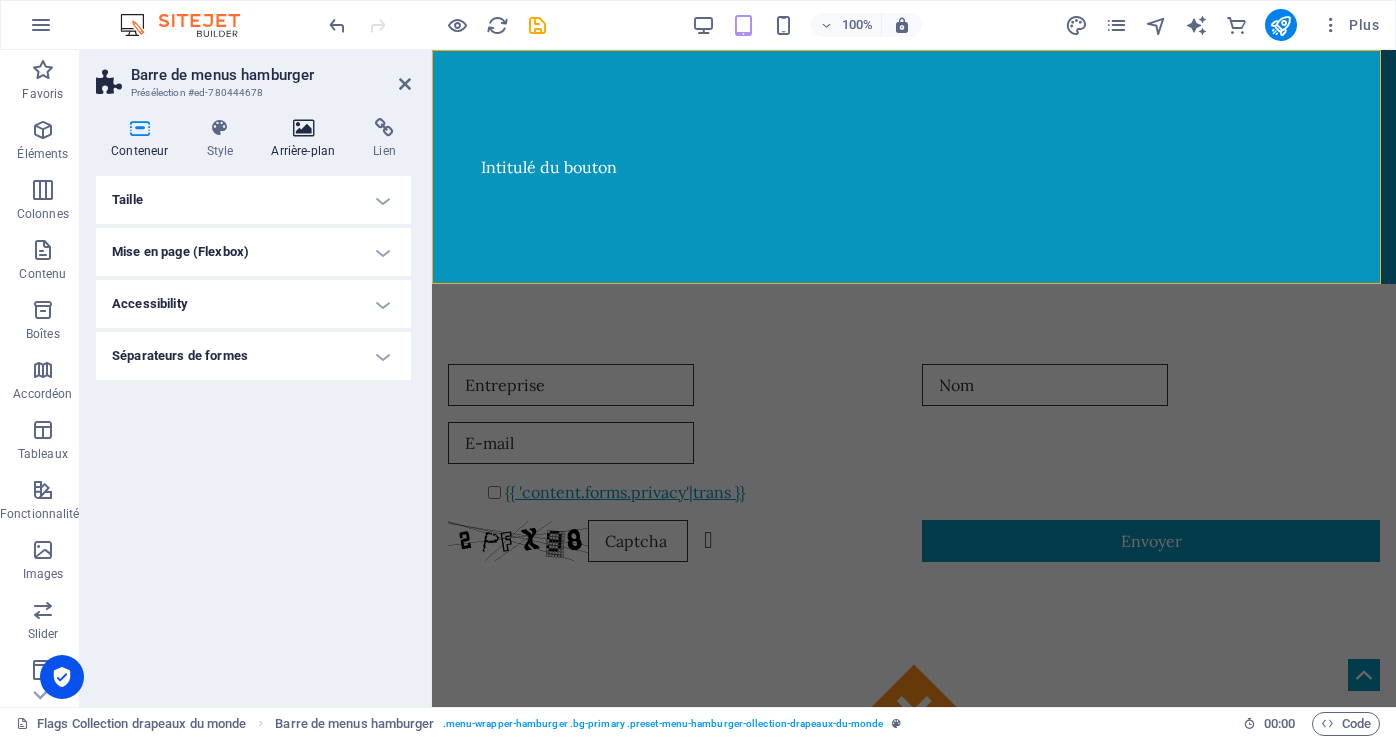 click at bounding box center (303, 128) 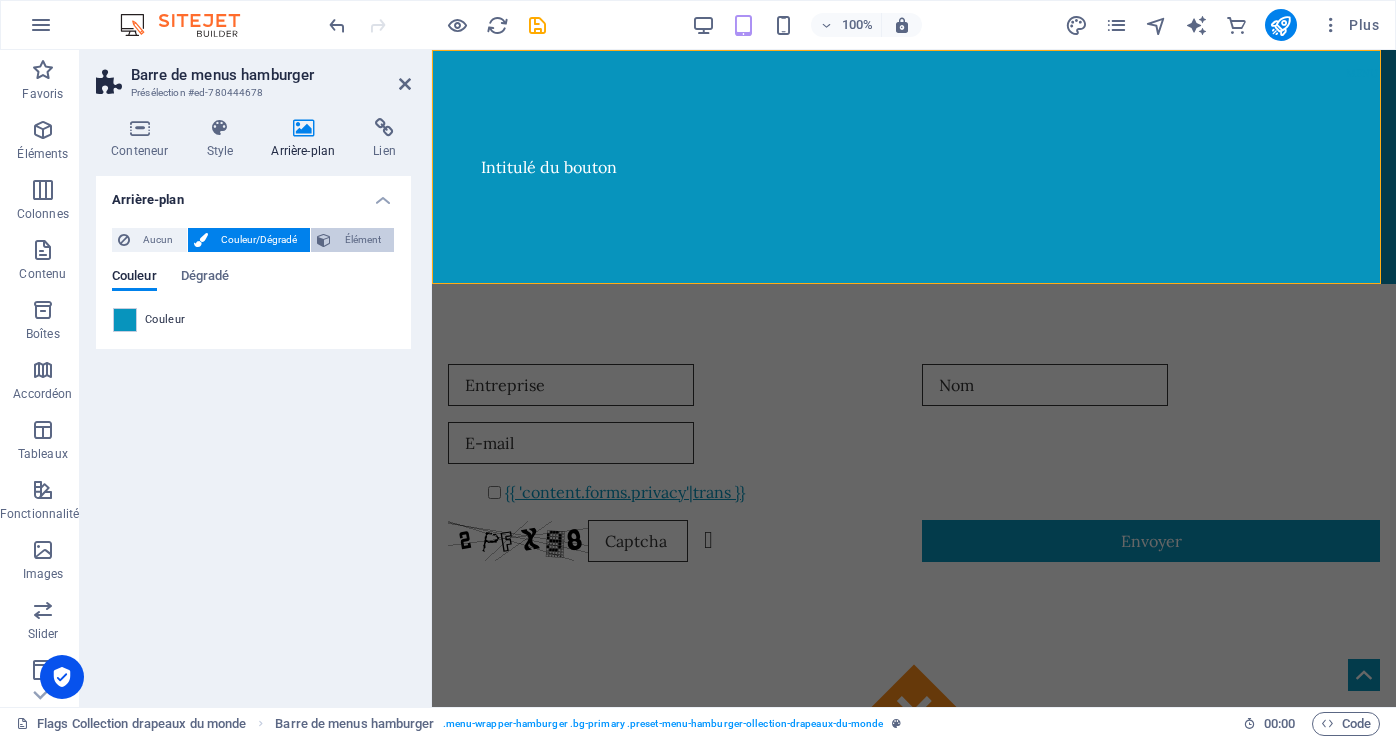 click on "Élément" at bounding box center [362, 240] 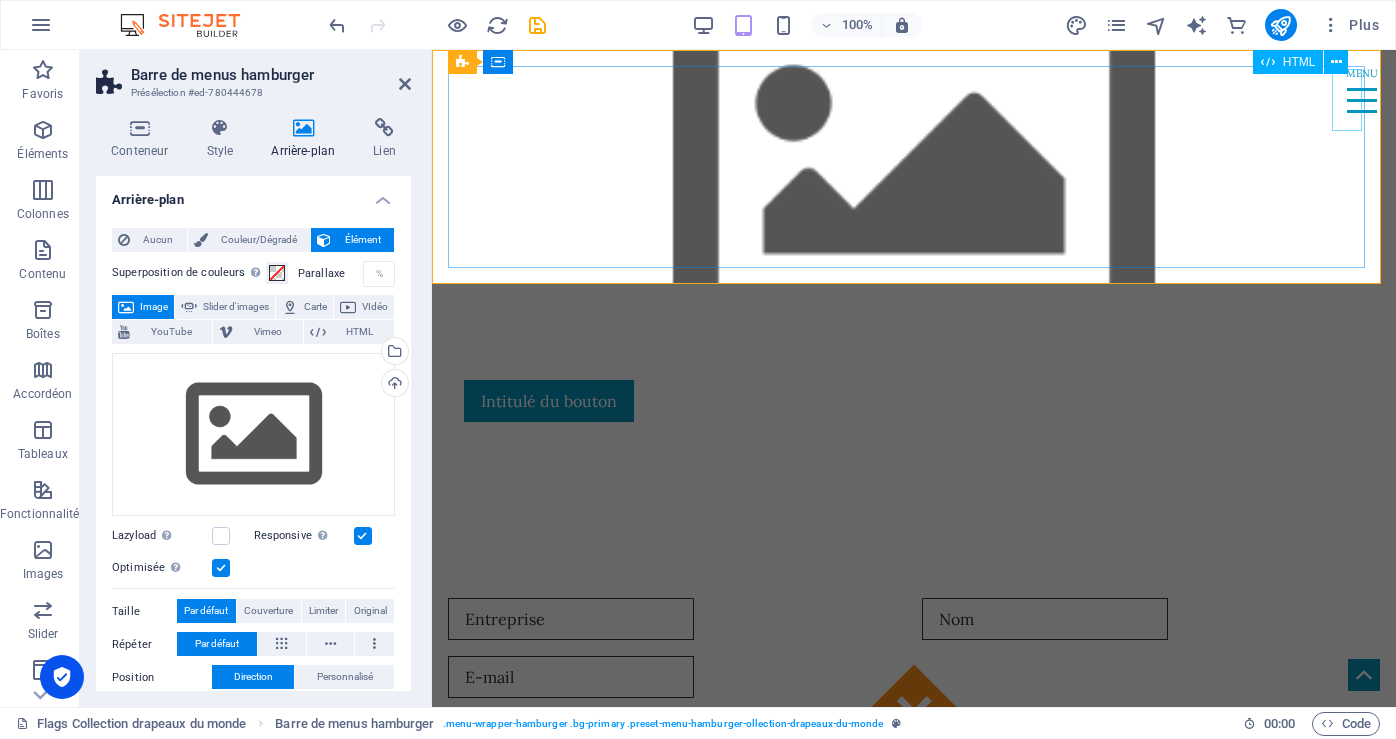 click on "Menu" at bounding box center (1362, 100) 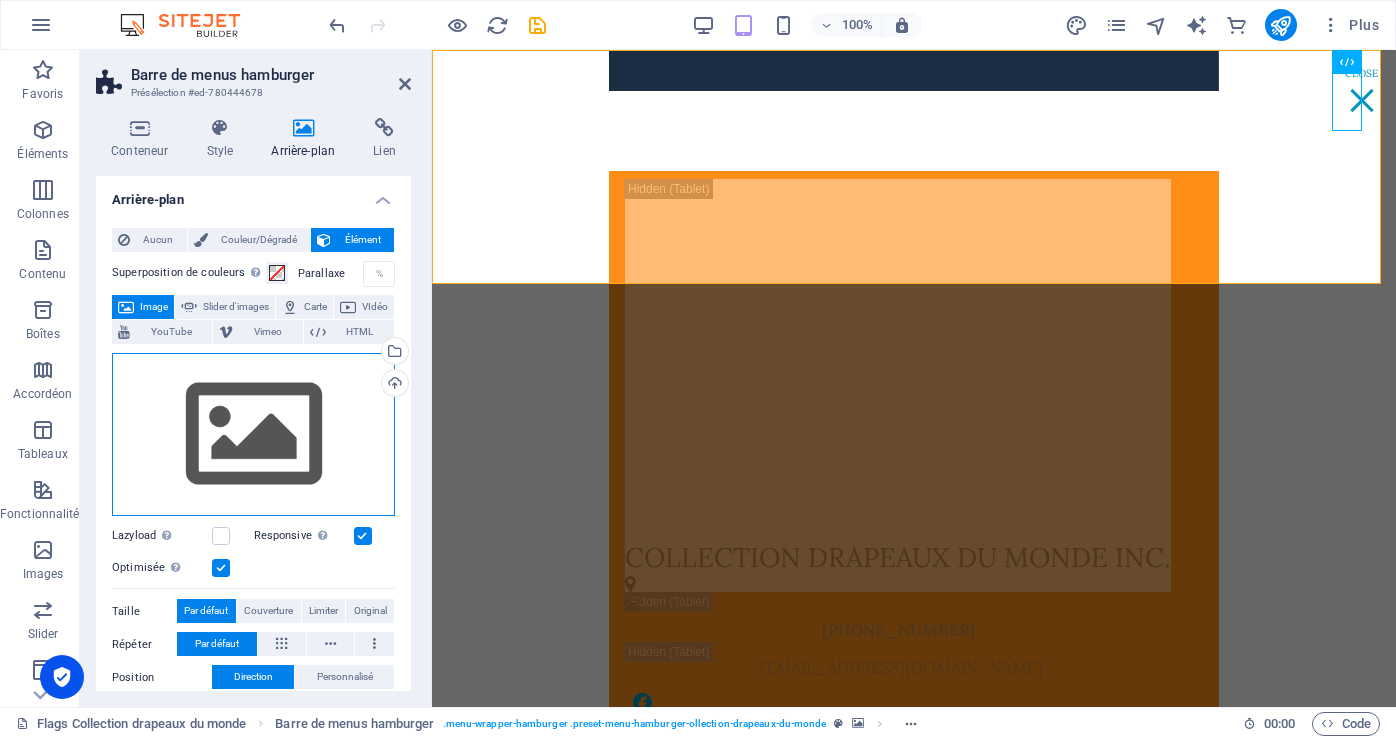 click on "Glissez les fichiers ici, cliquez pour choisir les fichiers ou  sélectionnez les fichiers depuis Fichiers ou depuis notre stock gratuit de photos et de vidéos" at bounding box center [253, 435] 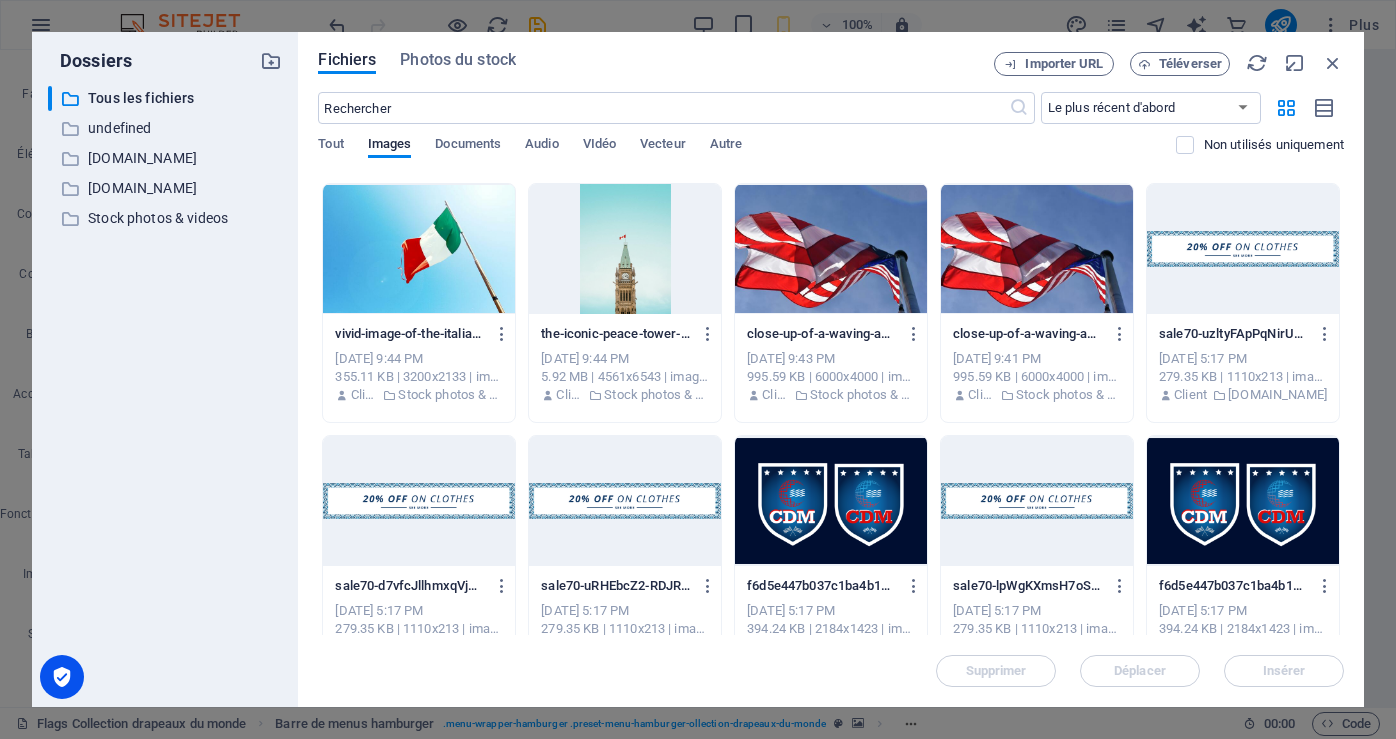 scroll, scrollTop: 899, scrollLeft: 0, axis: vertical 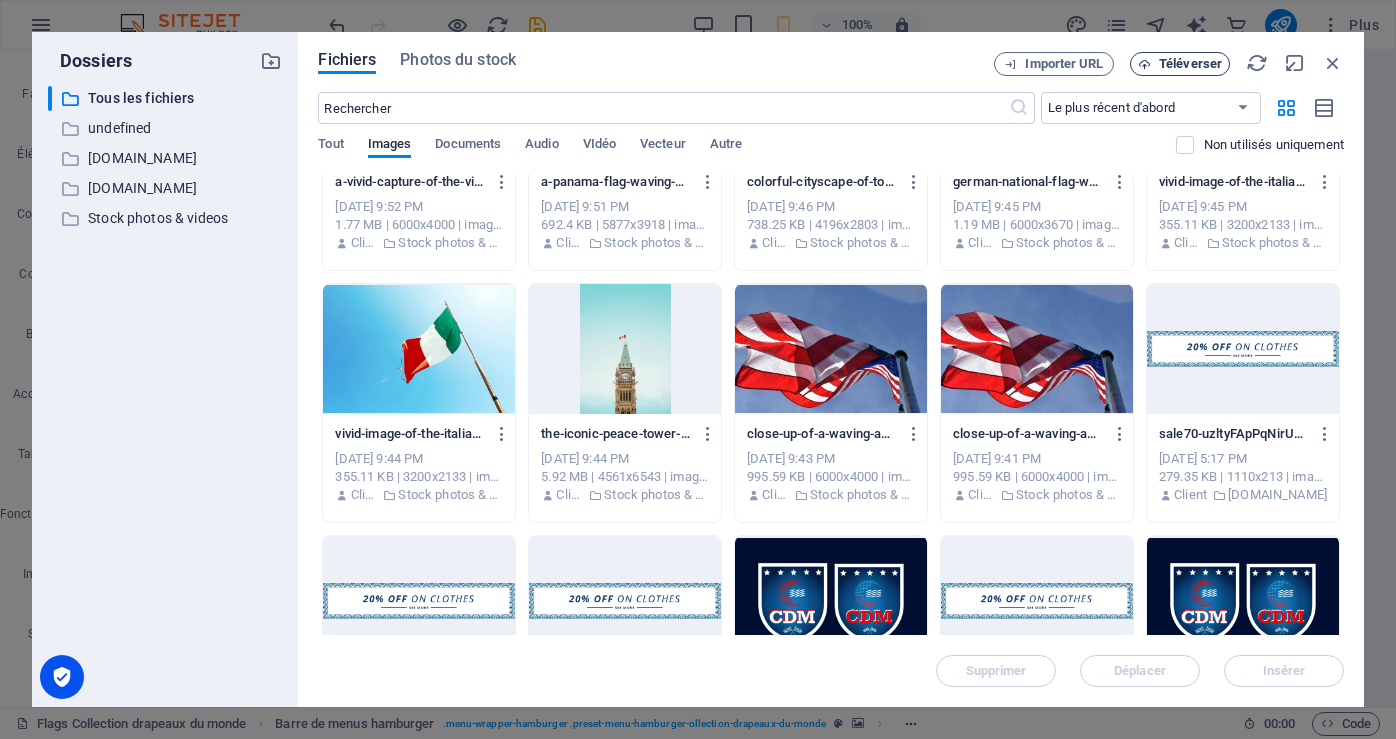 click on "Téléverser" at bounding box center [1190, 64] 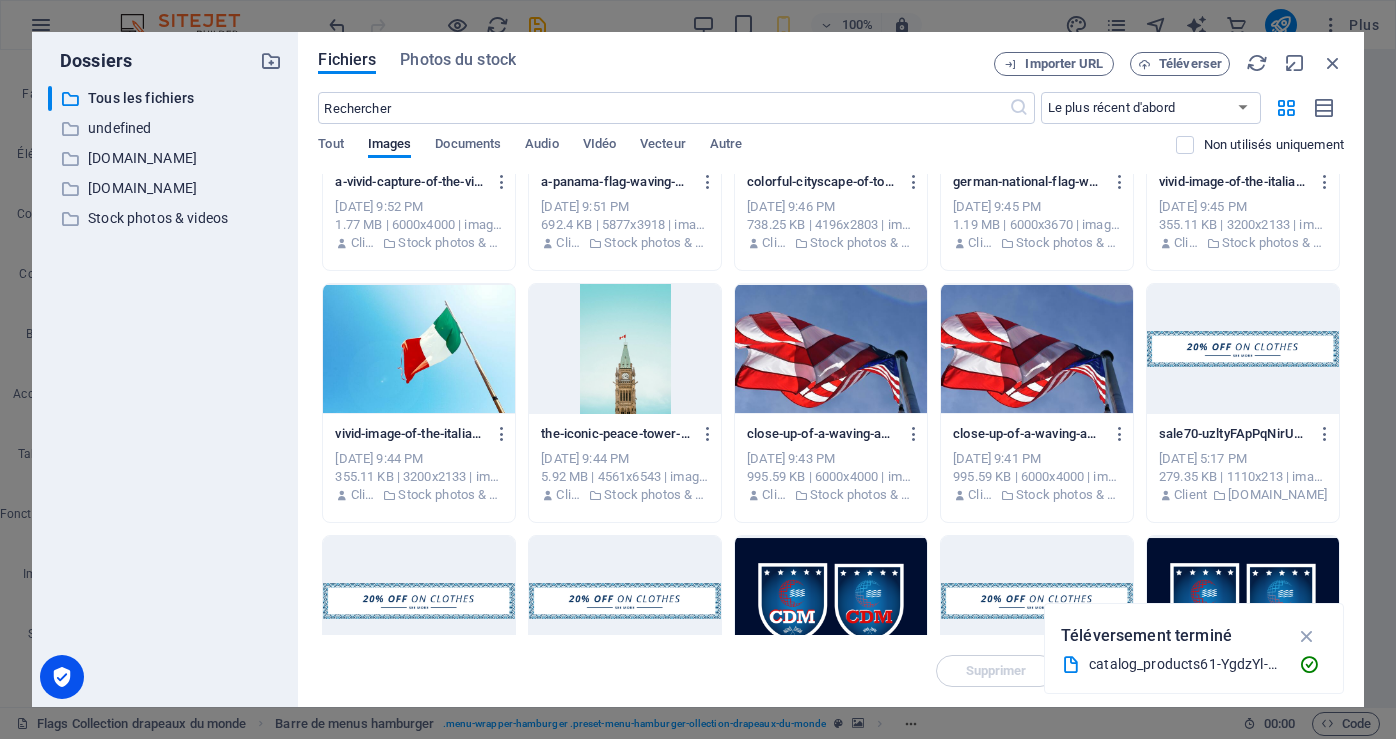 click on "catalog_products61-YgdzYl-b_obI5V4_d_YeNg.csv" at bounding box center (1186, 664) 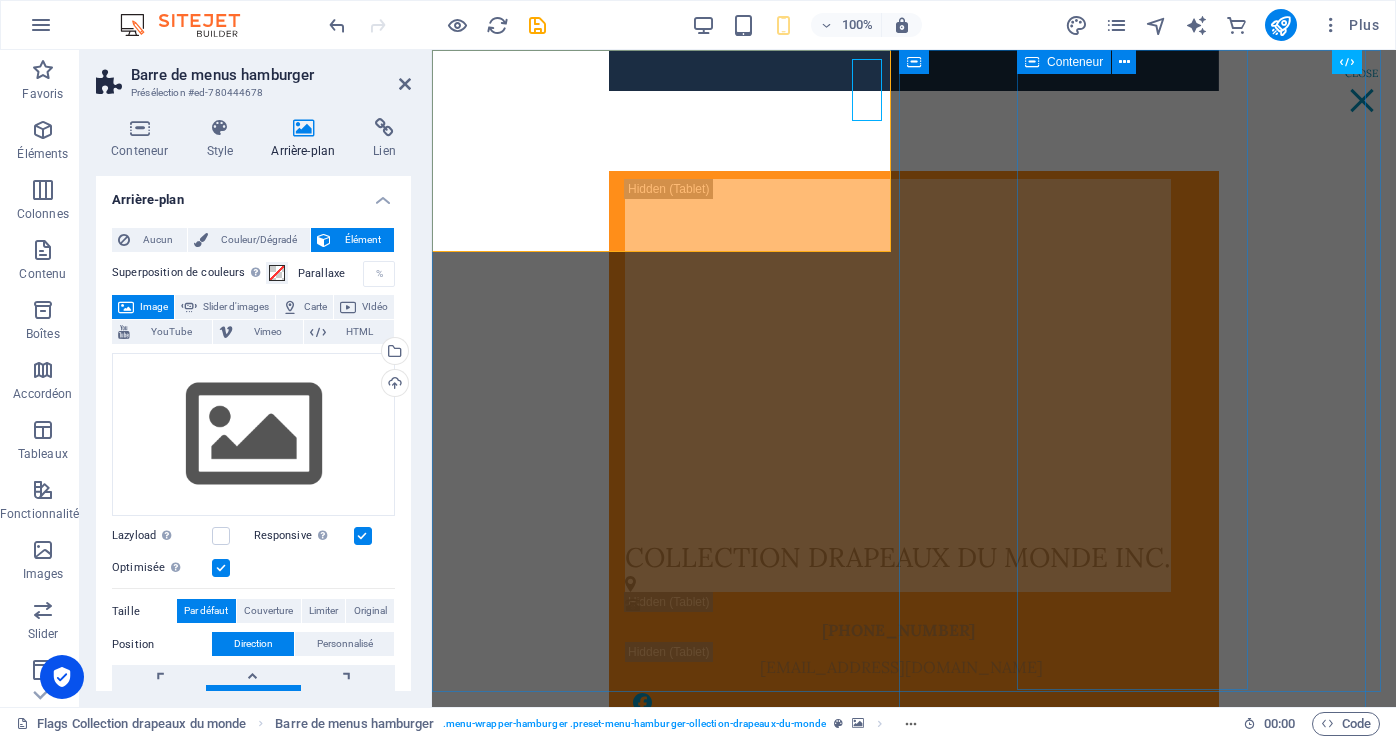 click on "01.h
02. SOUS-PAGE
03. SOUS-PAGE
04. SOUS-PAGE
05. SOUS-PAGE" at bounding box center (914, 1200) 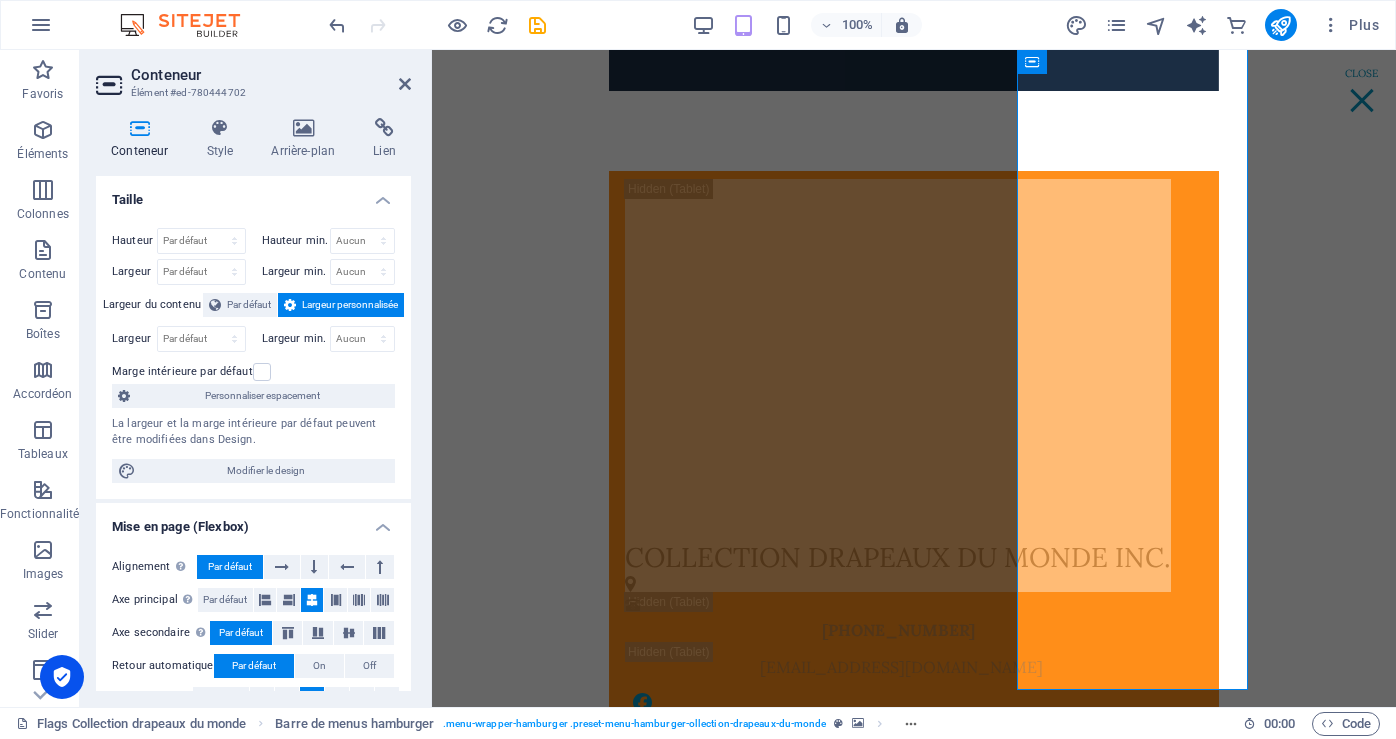 click on "Conteneur" at bounding box center [143, 139] 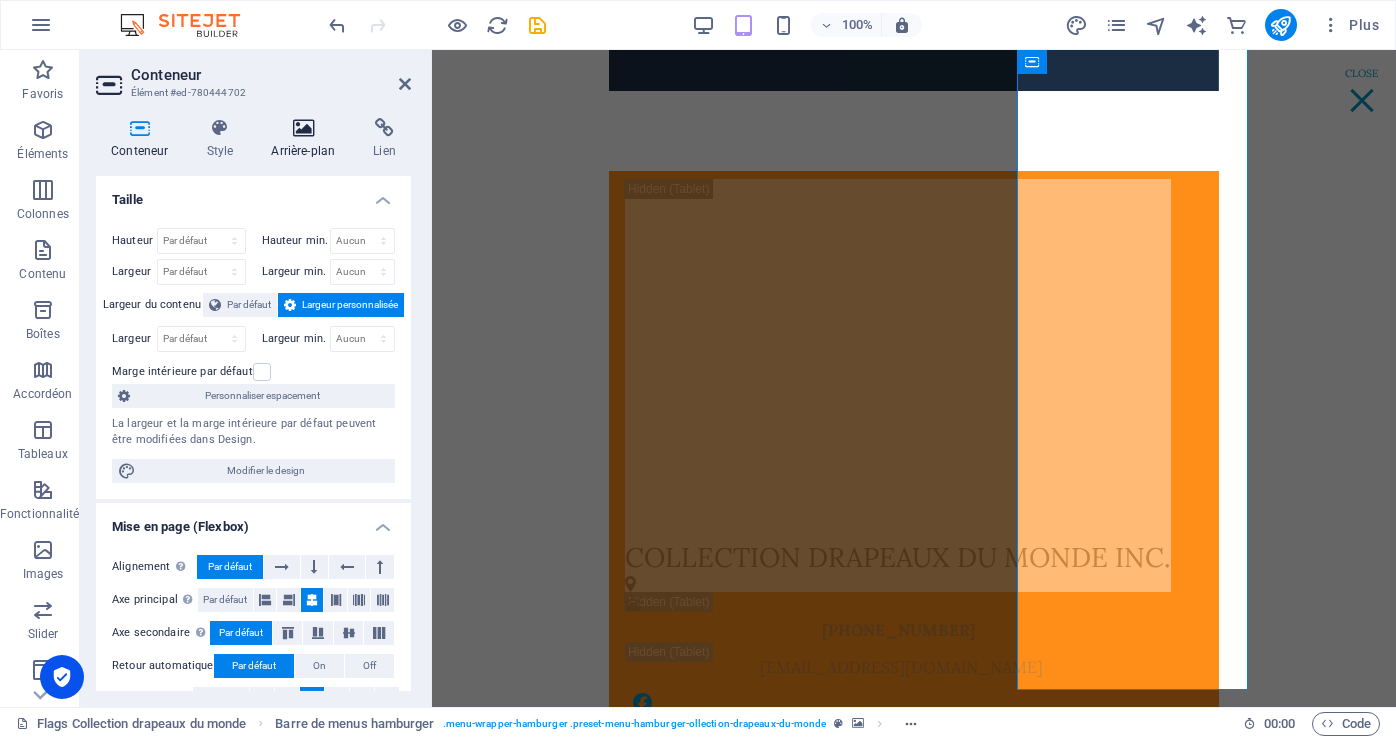 click on "Arrière-plan" at bounding box center [307, 139] 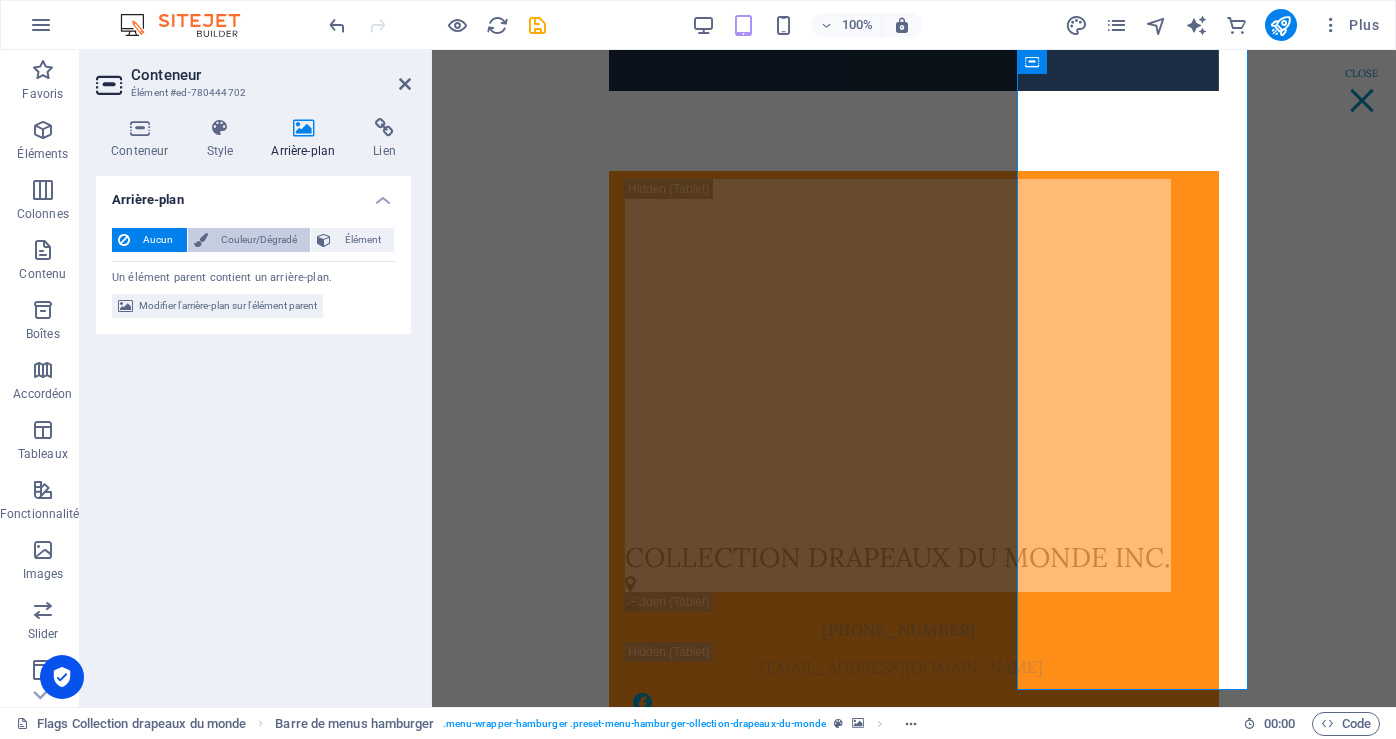 click on "Couleur/Dégradé" at bounding box center (259, 240) 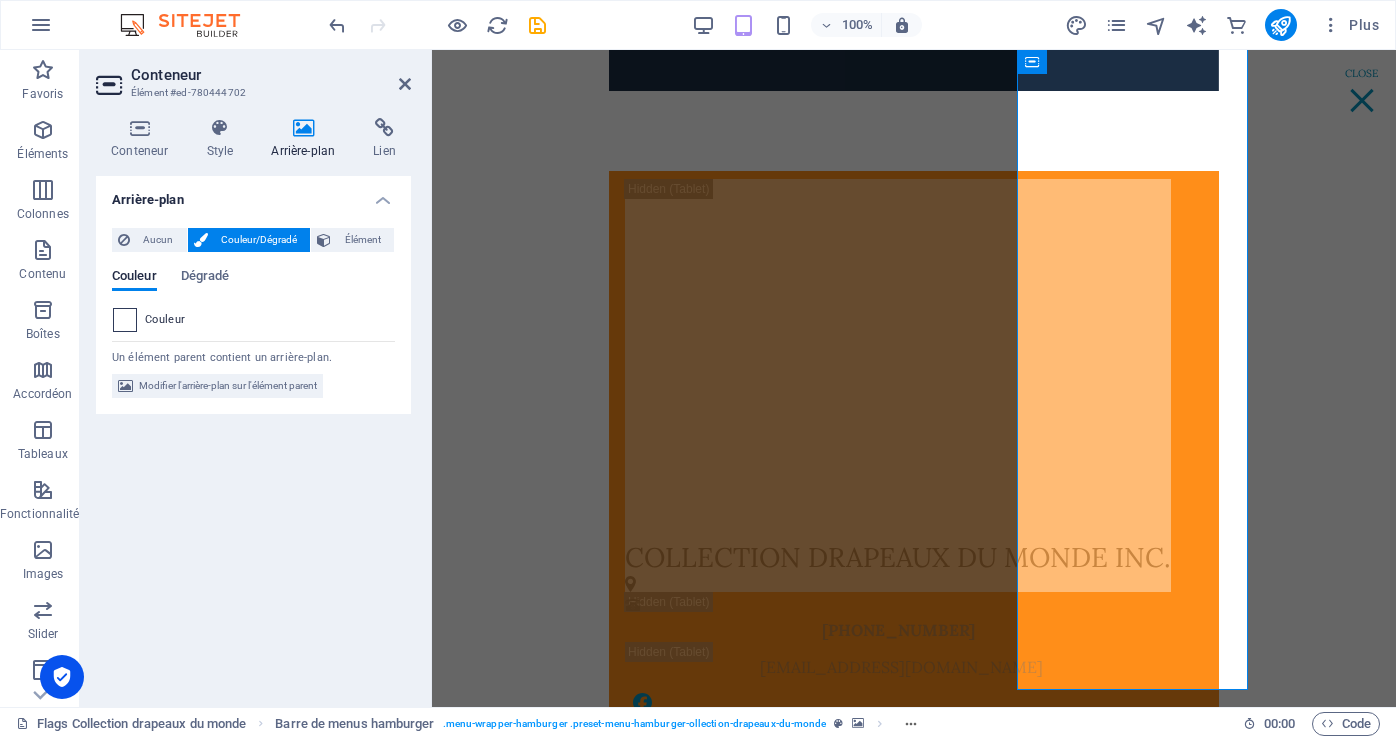 click at bounding box center [125, 320] 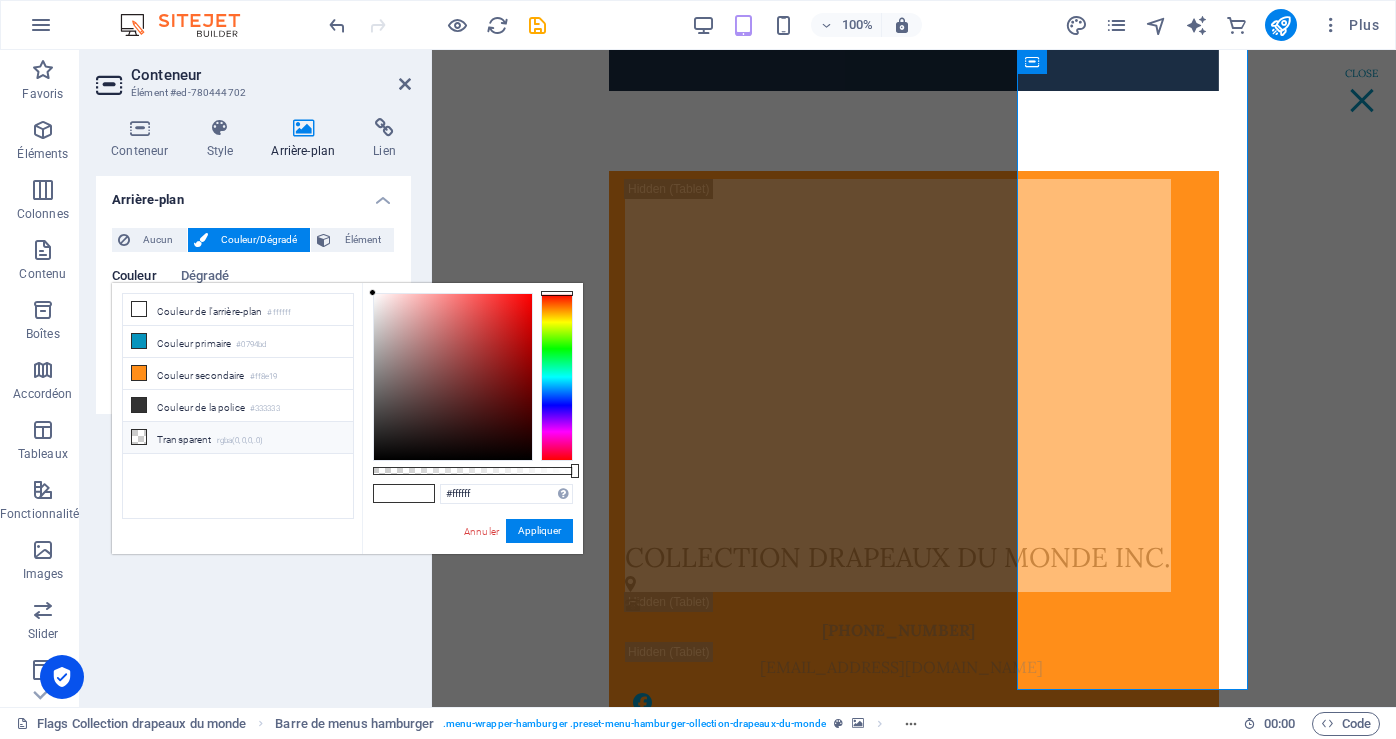 click on "Transparent
rgba(0,0,0,.0)" at bounding box center [238, 438] 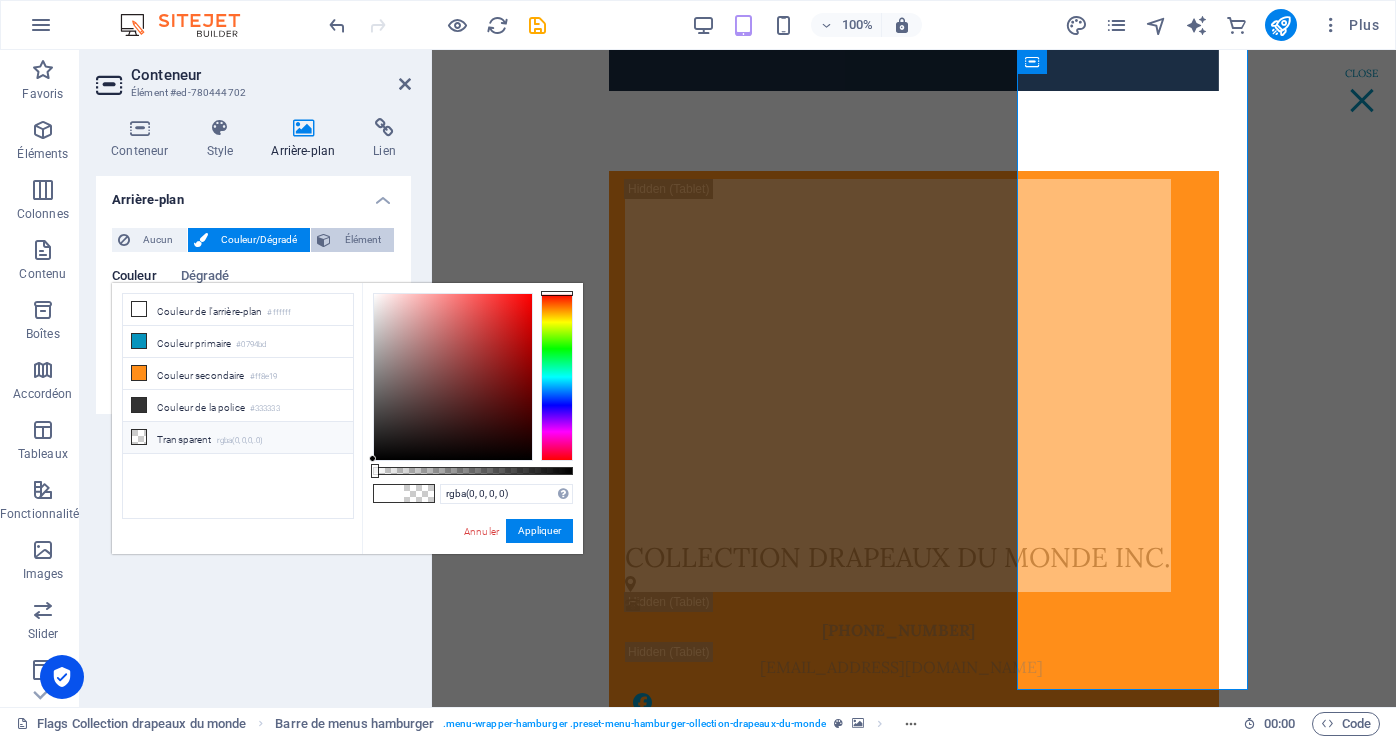 click on "Élément" at bounding box center (362, 240) 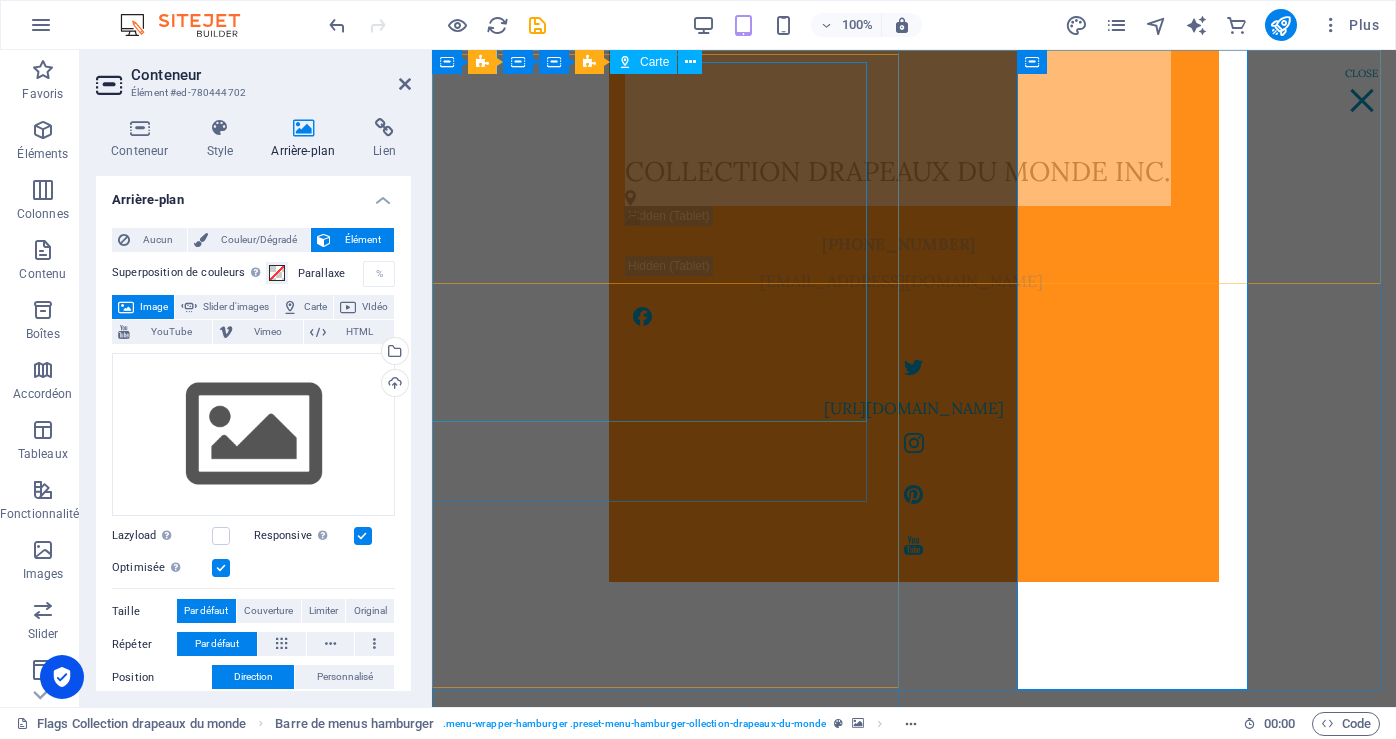 scroll, scrollTop: 76, scrollLeft: 0, axis: vertical 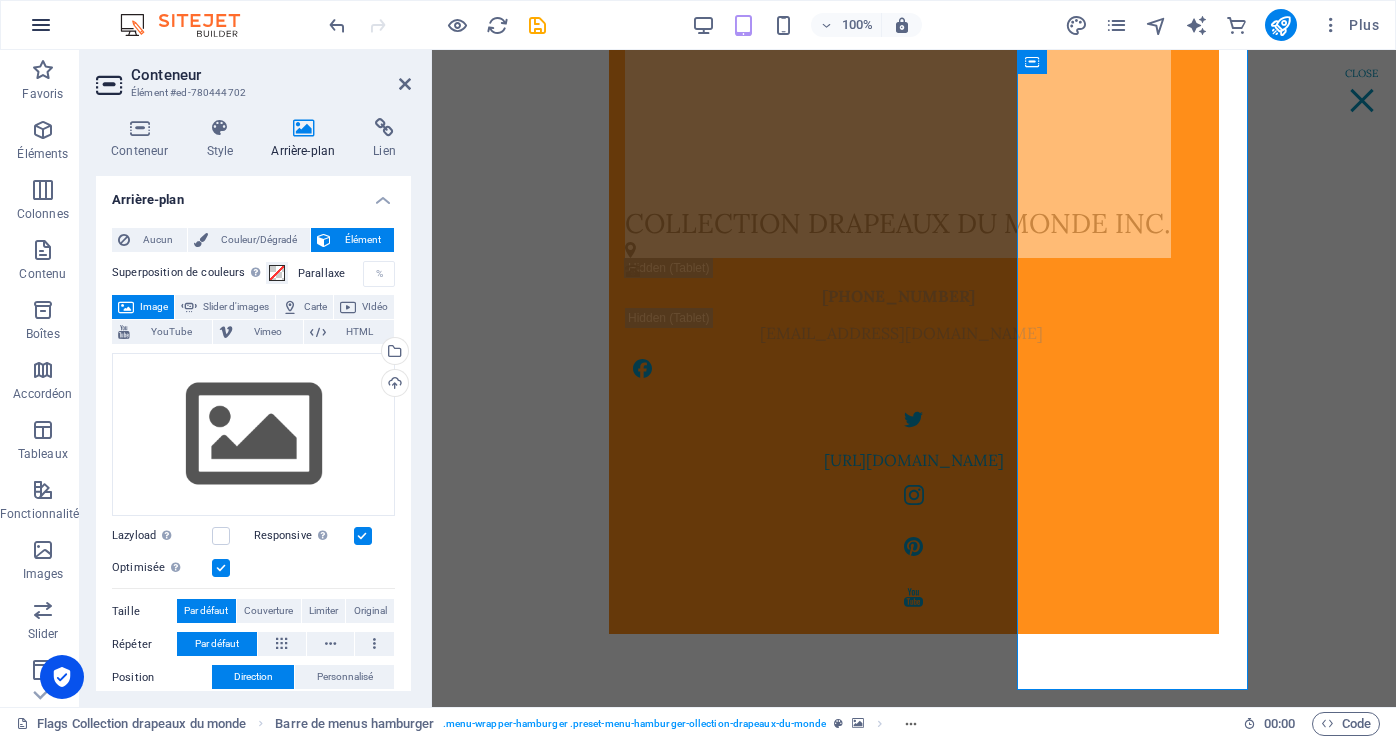 click at bounding box center [41, 25] 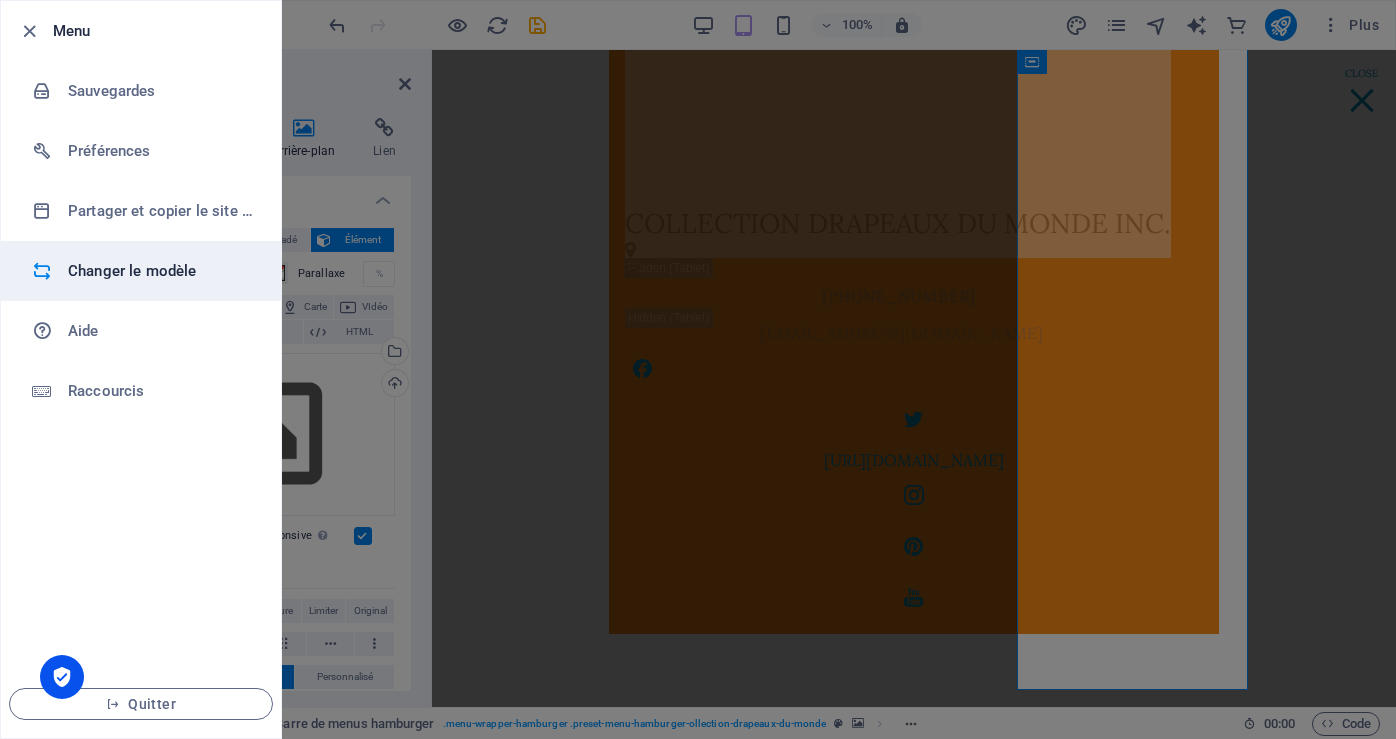 click on "Changer le modèle" at bounding box center (160, 271) 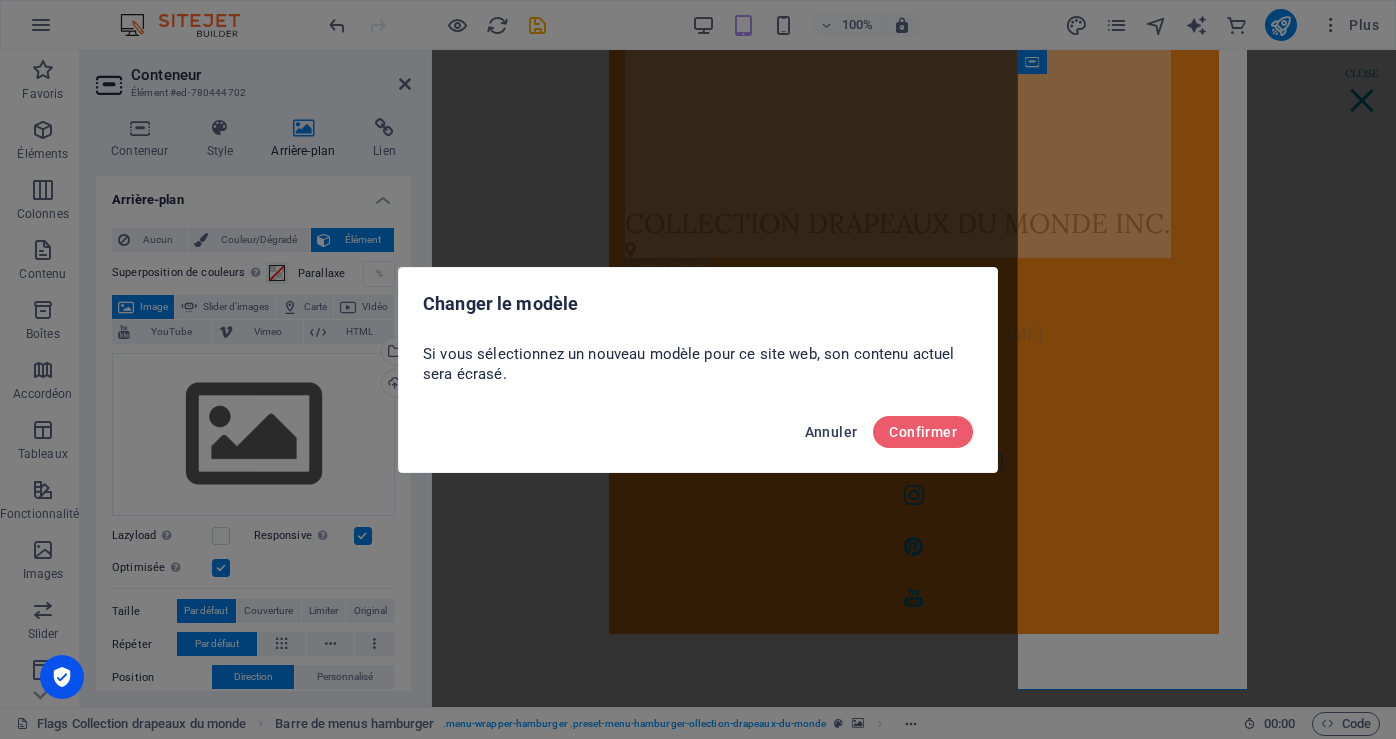 click on "Annuler" at bounding box center [831, 432] 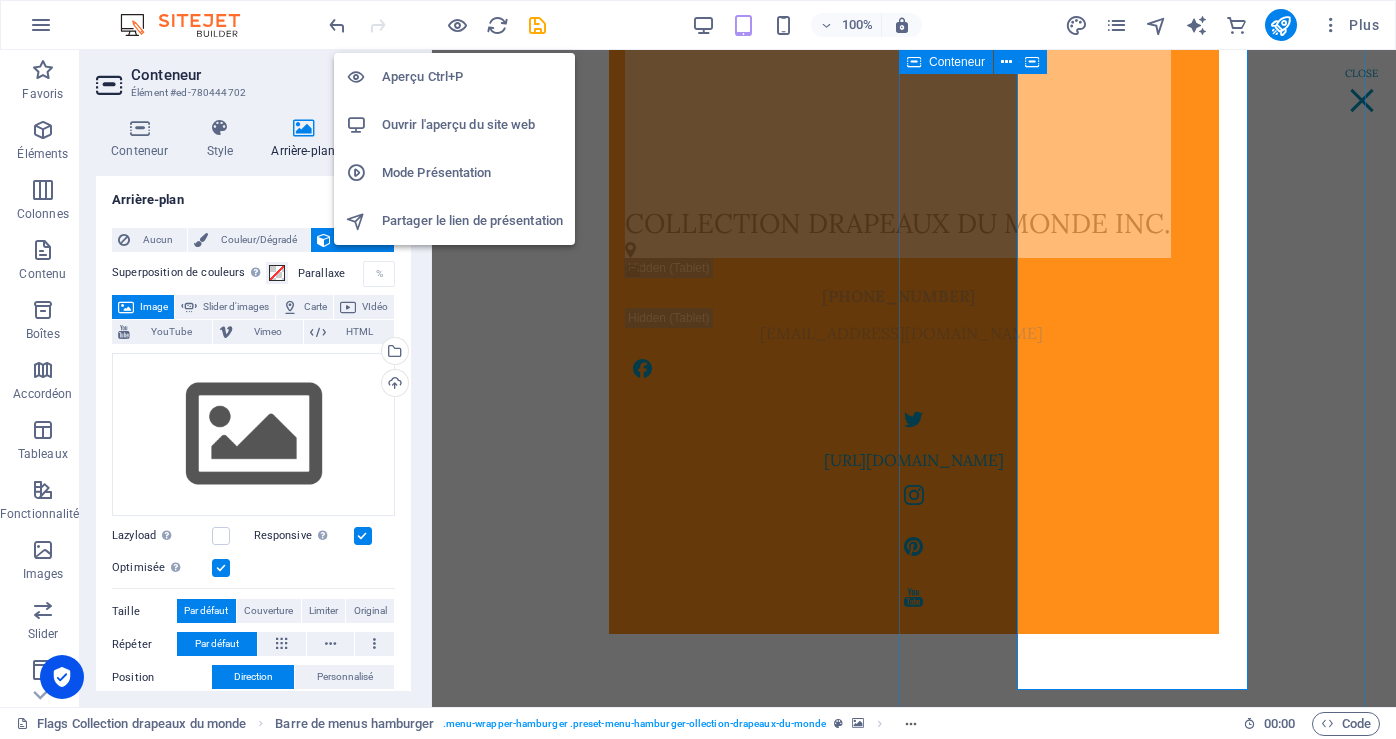click on "Aperçu Ctrl+P" at bounding box center (472, 77) 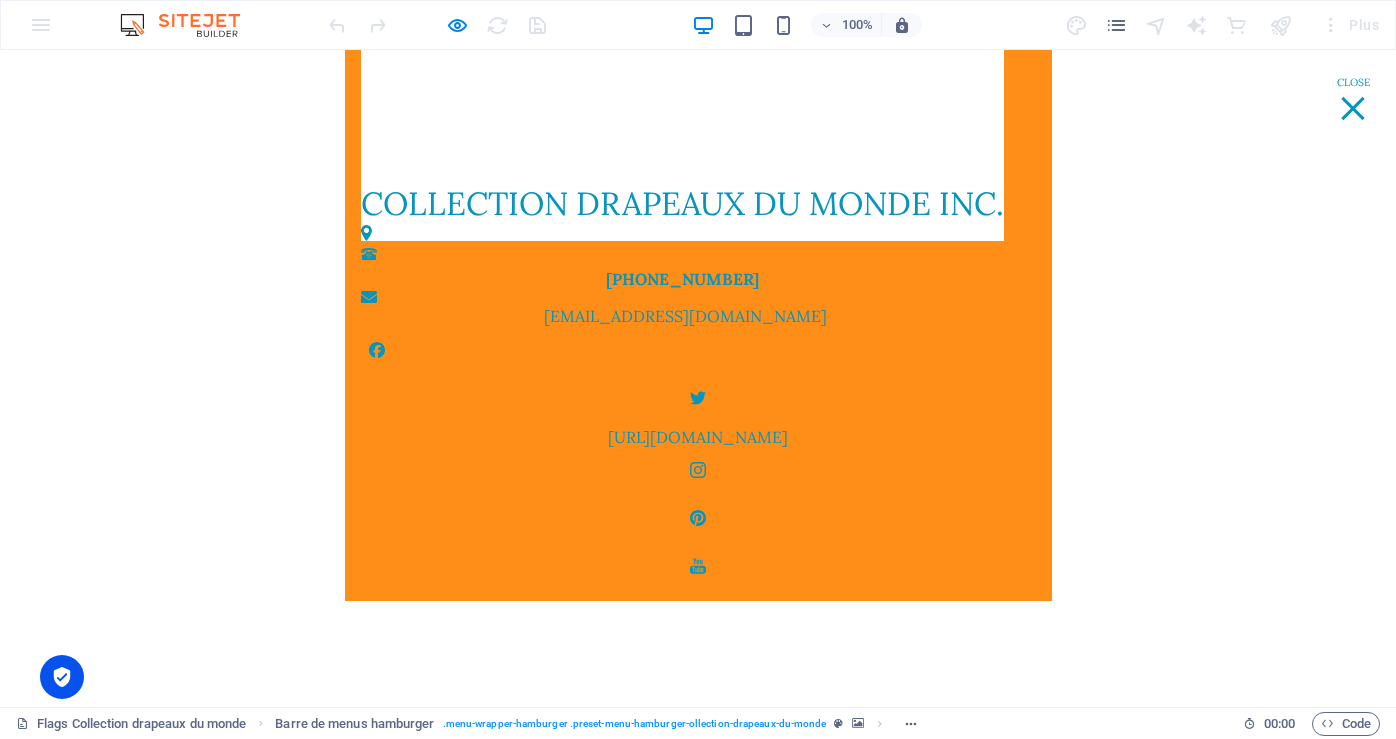 scroll, scrollTop: 43, scrollLeft: 0, axis: vertical 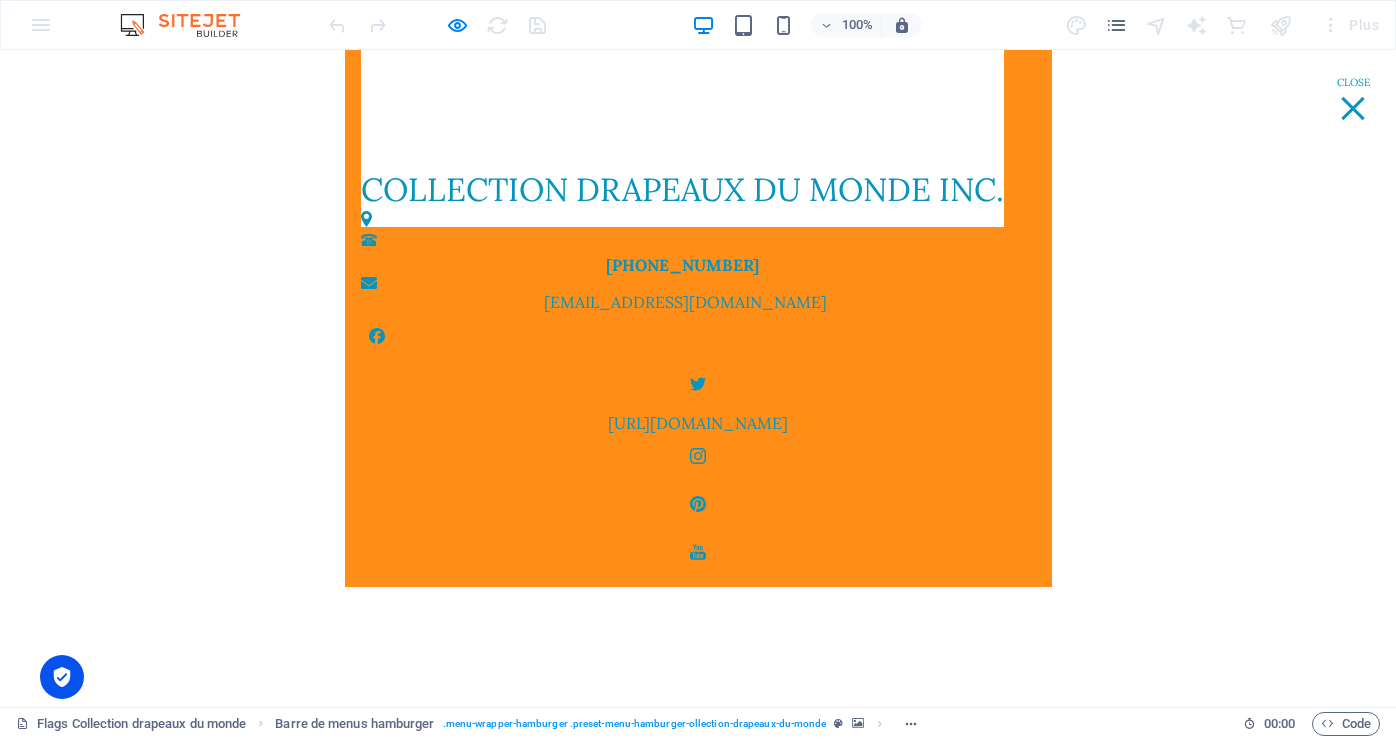 click on "SOUS-PAGE" at bounding box center [552, 1438] 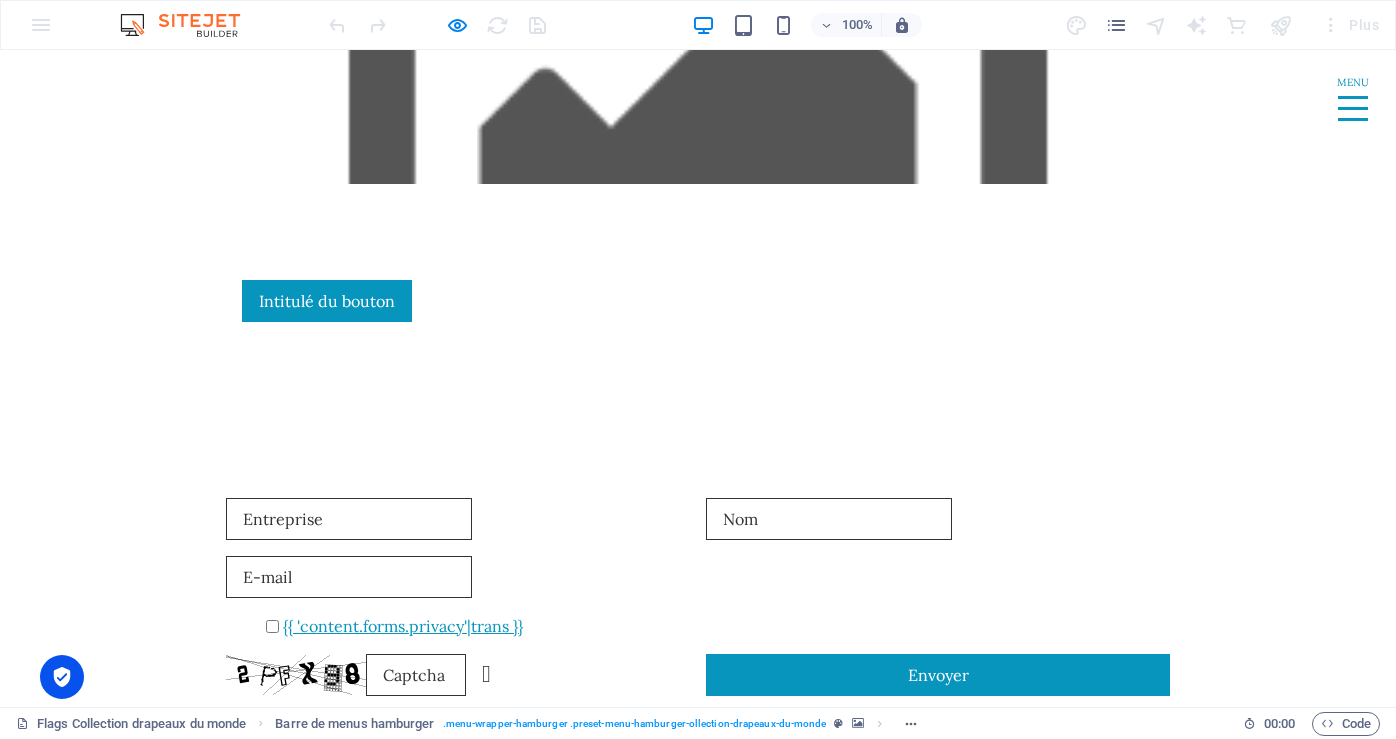 click on "SOUS-PAGE" at bounding box center [552, 1438] 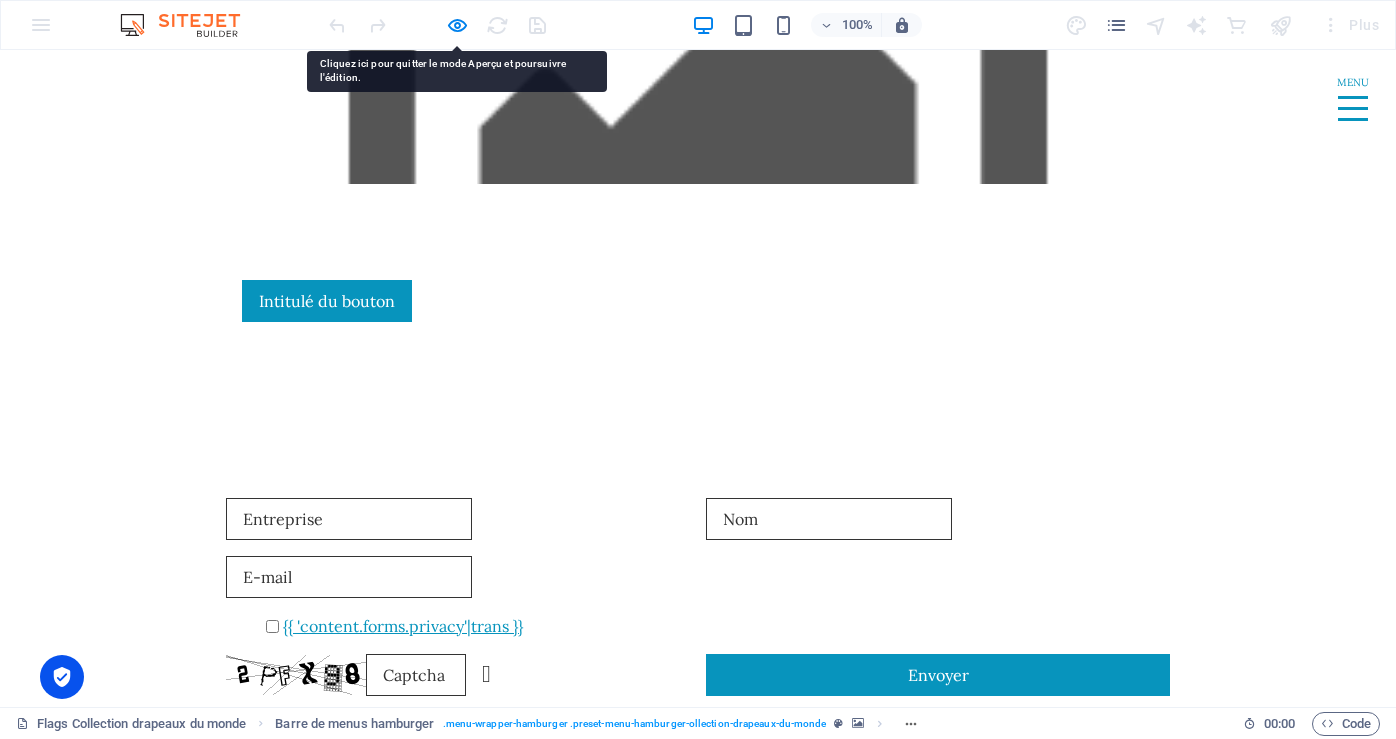 scroll, scrollTop: 0, scrollLeft: 0, axis: both 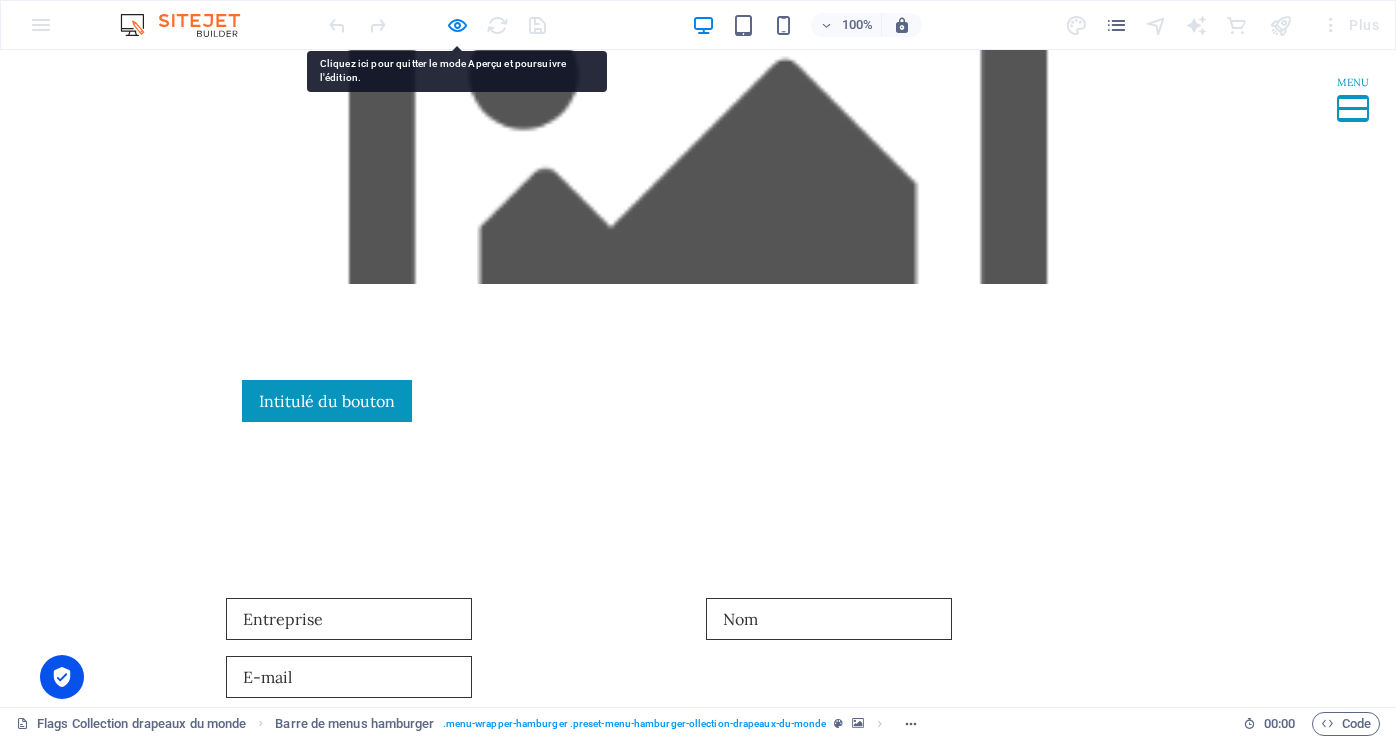 click on "Menu" at bounding box center (1353, 97) 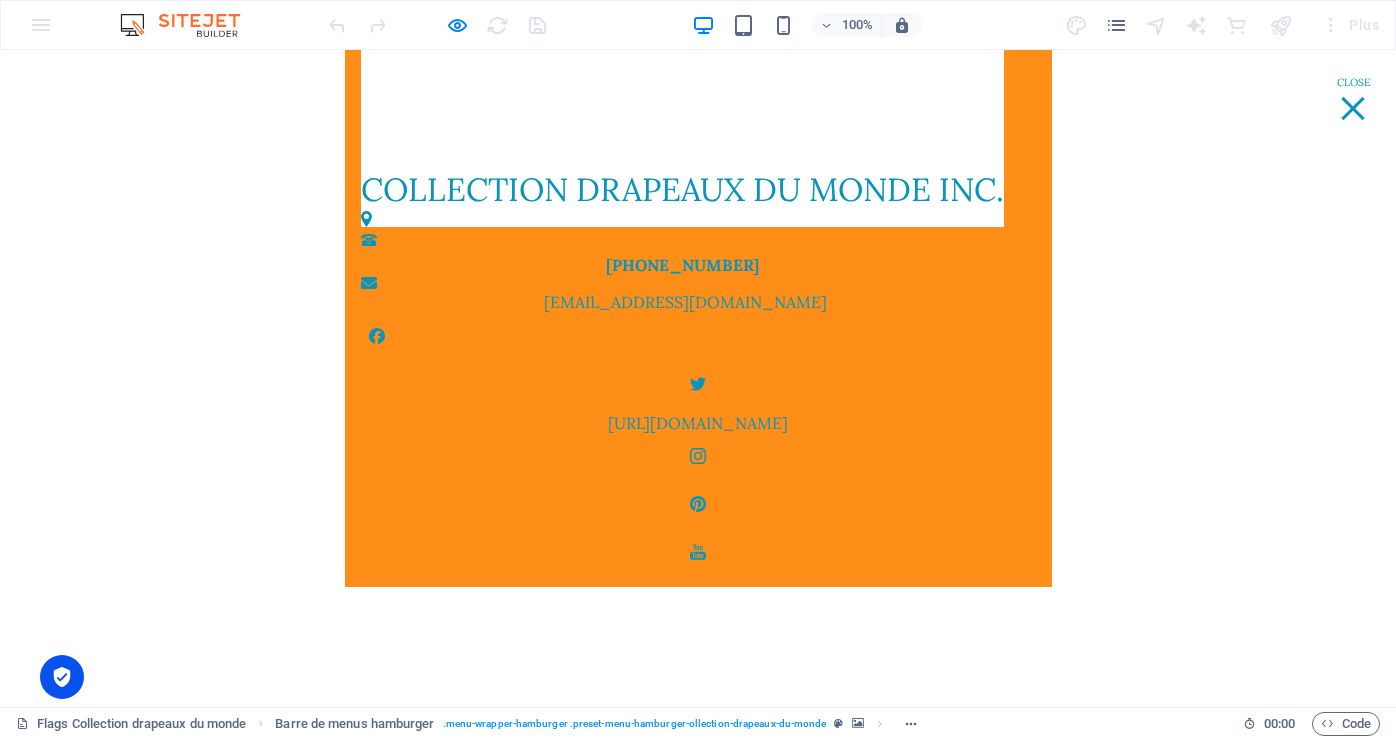 click on "SOUS-PAGE" at bounding box center [552, 1392] 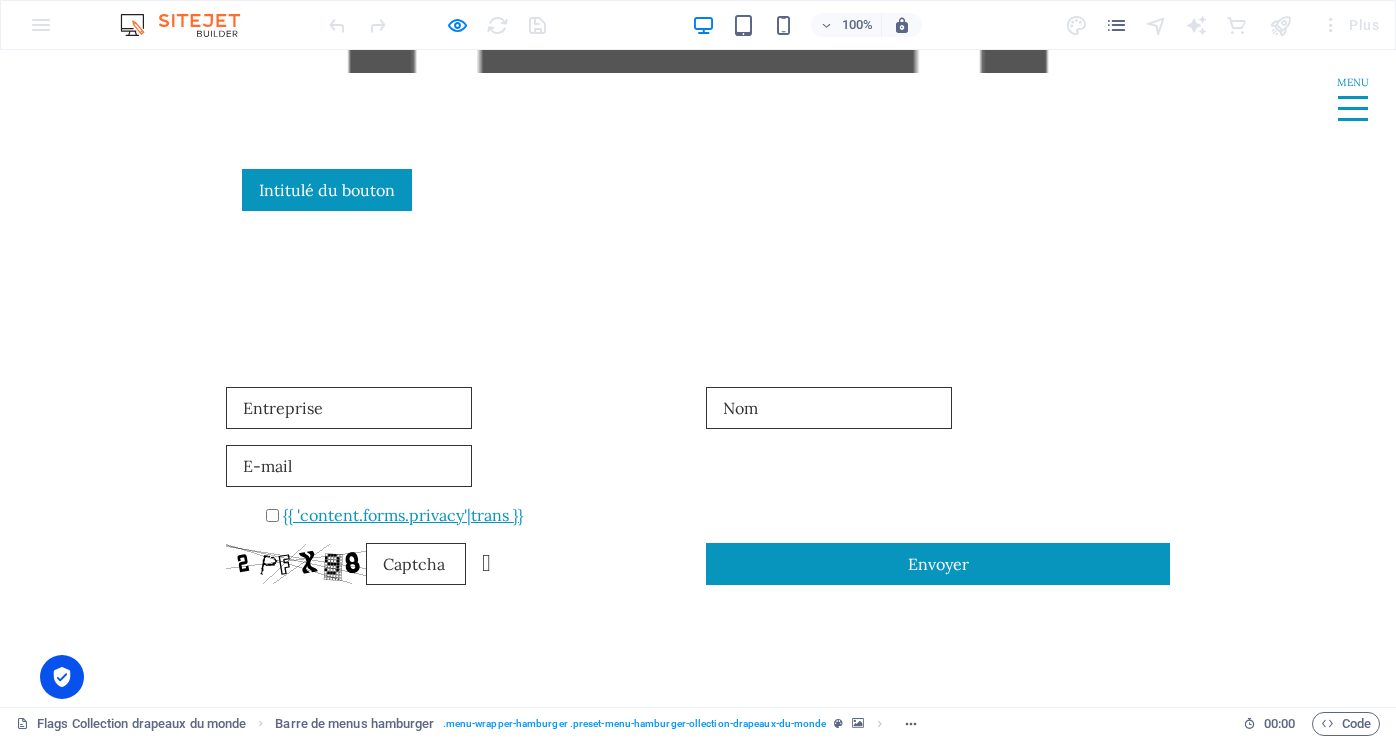 scroll, scrollTop: 197, scrollLeft: 0, axis: vertical 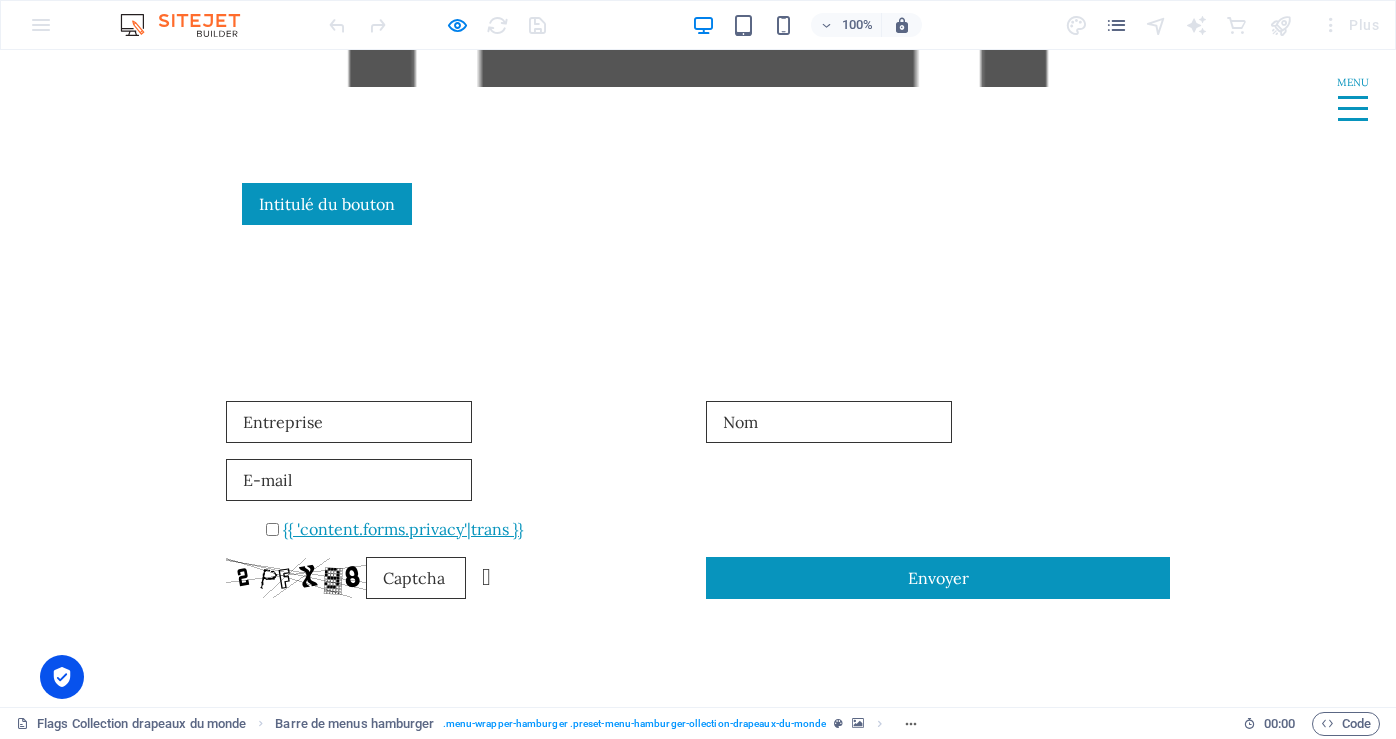 click at bounding box center (400, 932) 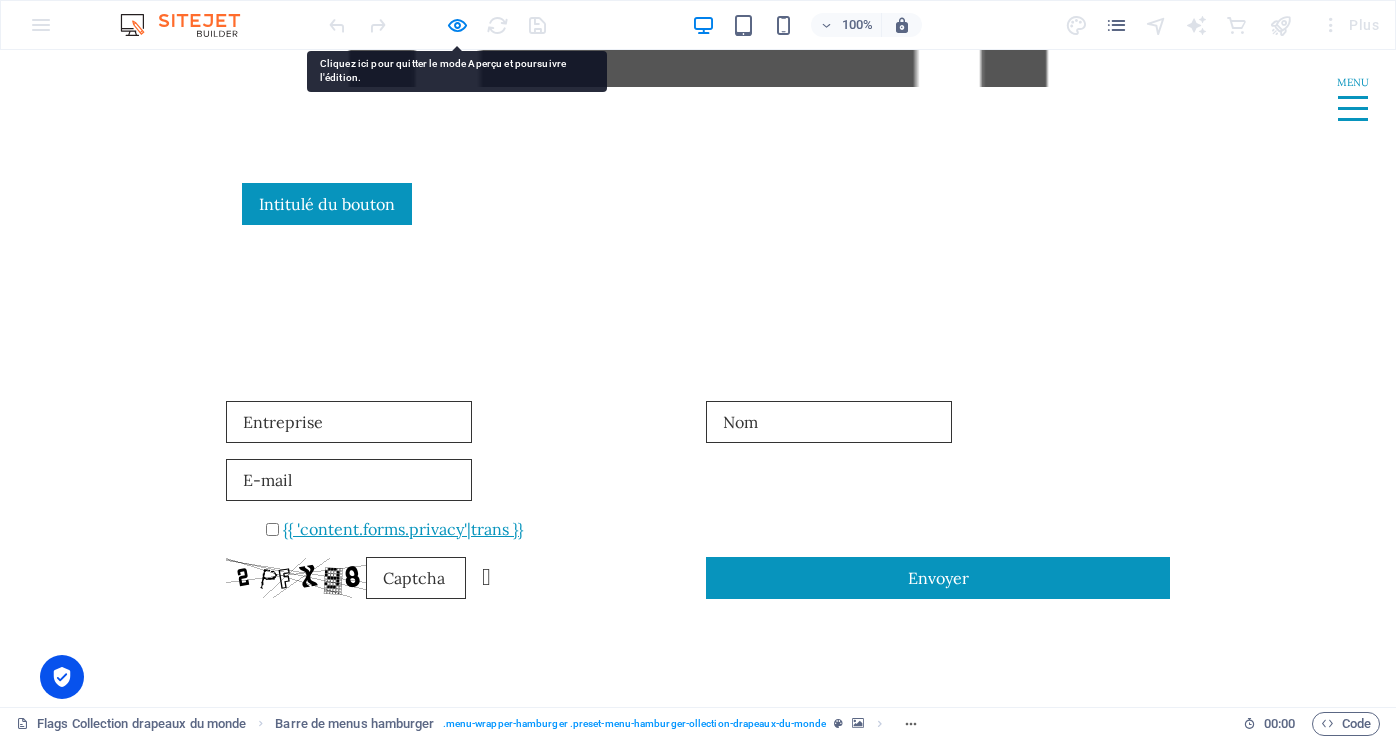 click on "{{ 'content.forms.privacy'|trans }} Non lisible ? Générer à nouveau. Envoyer" at bounding box center (698, 926) 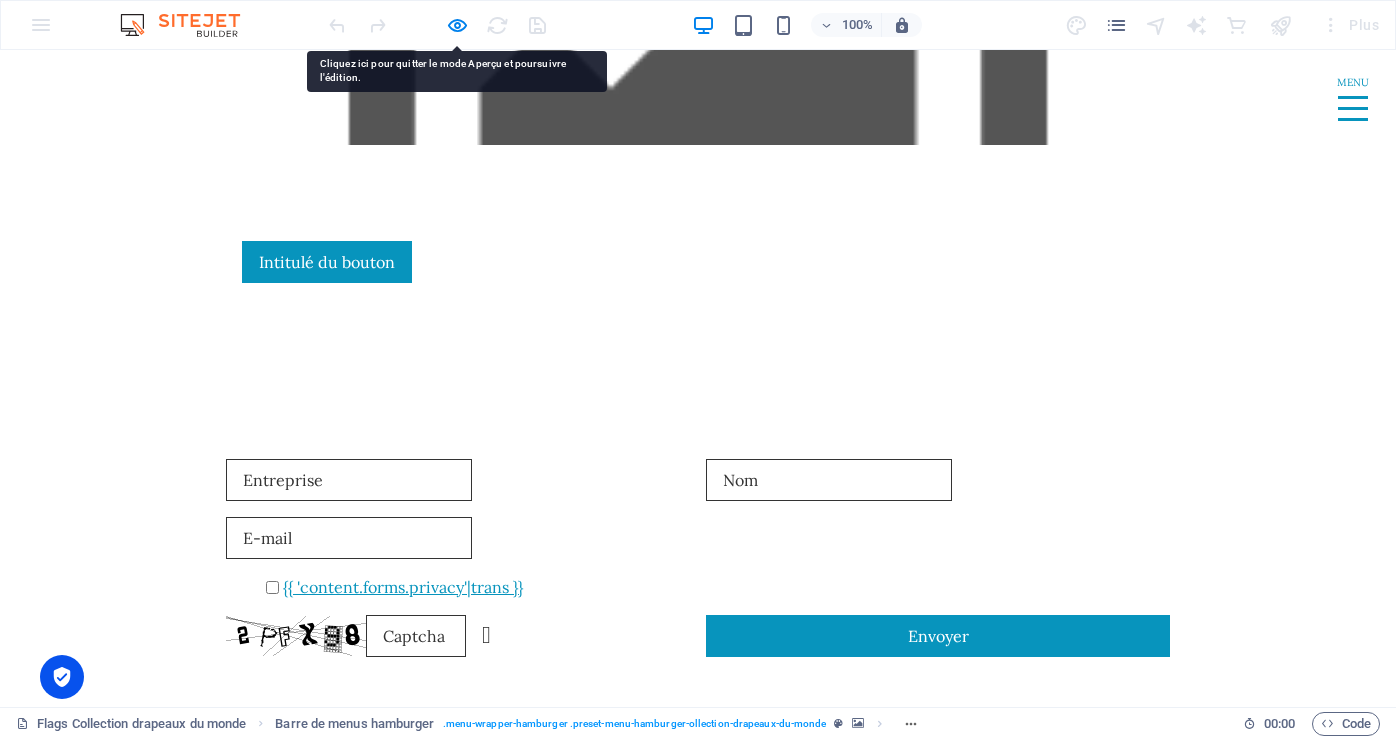 click at bounding box center (349, 538) 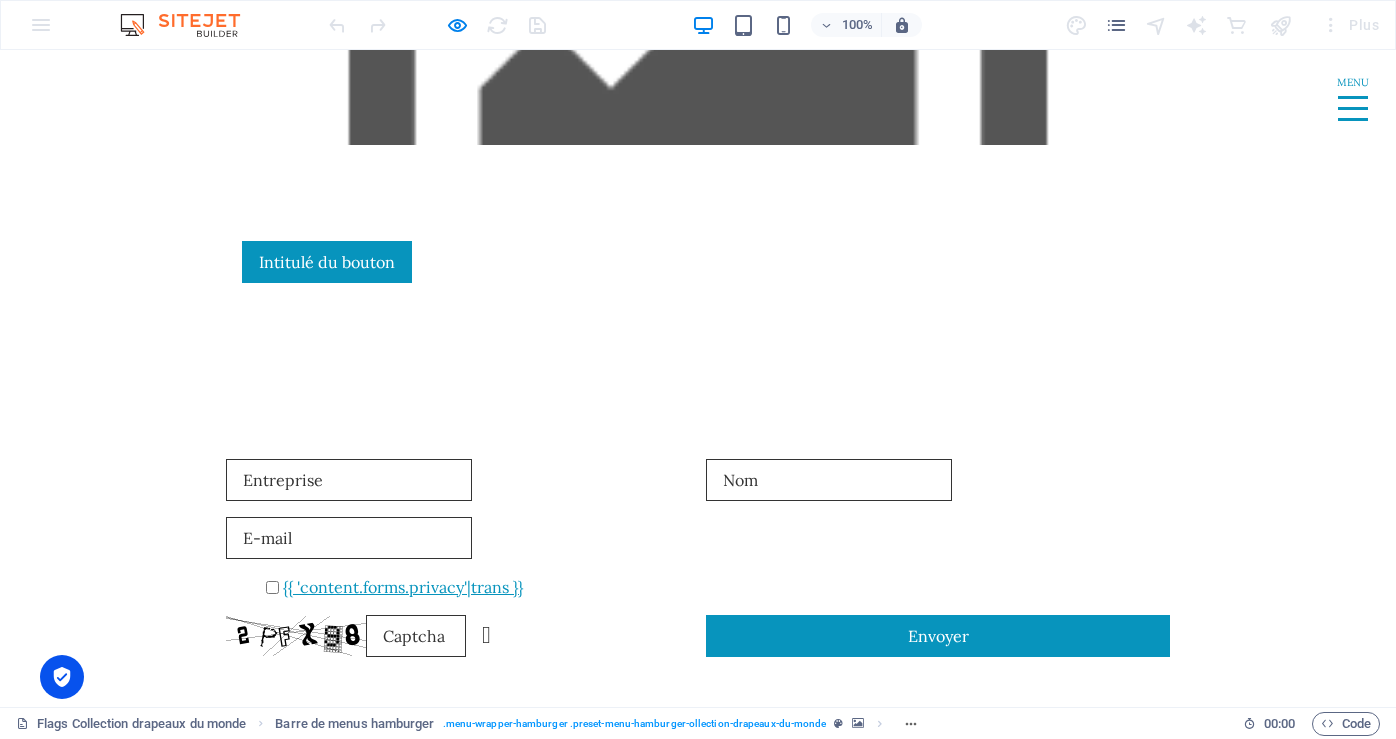 click at bounding box center (349, 538) 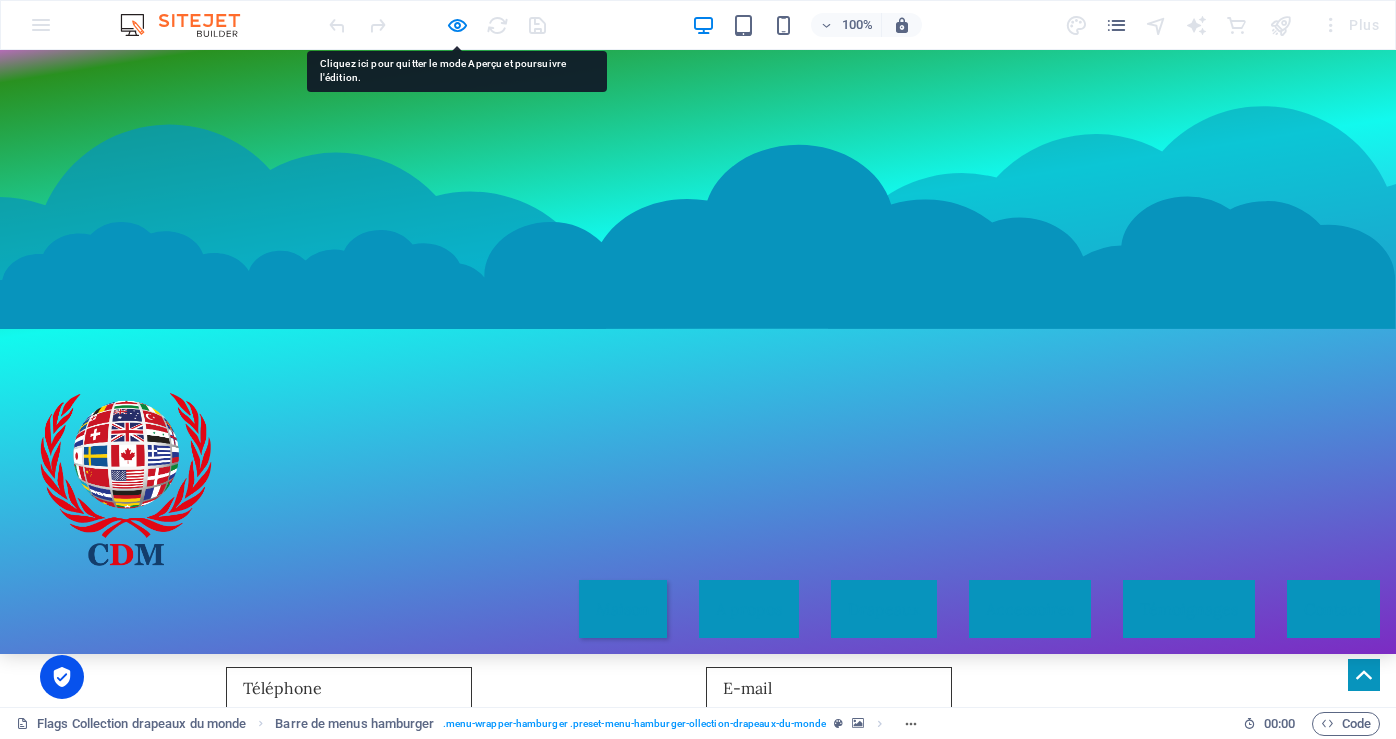 scroll, scrollTop: 2827, scrollLeft: 0, axis: vertical 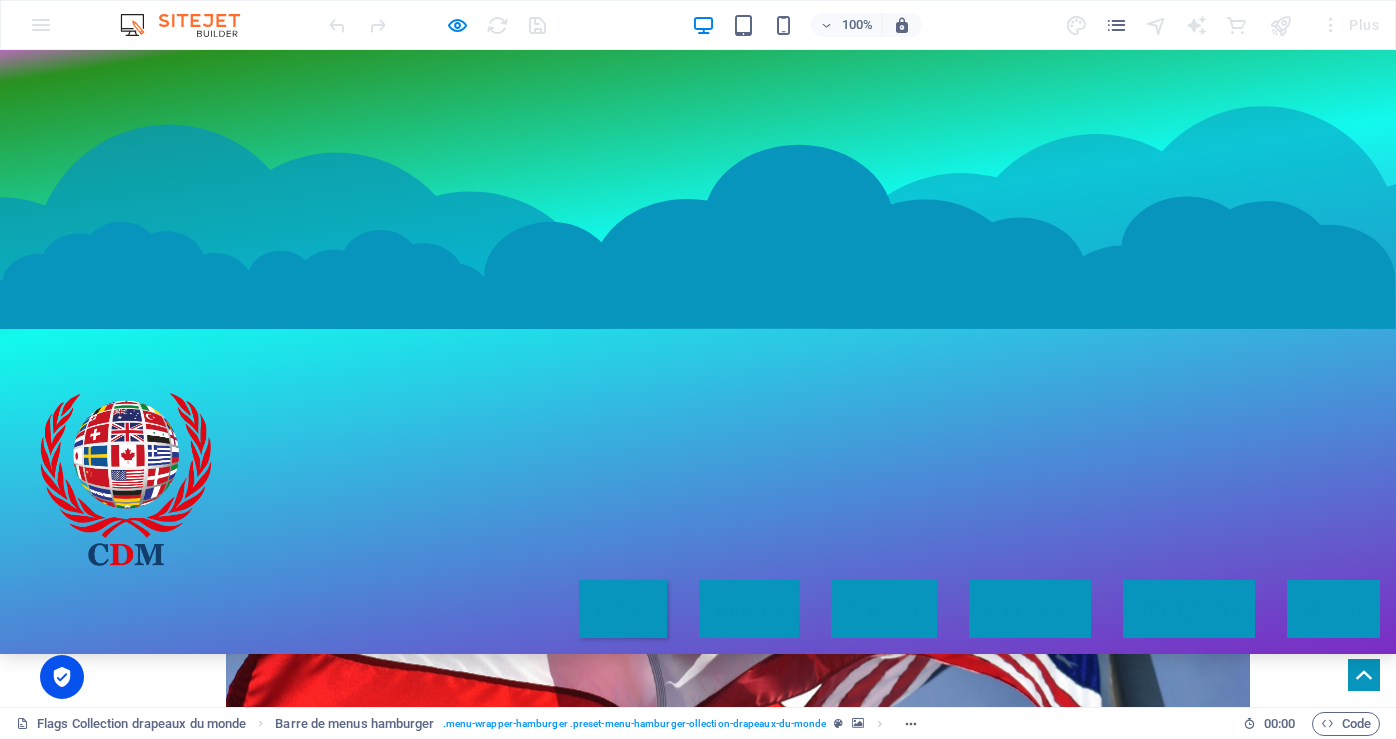 click on "Annin Flags Makers" at bounding box center [698, 3374] 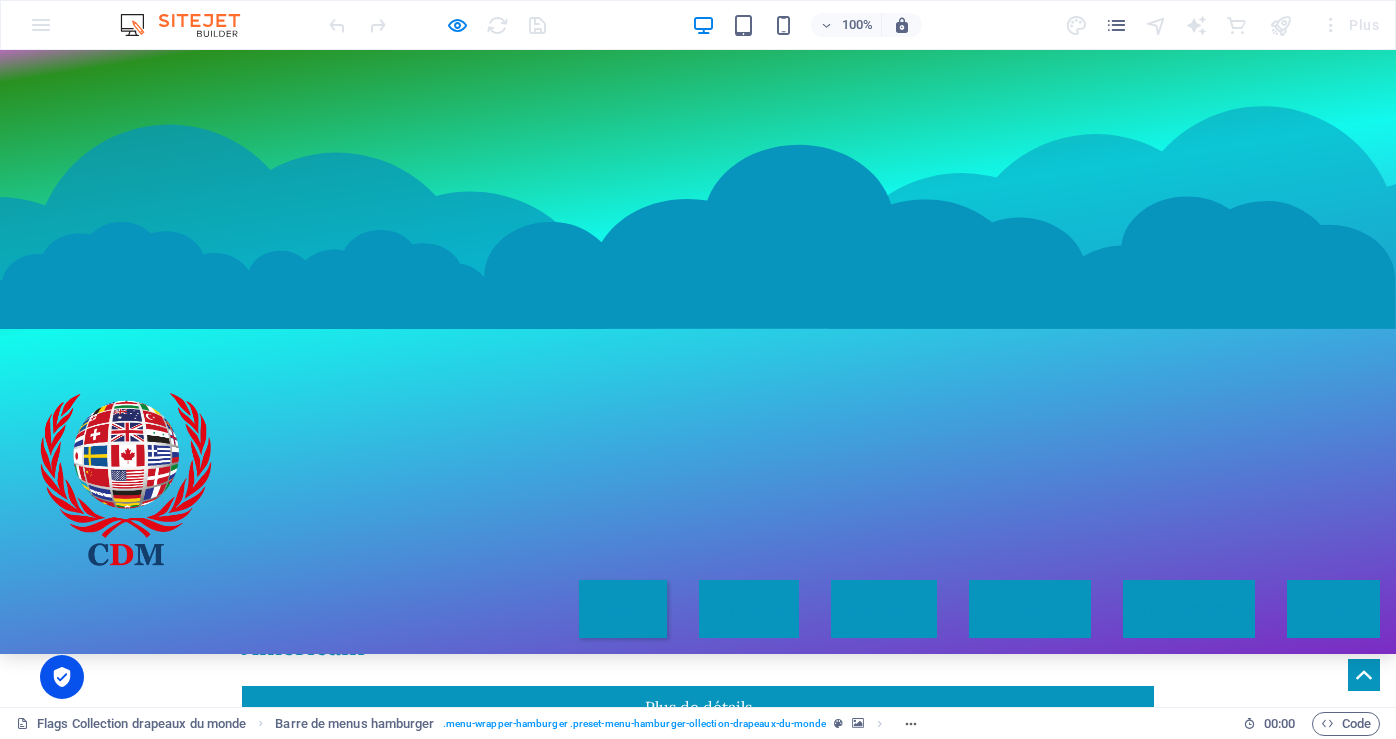 scroll, scrollTop: 4428, scrollLeft: 0, axis: vertical 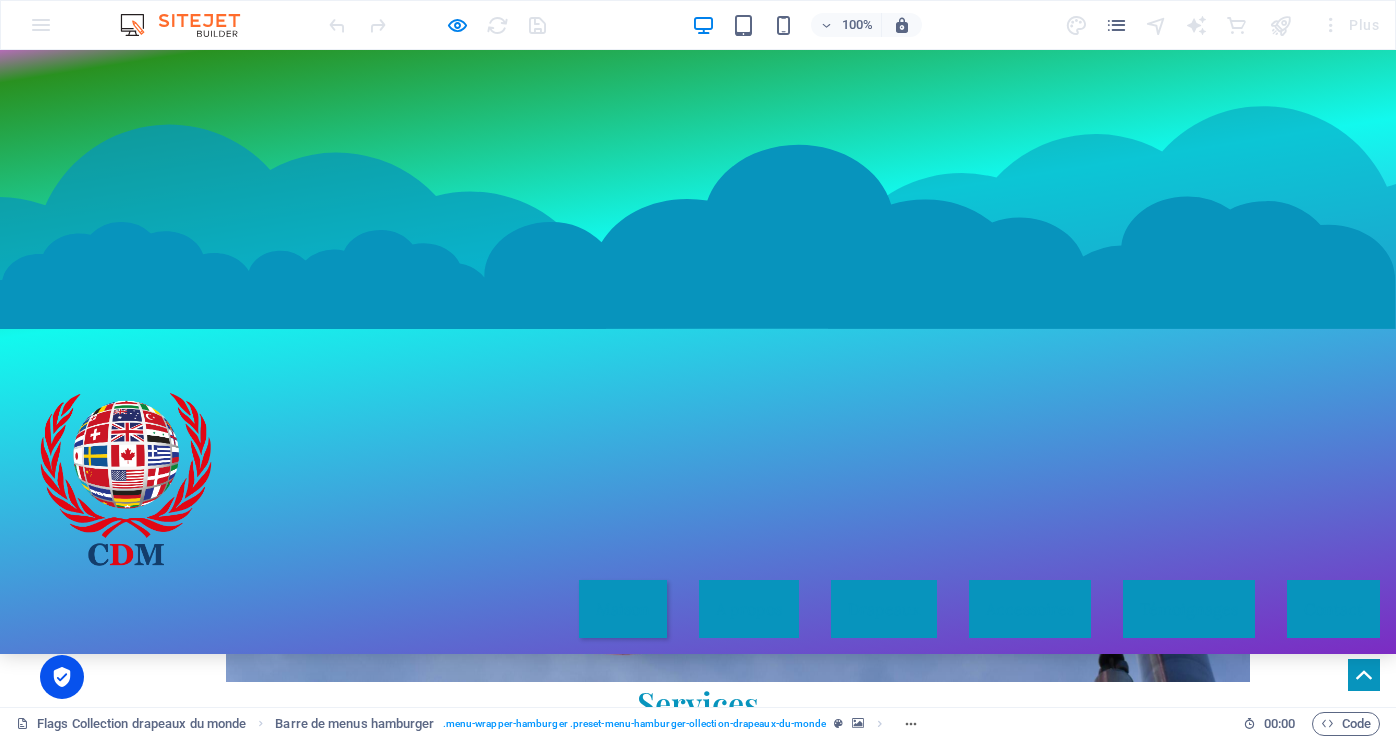 click at bounding box center [332, 3575] 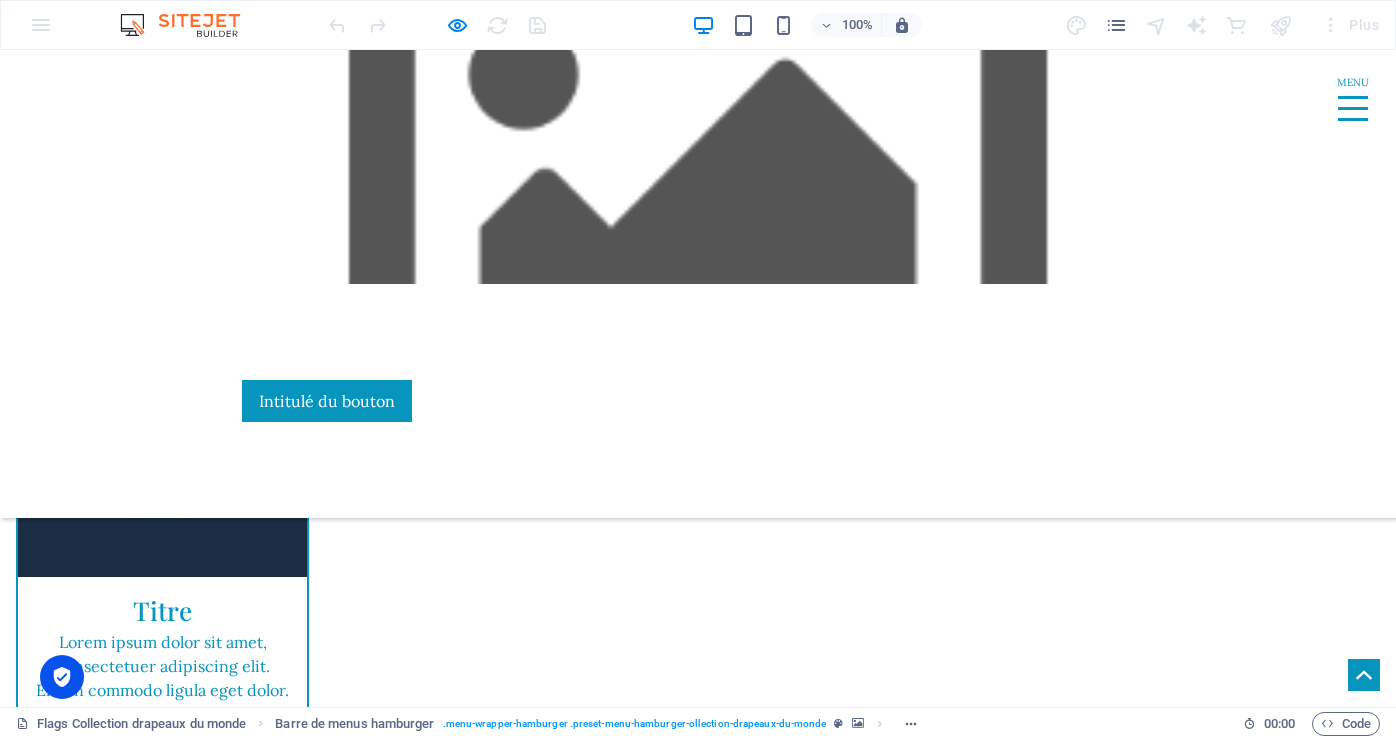 scroll, scrollTop: 1328, scrollLeft: 0, axis: vertical 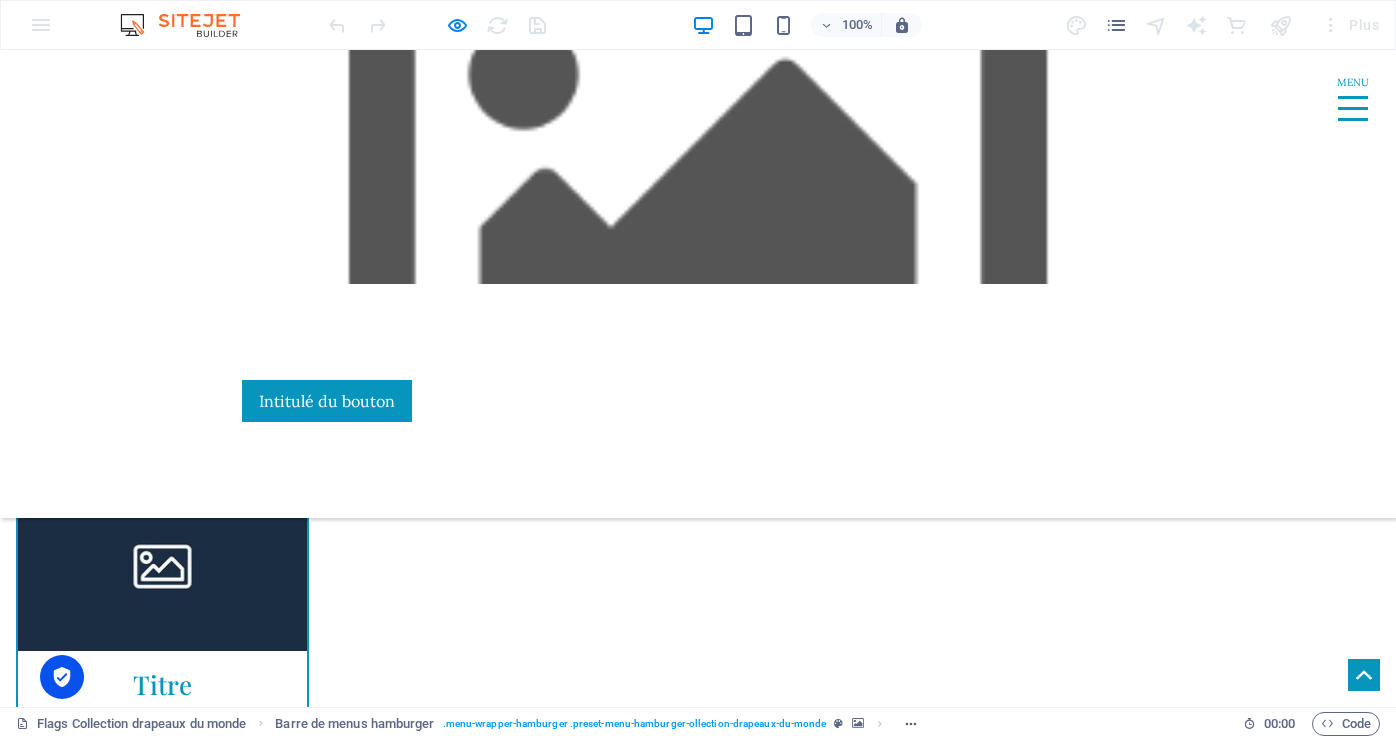 click on "Contact" at bounding box center (1333, 1448) 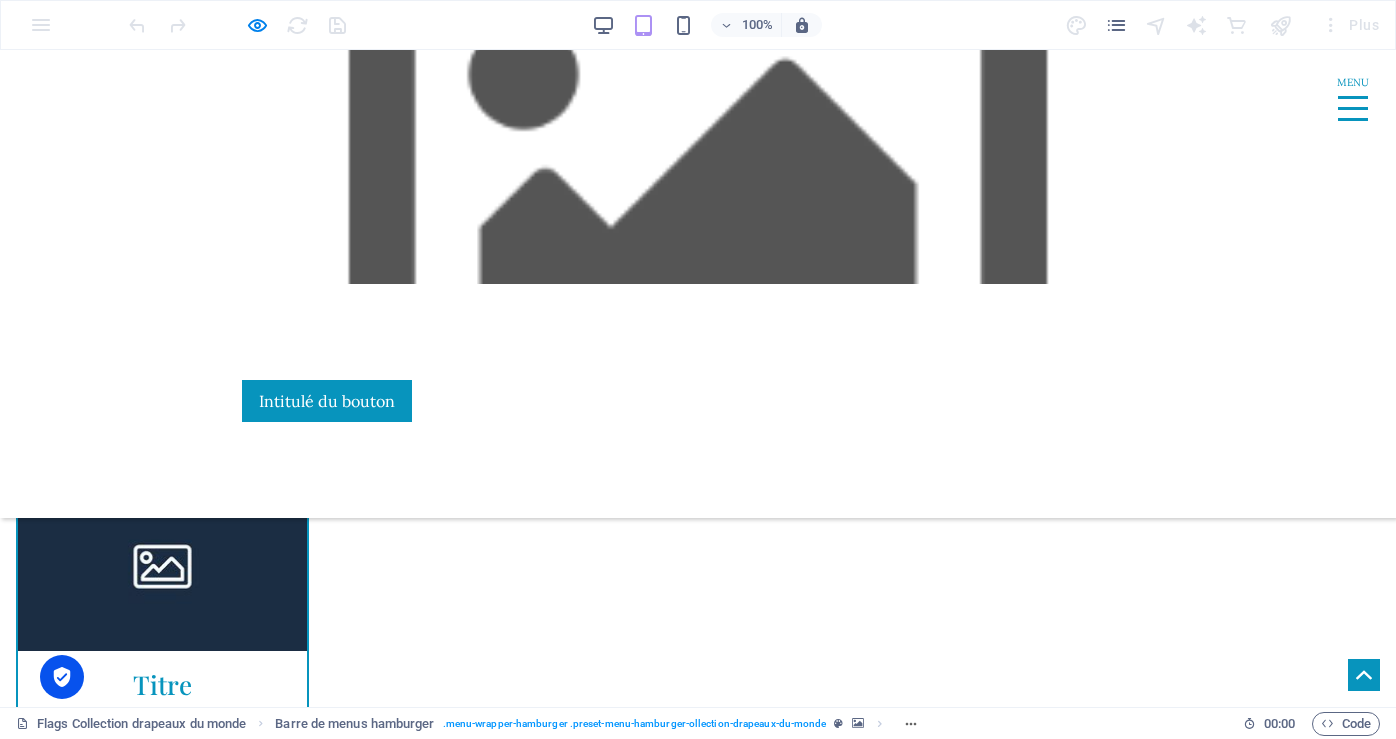 scroll, scrollTop: 1293, scrollLeft: 0, axis: vertical 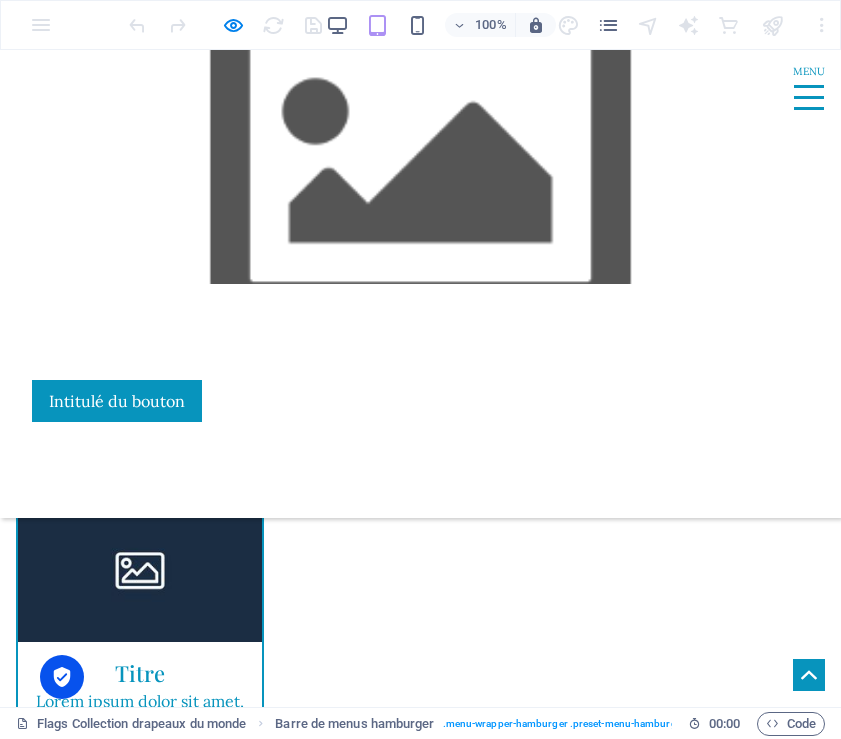 click at bounding box center [420, 167] 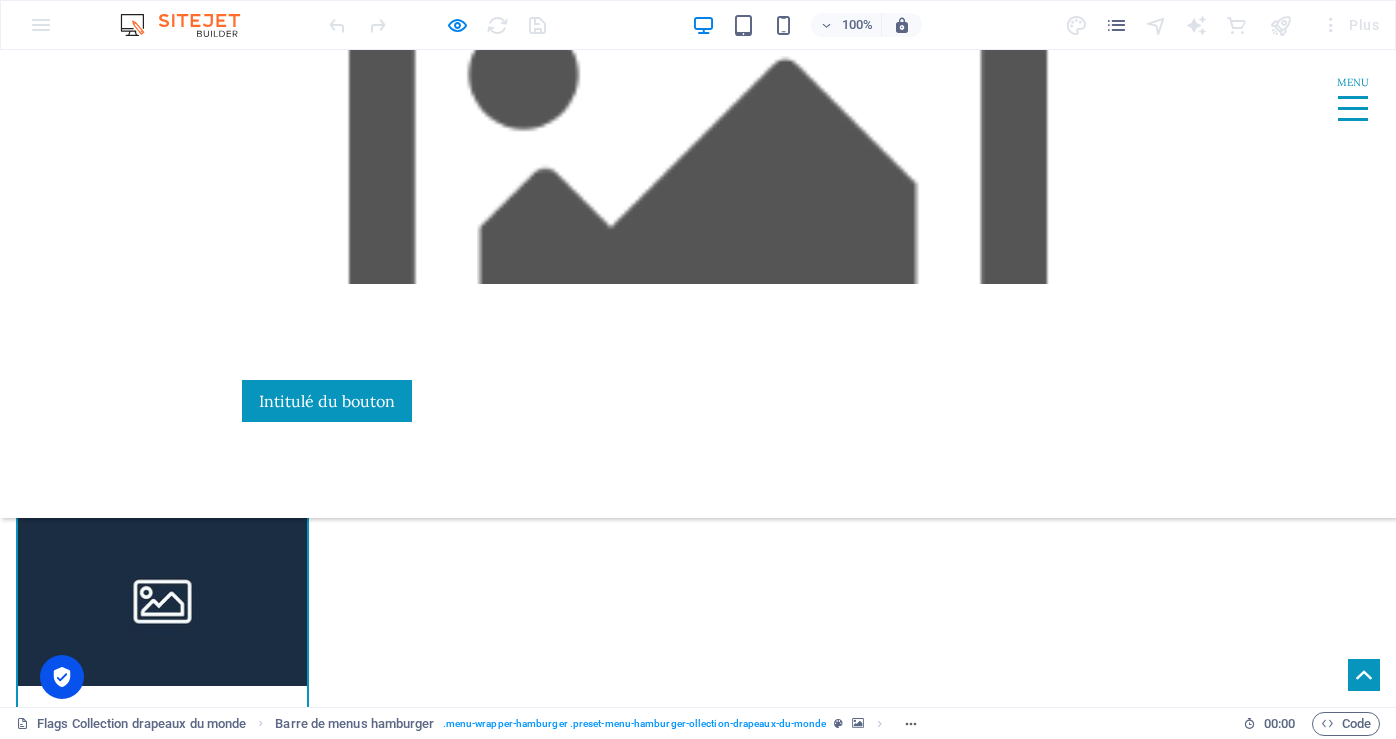scroll, scrollTop: 1328, scrollLeft: 0, axis: vertical 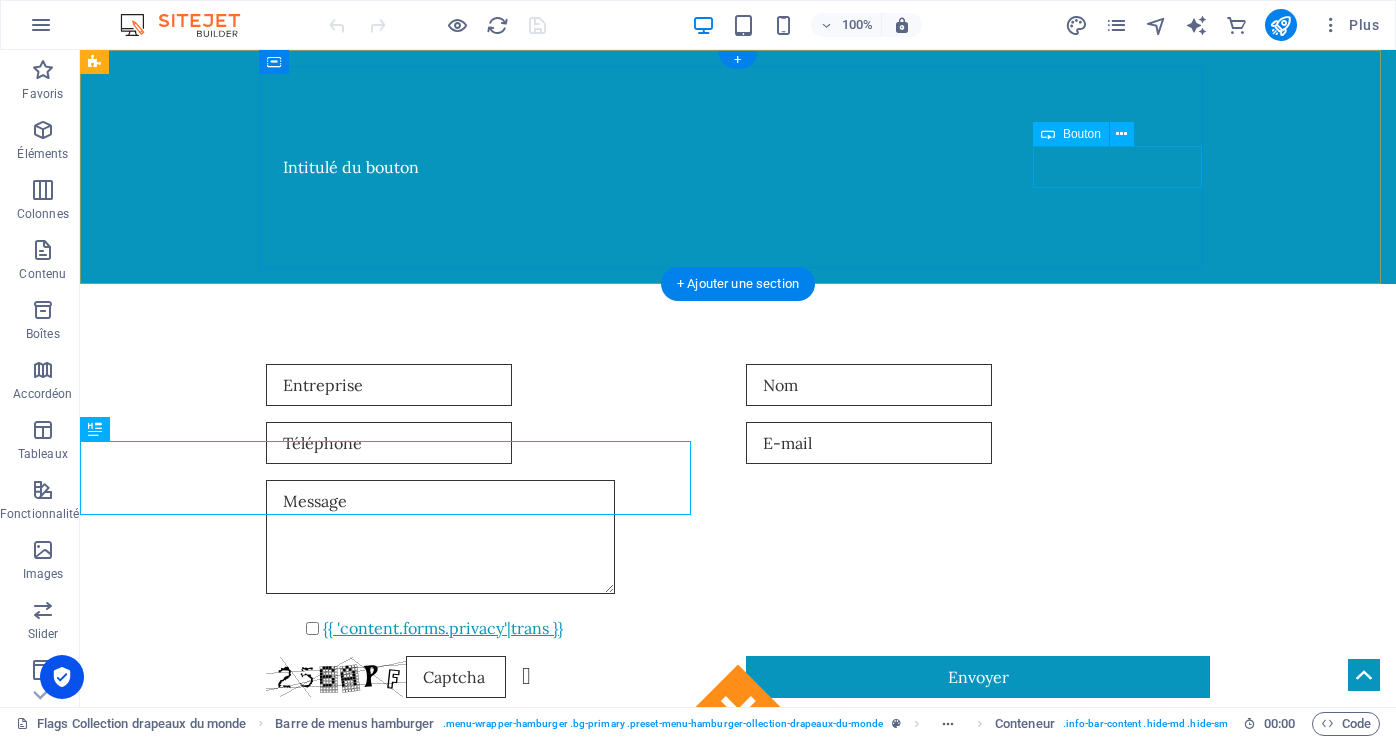 click on "Intitulé du bouton" at bounding box center (738, 167) 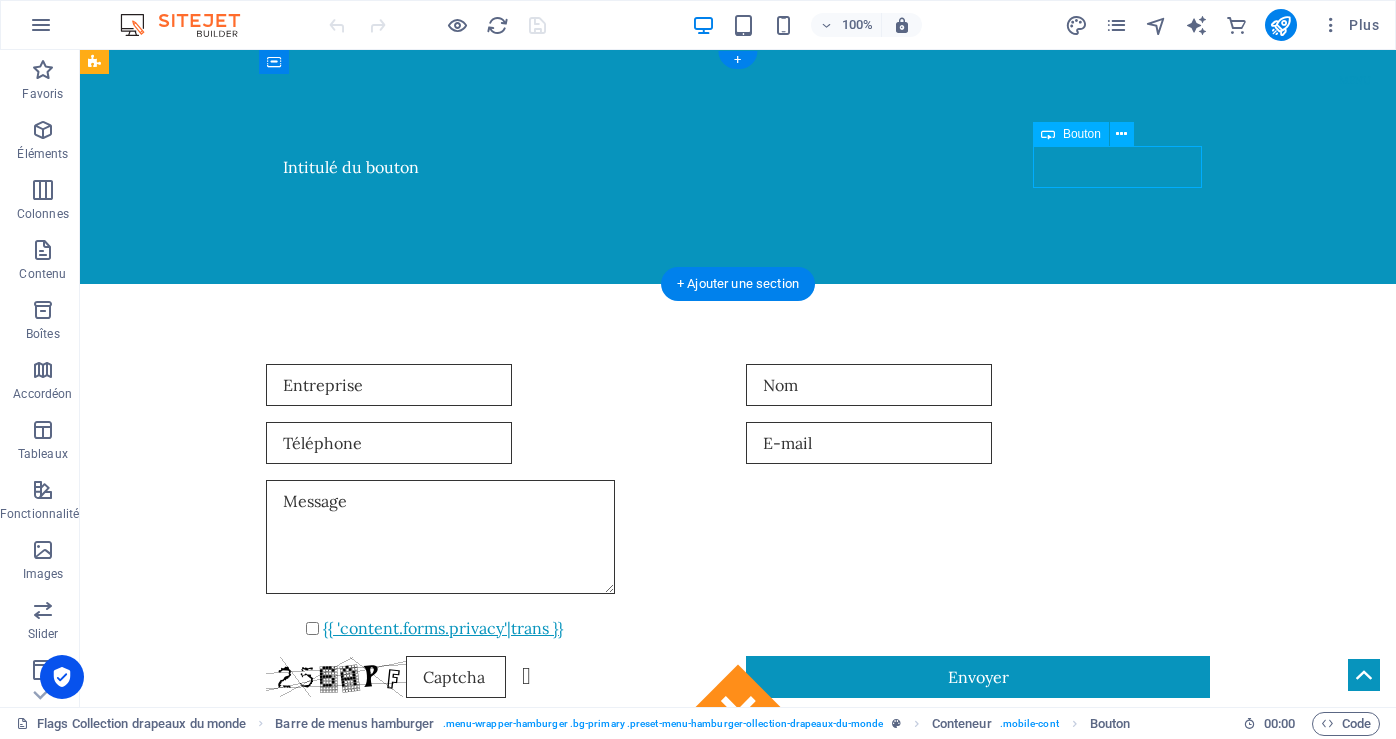 click on "Intitulé du bouton" at bounding box center (738, 167) 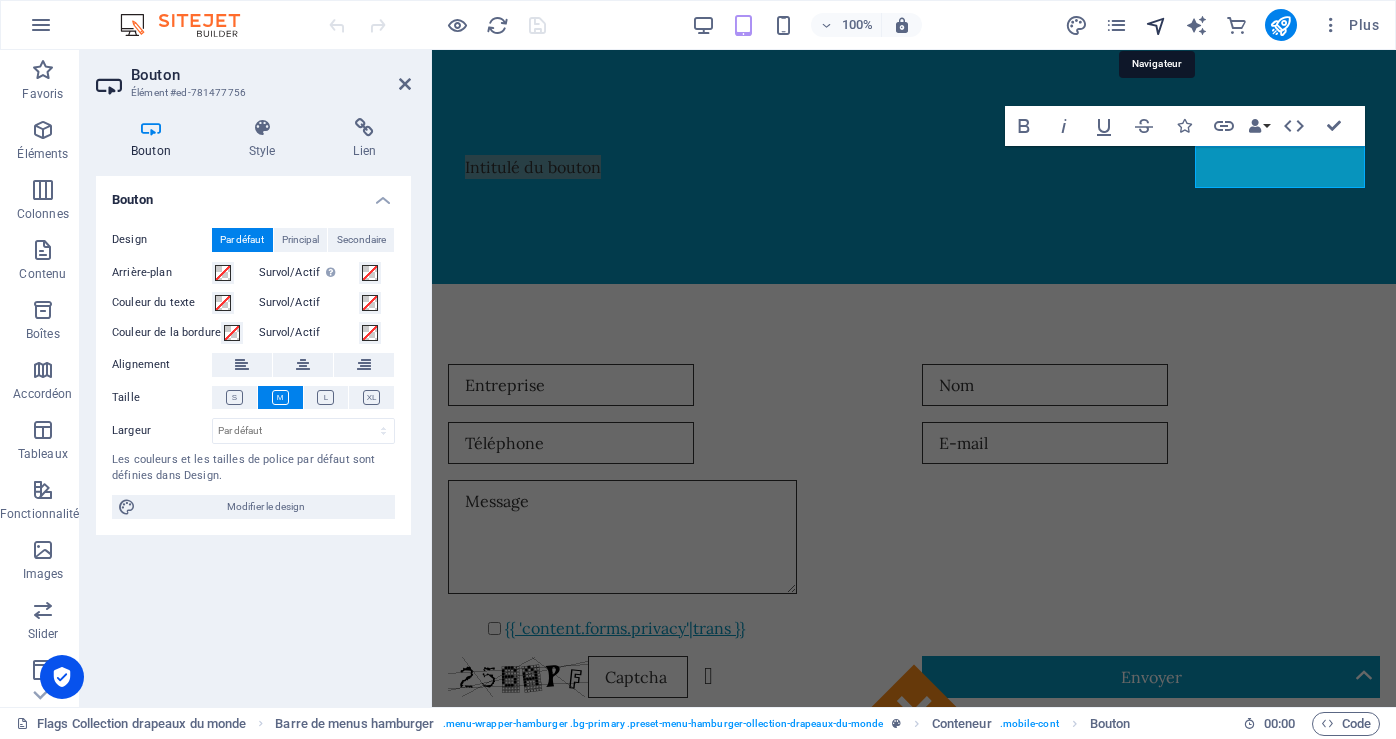 click at bounding box center (1156, 25) 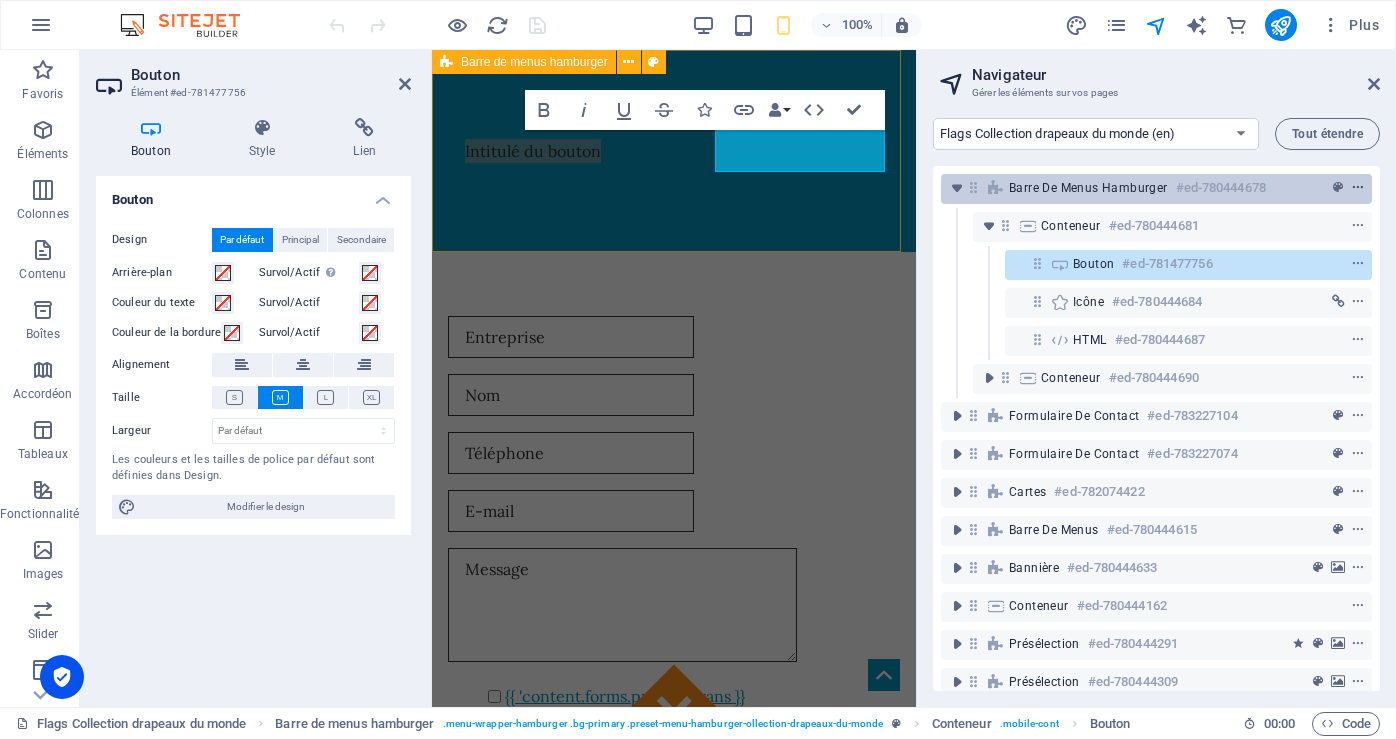 click at bounding box center (1358, 188) 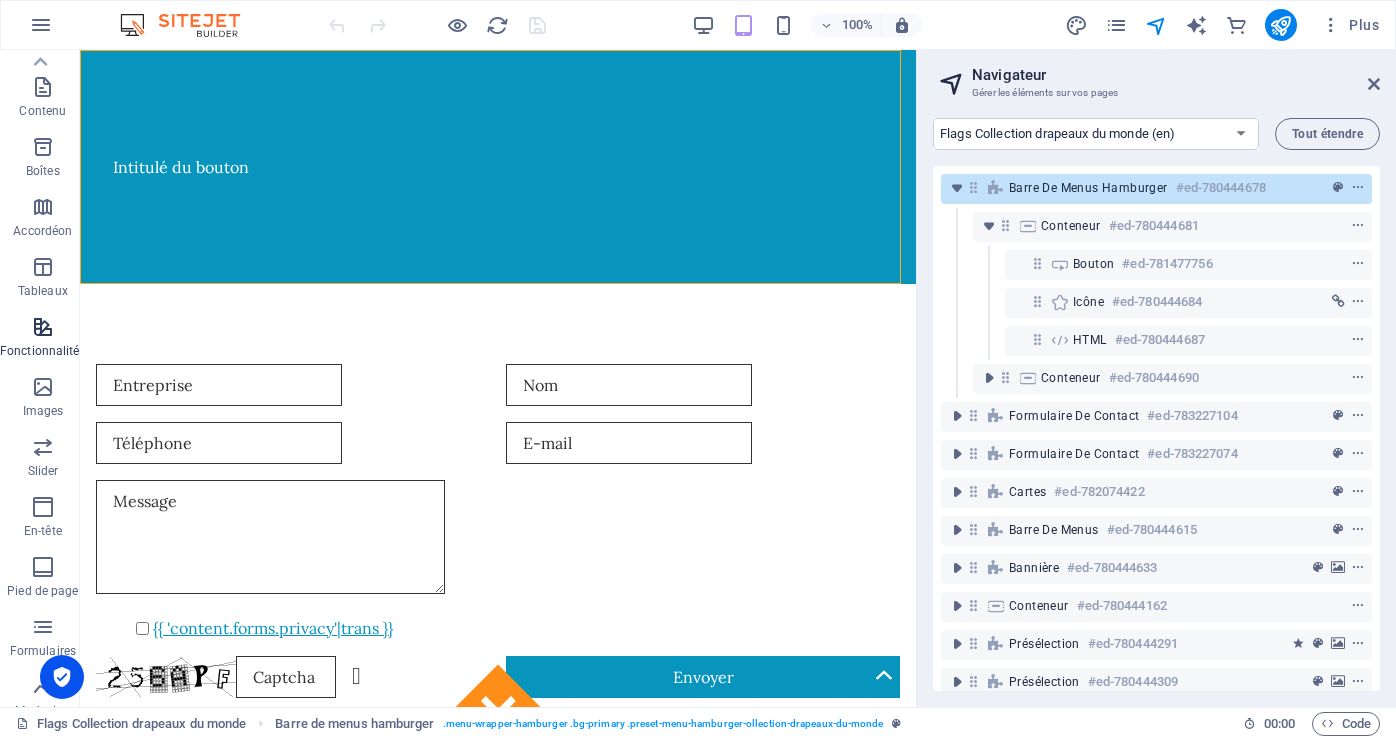 scroll, scrollTop: 0, scrollLeft: 0, axis: both 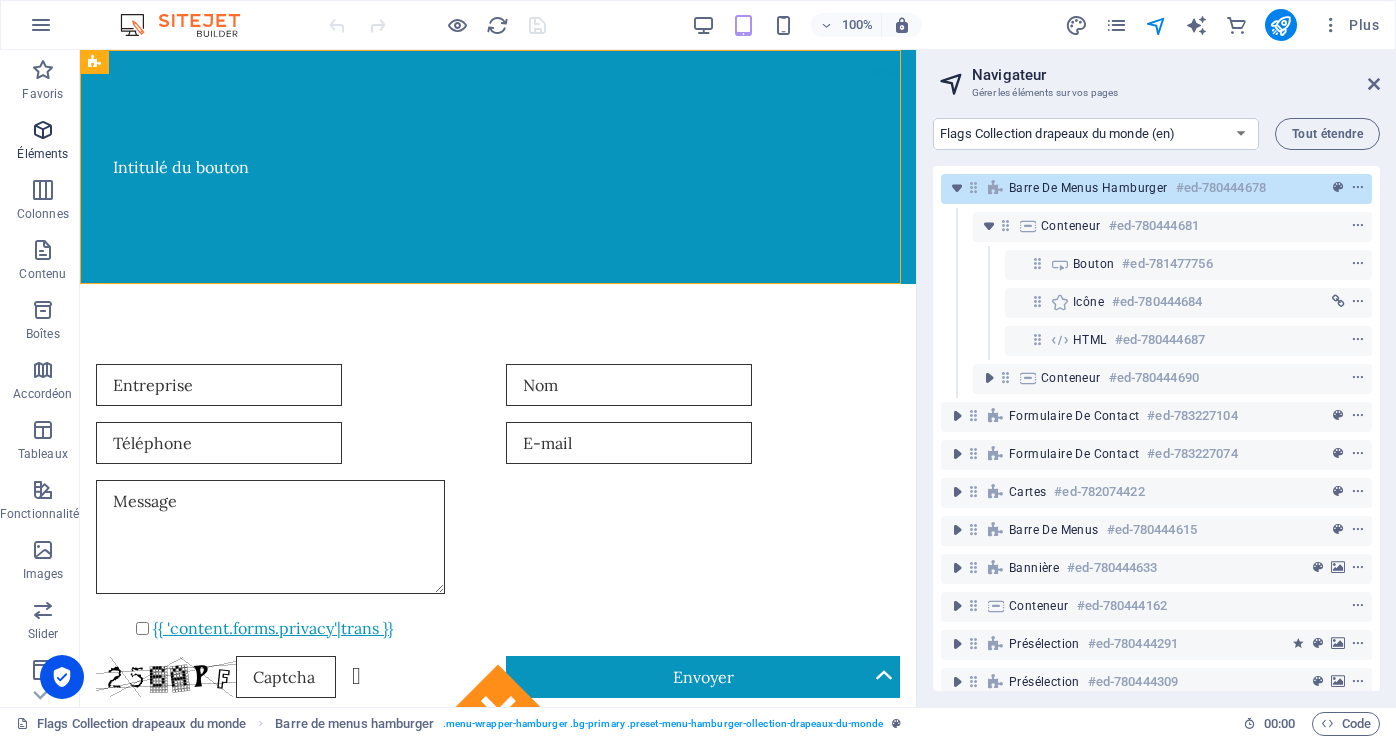 click at bounding box center (43, 130) 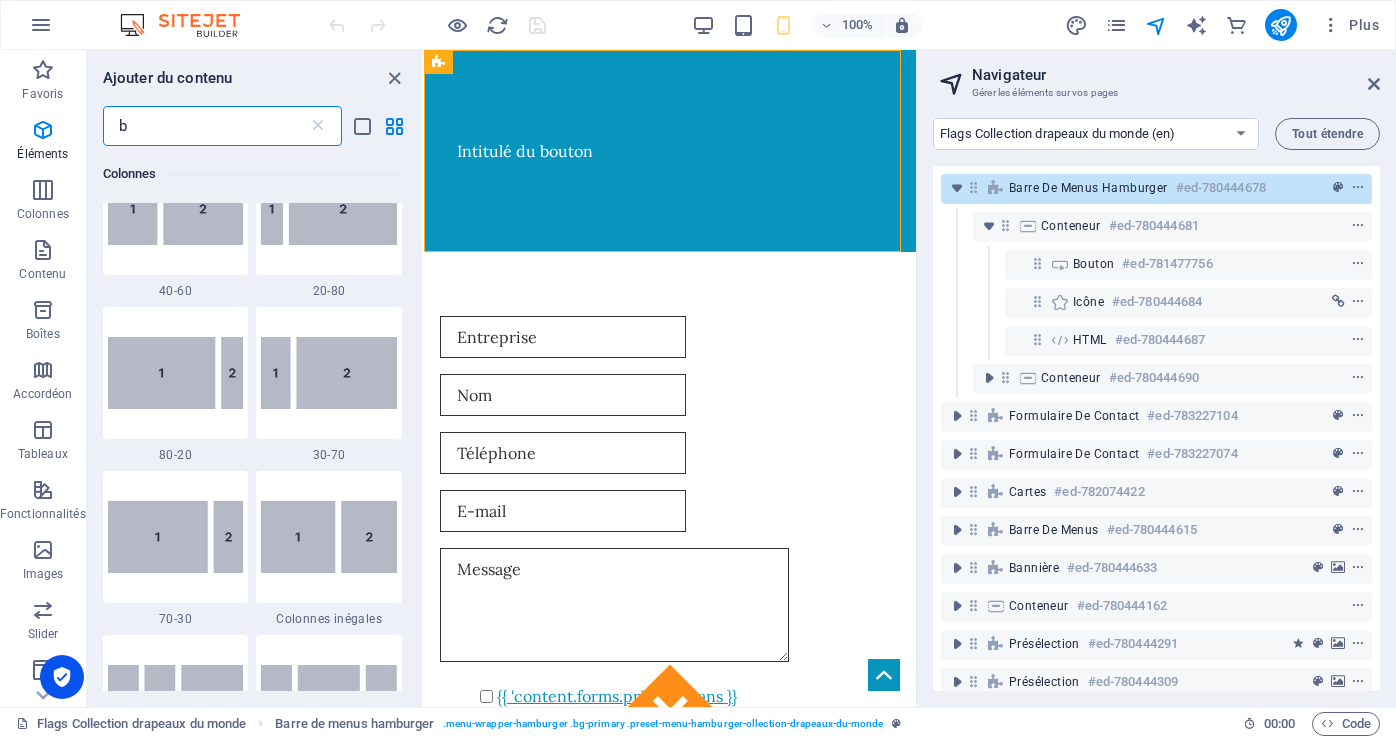 scroll, scrollTop: 0, scrollLeft: 0, axis: both 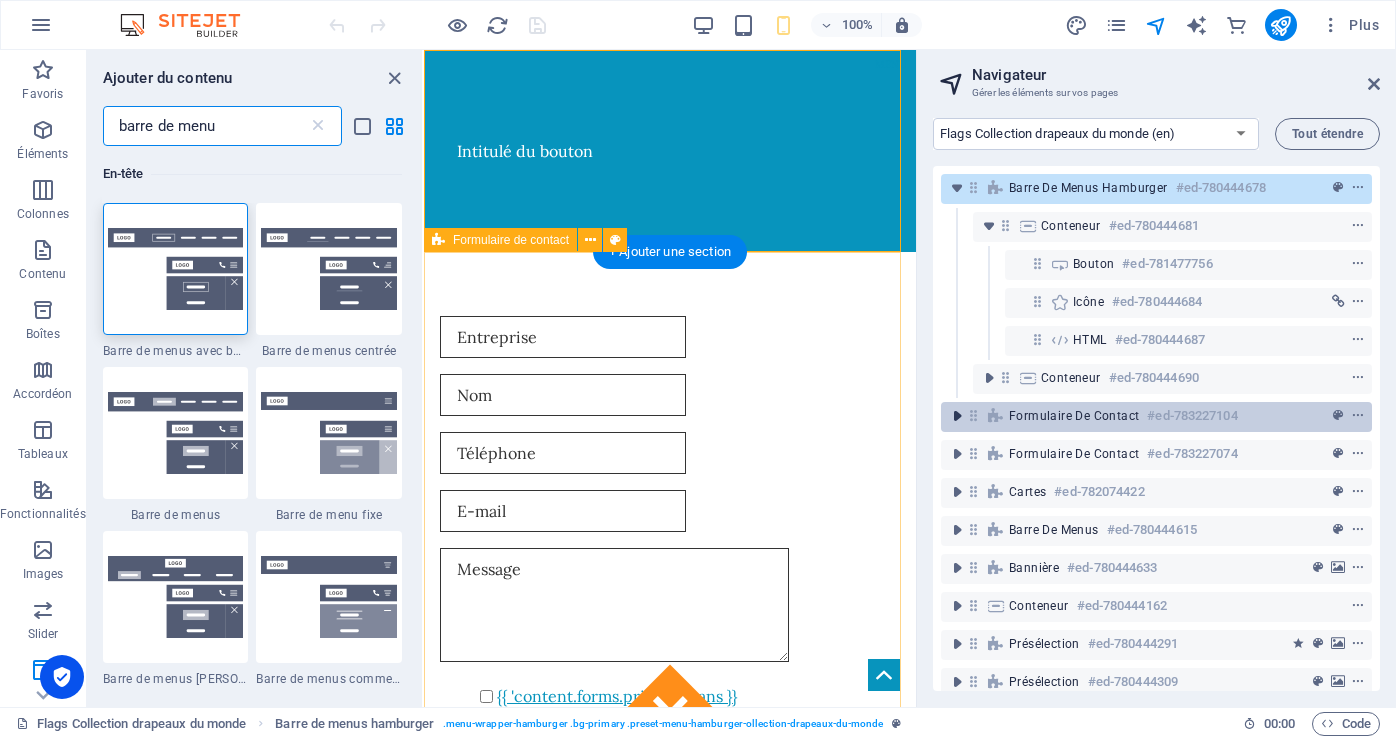 type on "barre de menu" 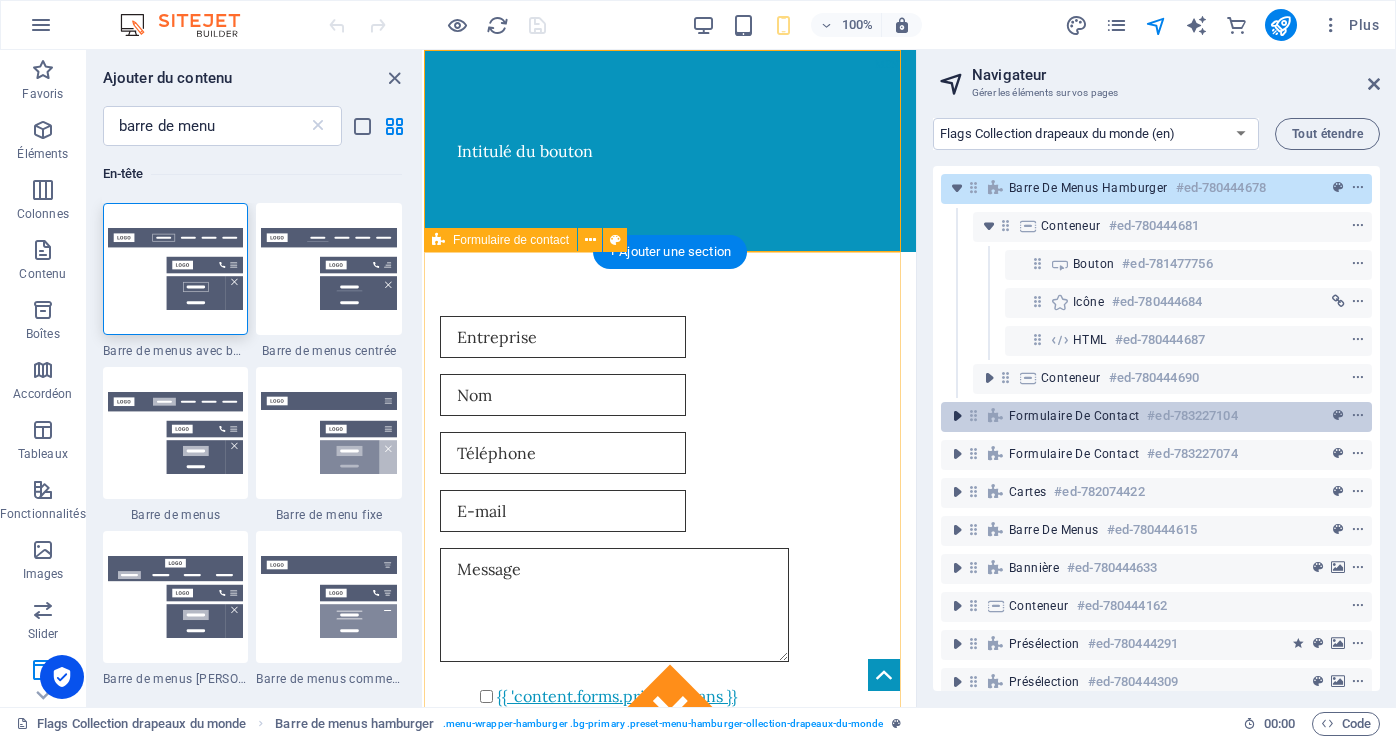 click at bounding box center (957, 416) 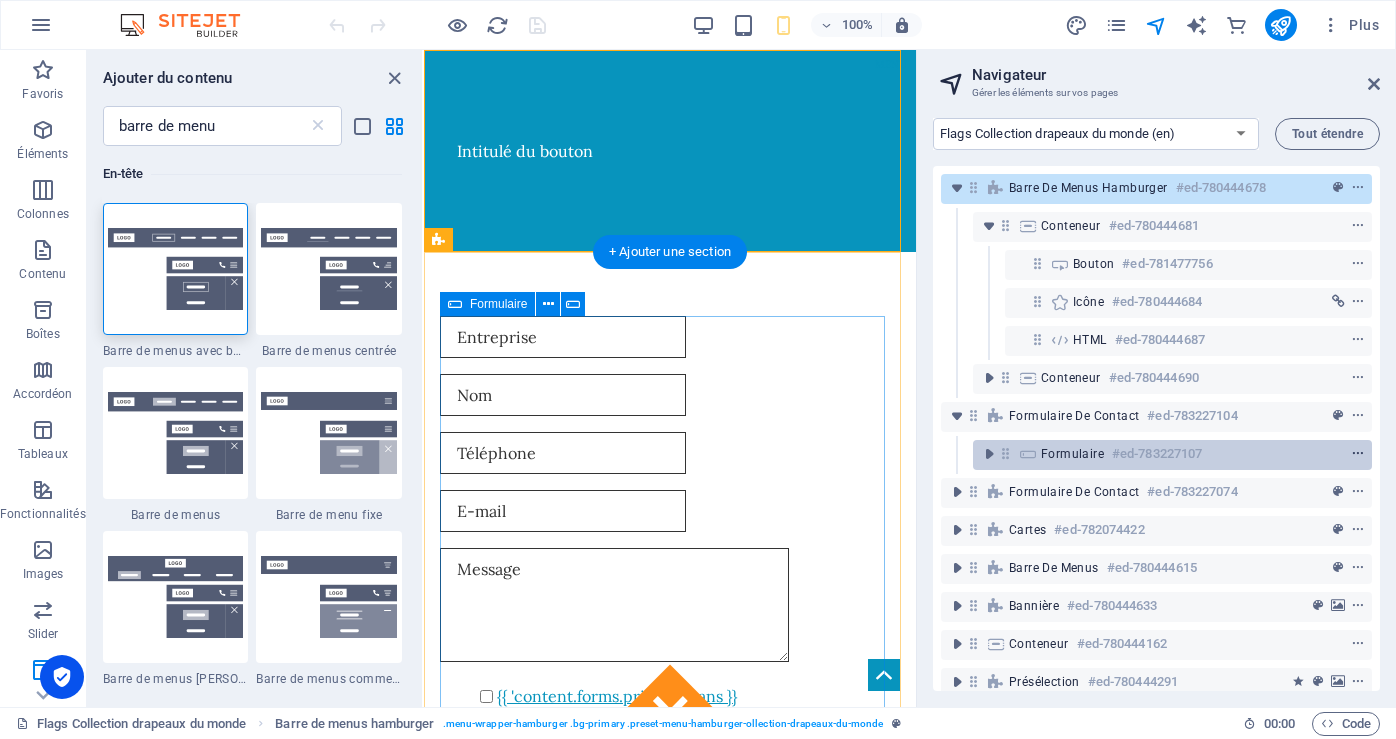 click at bounding box center [1358, 454] 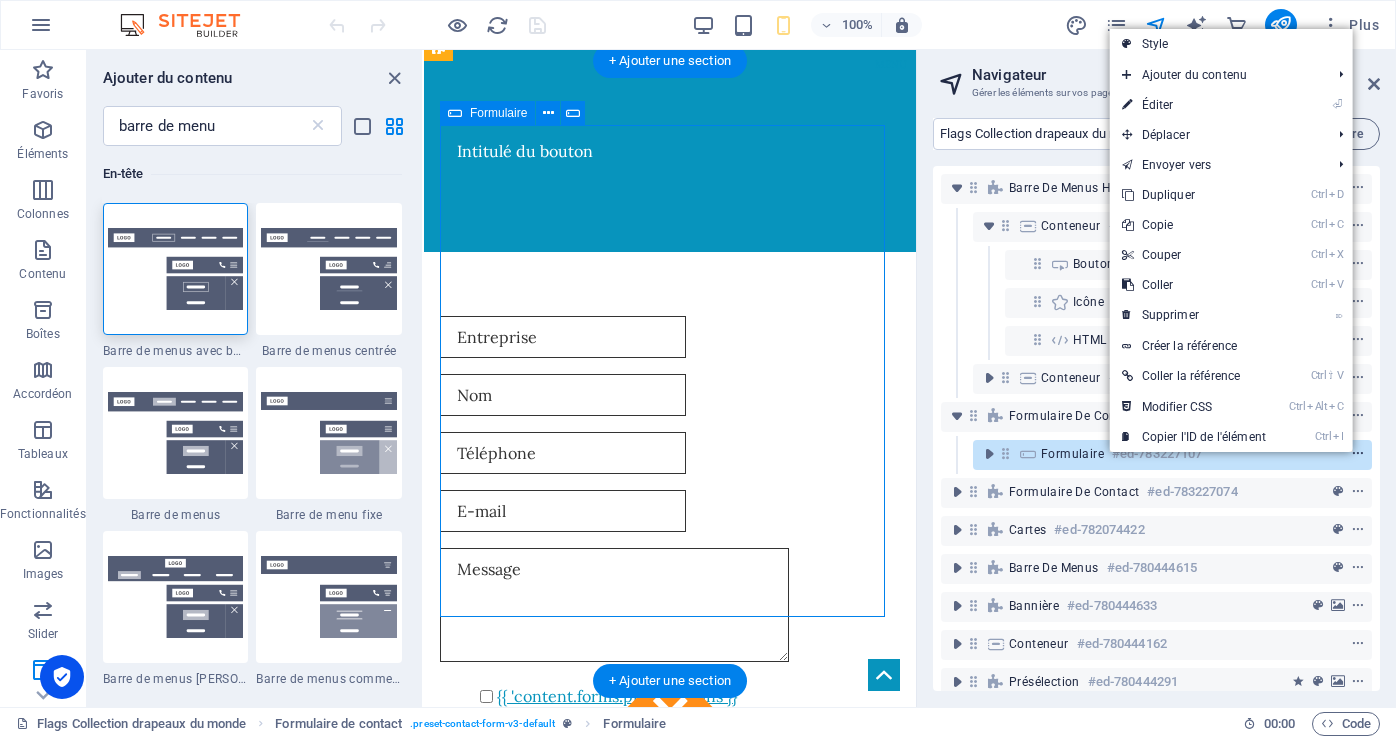 scroll, scrollTop: 191, scrollLeft: 0, axis: vertical 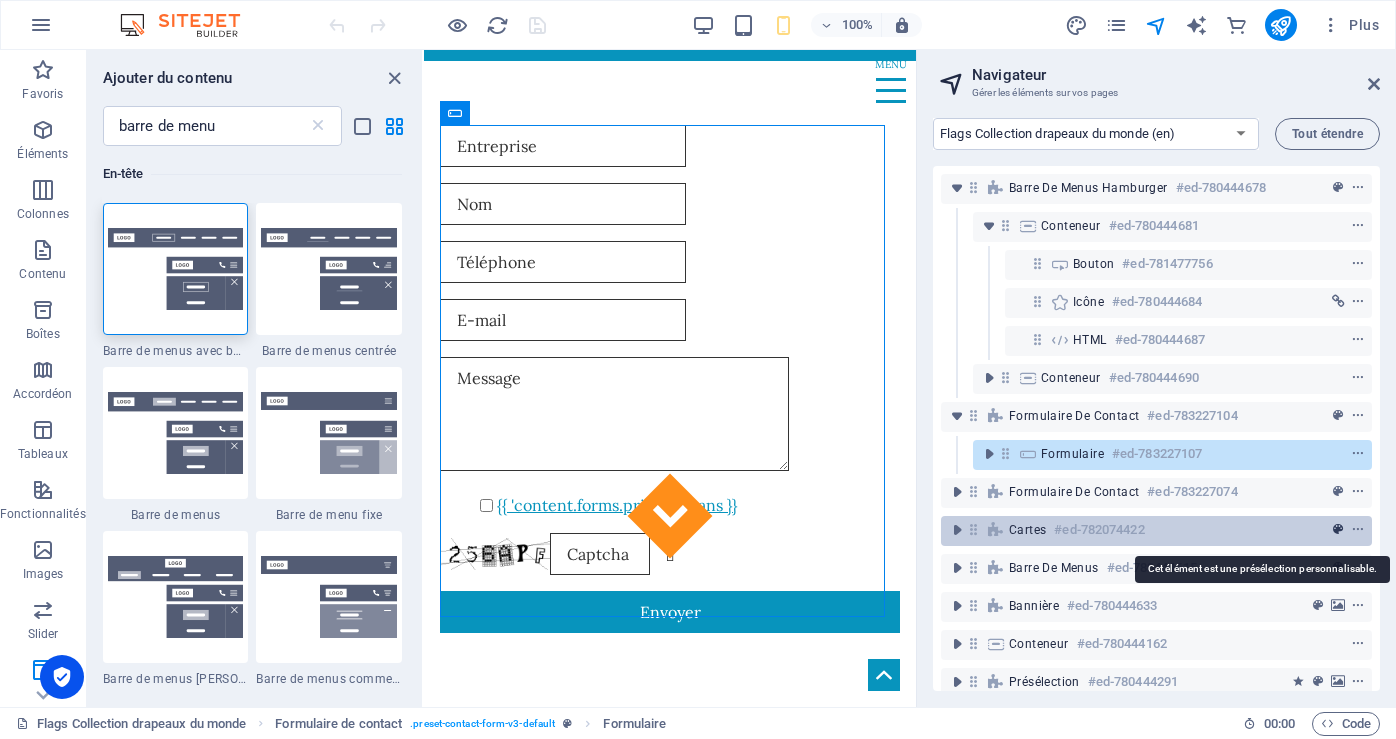 click at bounding box center (1338, 530) 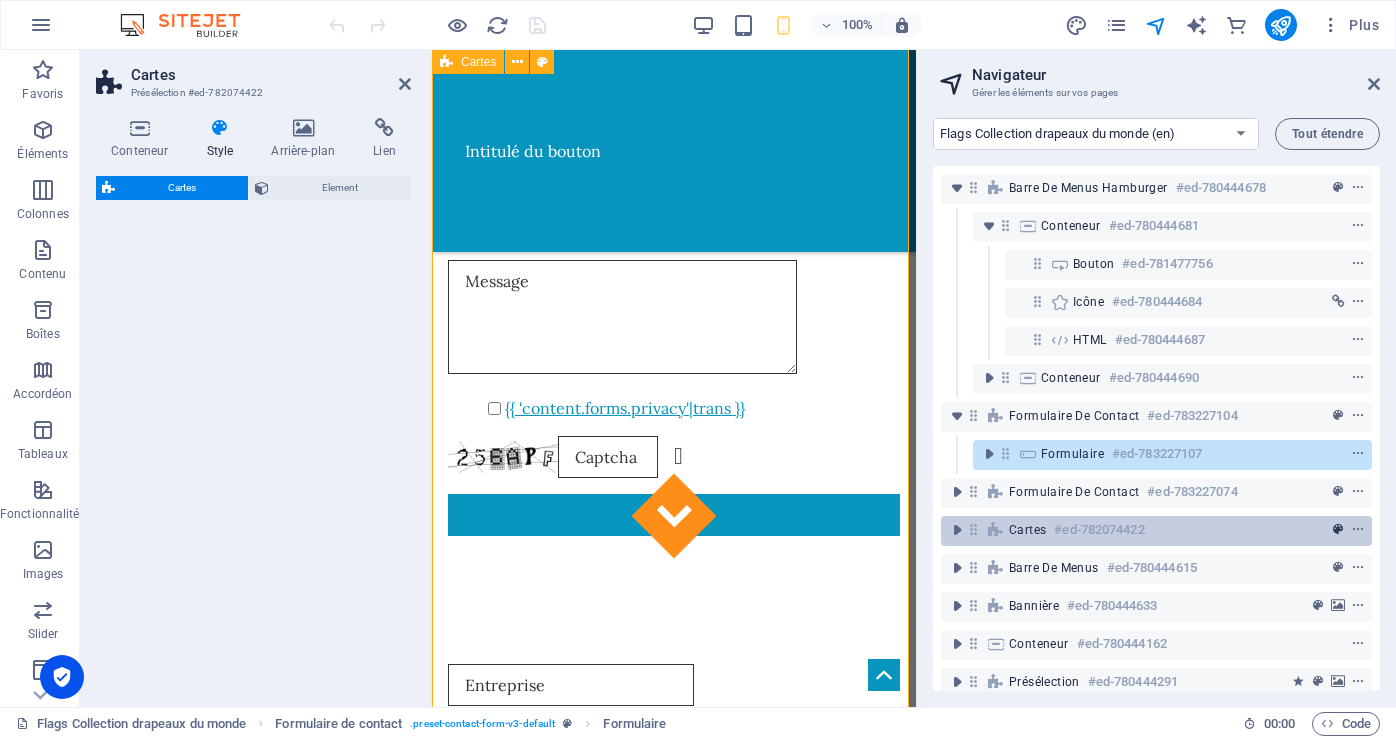 select on "rem" 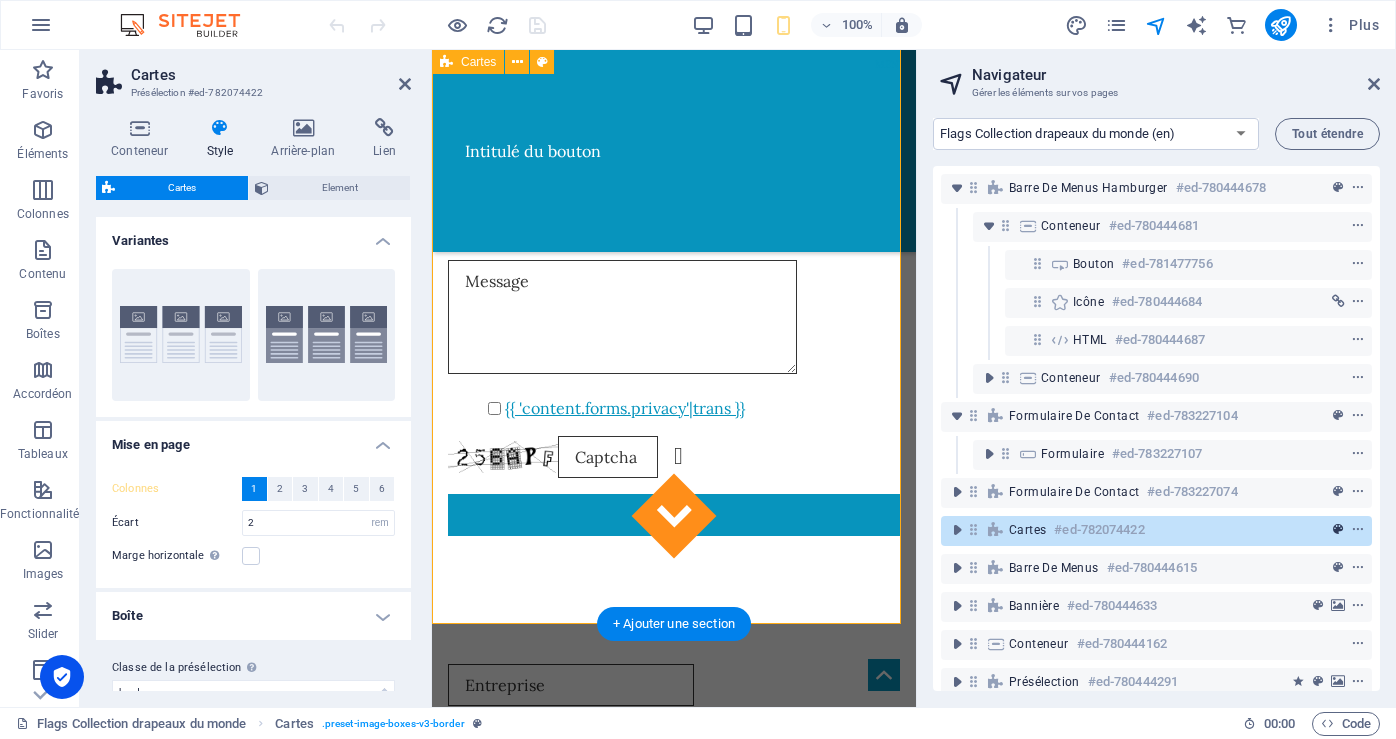 scroll, scrollTop: 2151, scrollLeft: 0, axis: vertical 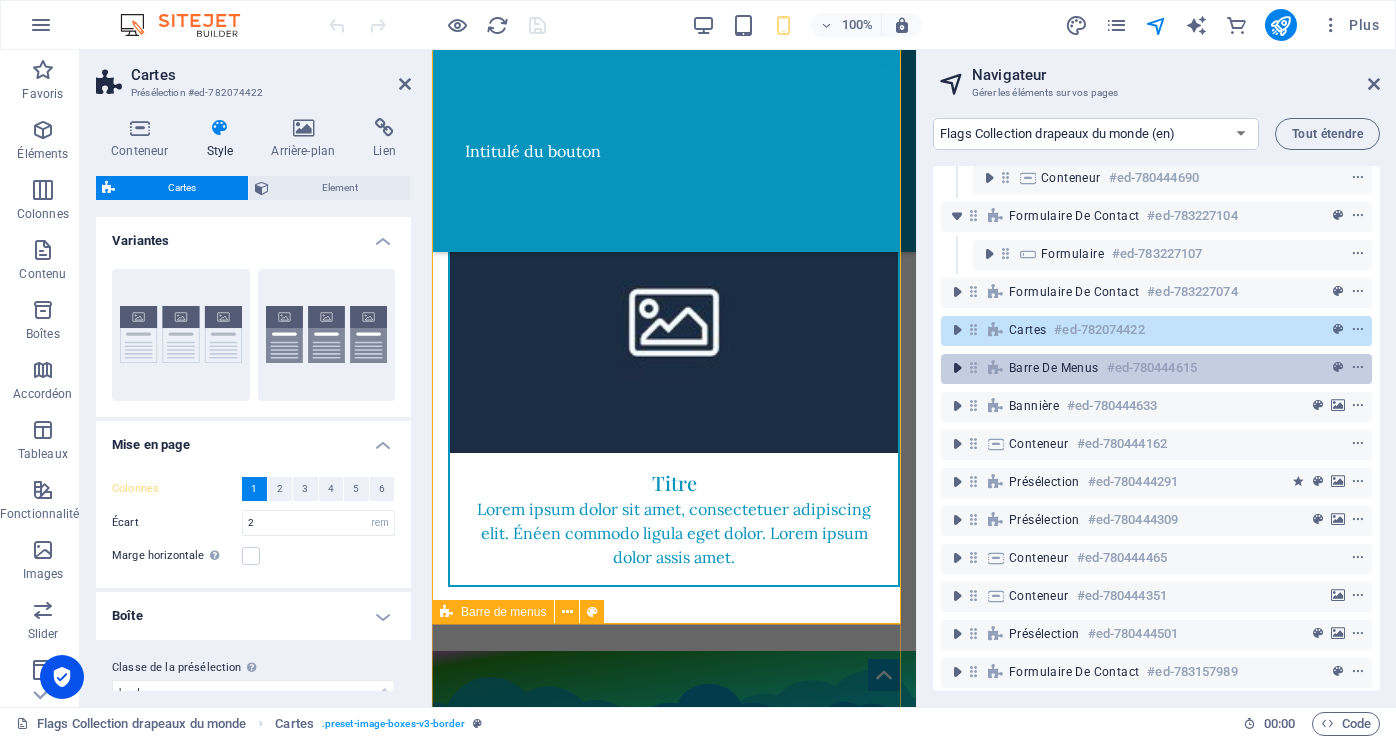 click at bounding box center (957, 368) 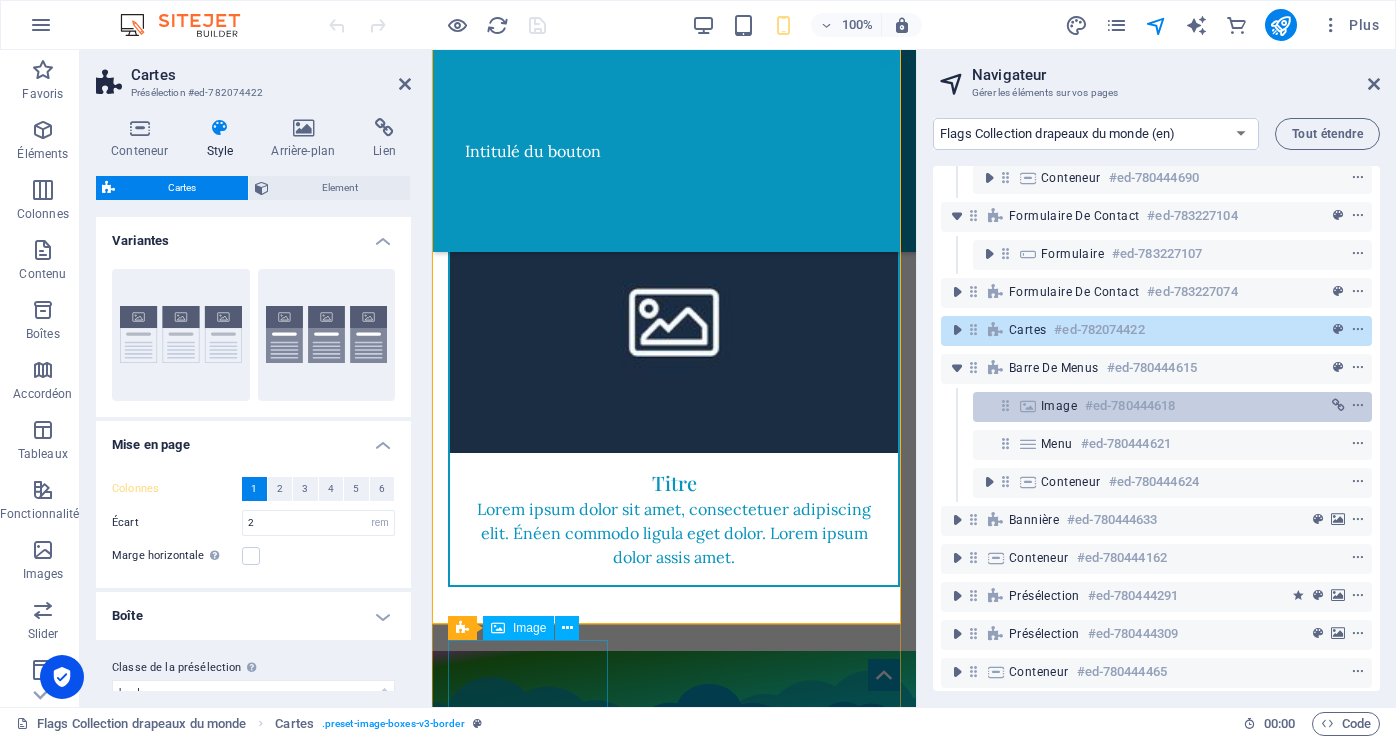click on "Image" at bounding box center [1059, 406] 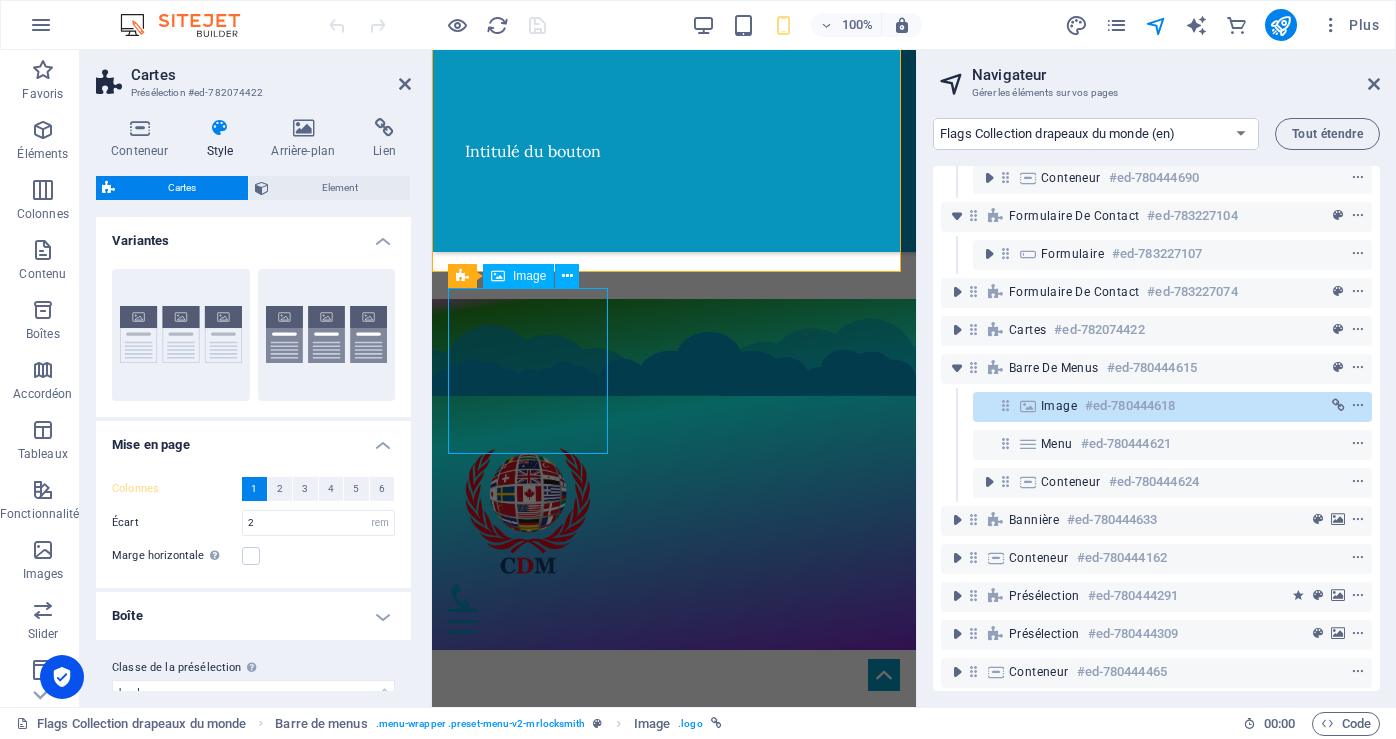 click on "Image" at bounding box center [1059, 406] 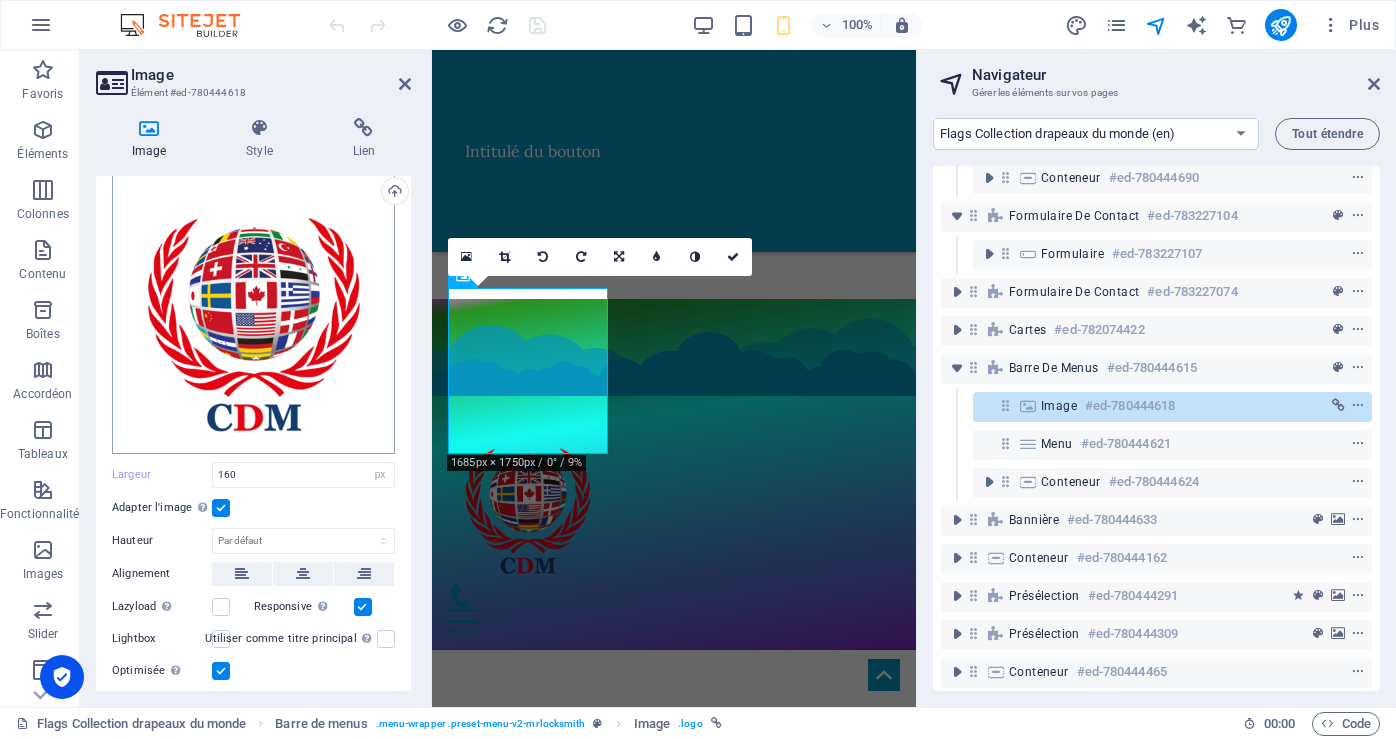 scroll, scrollTop: 200, scrollLeft: 0, axis: vertical 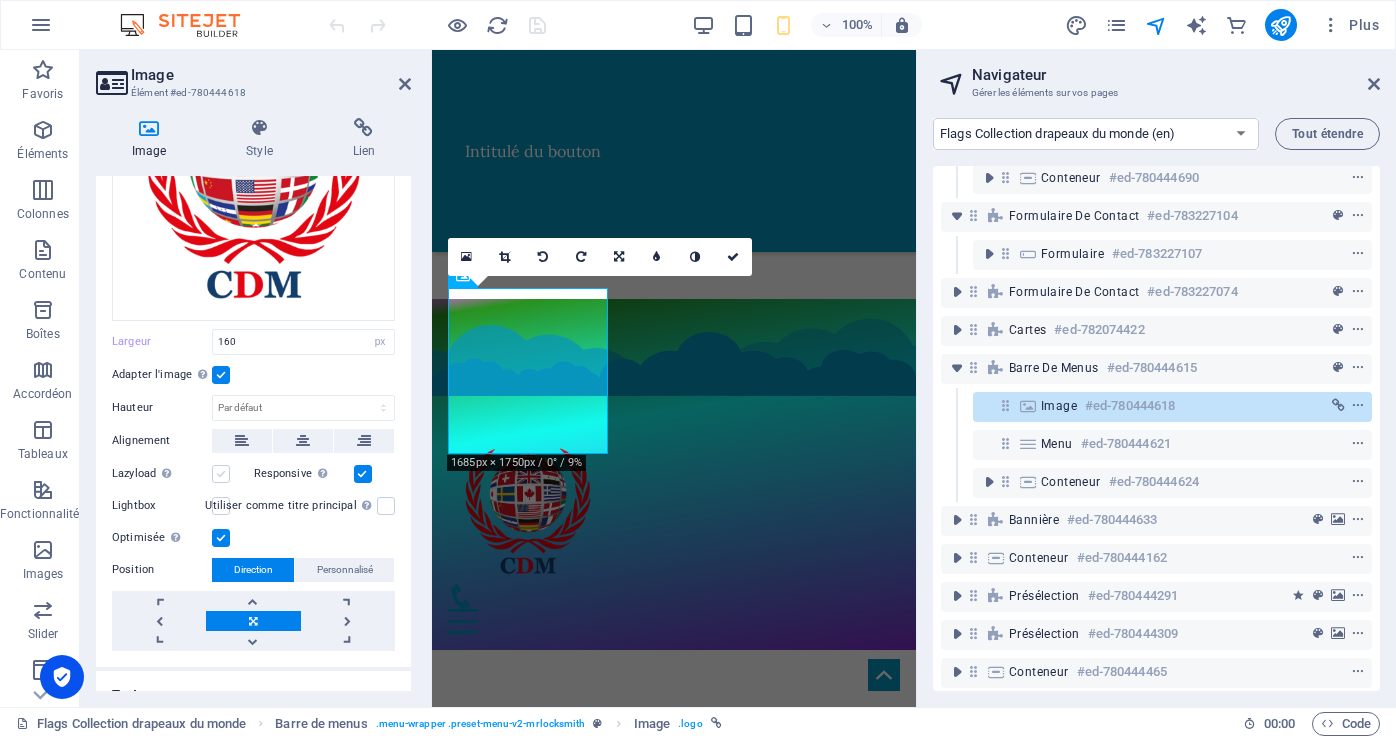 click at bounding box center (221, 474) 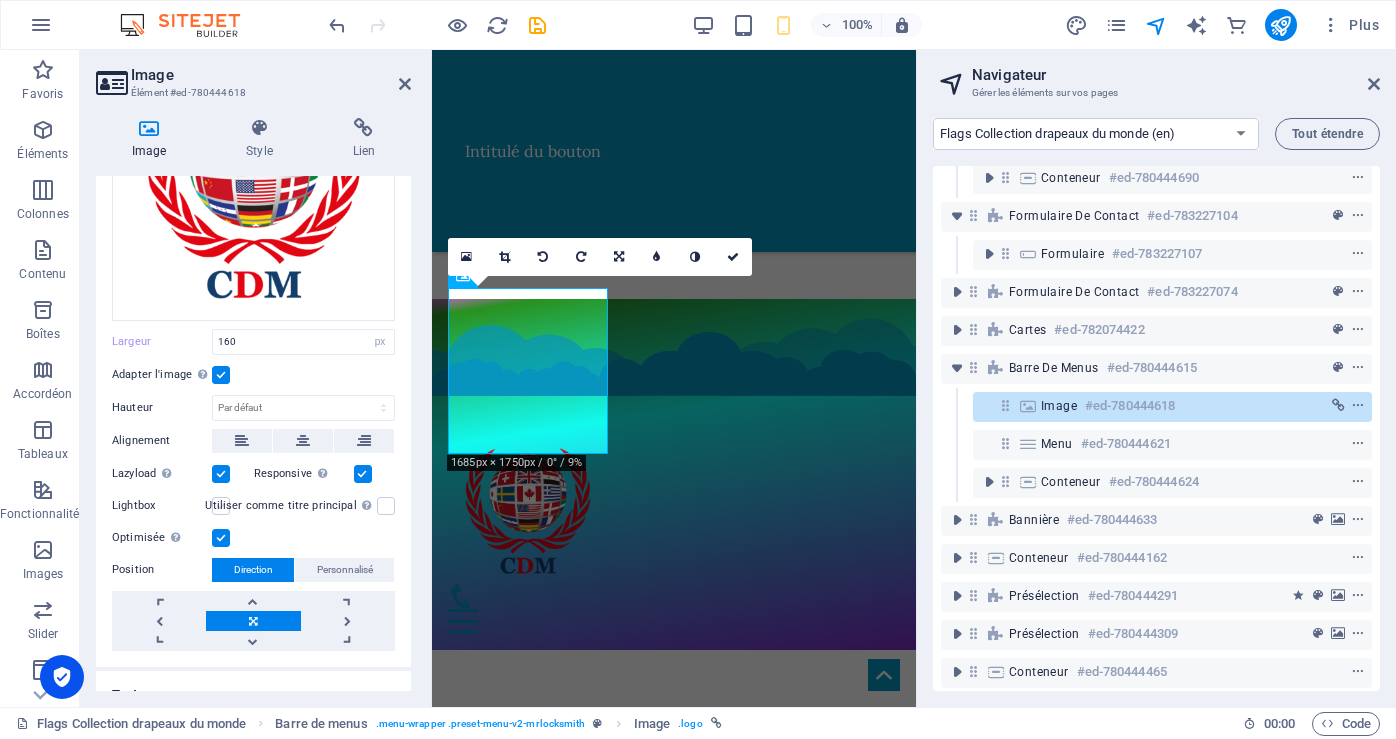click at bounding box center (221, 506) 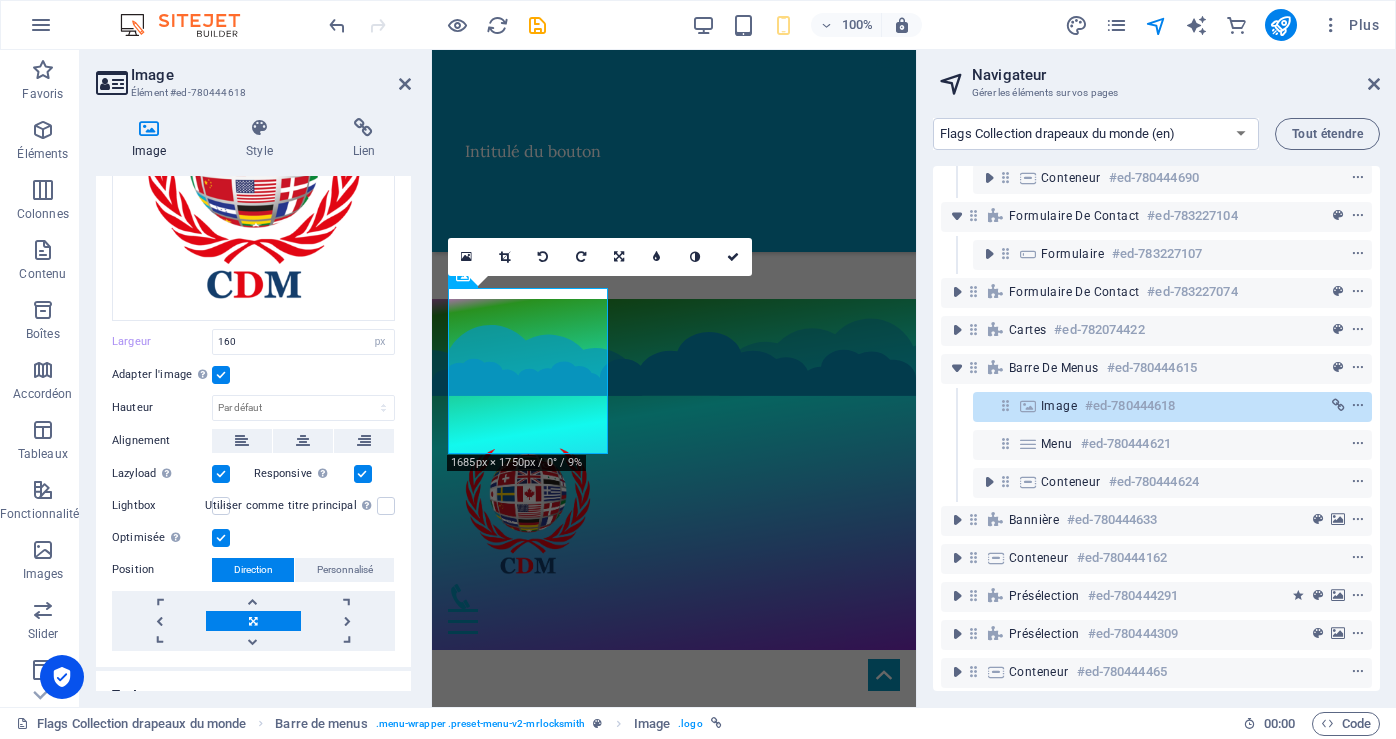 click on "Lightbox" at bounding box center [0, 0] 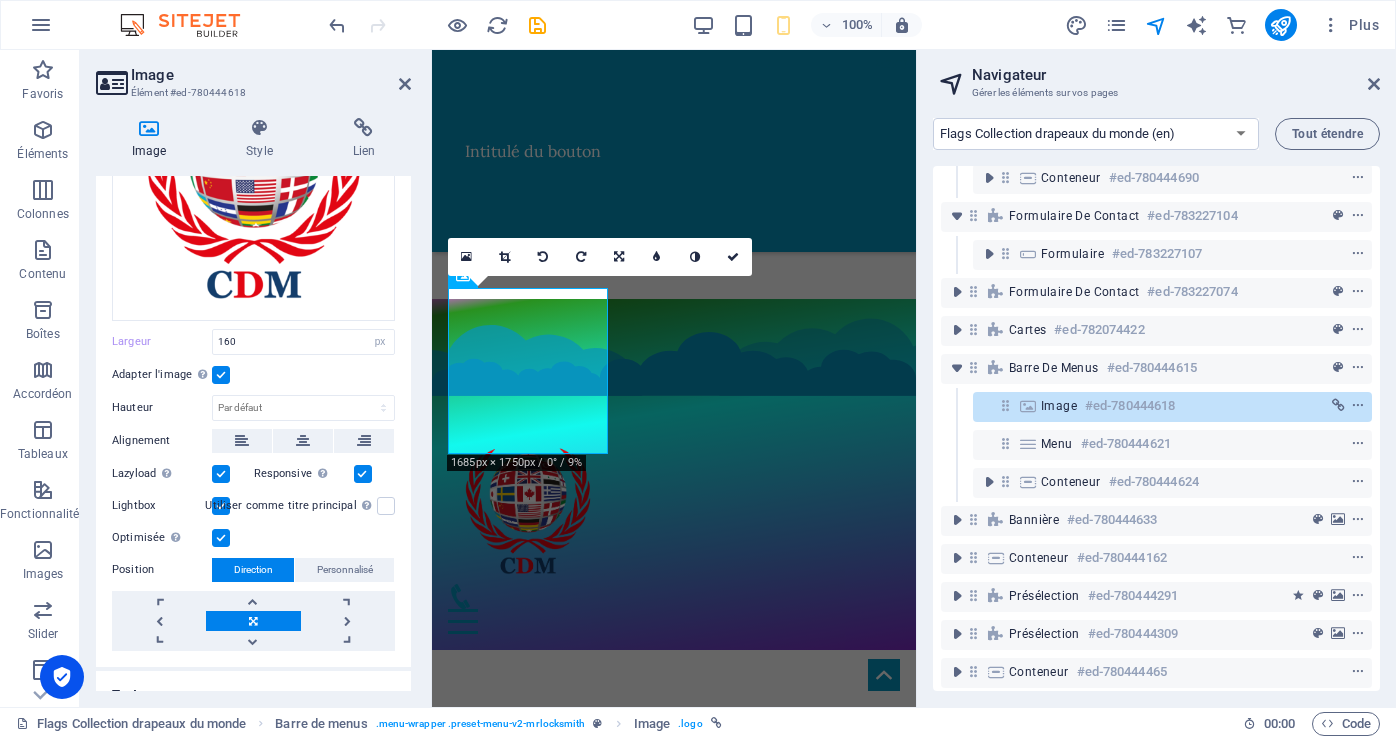 scroll, scrollTop: 224, scrollLeft: 0, axis: vertical 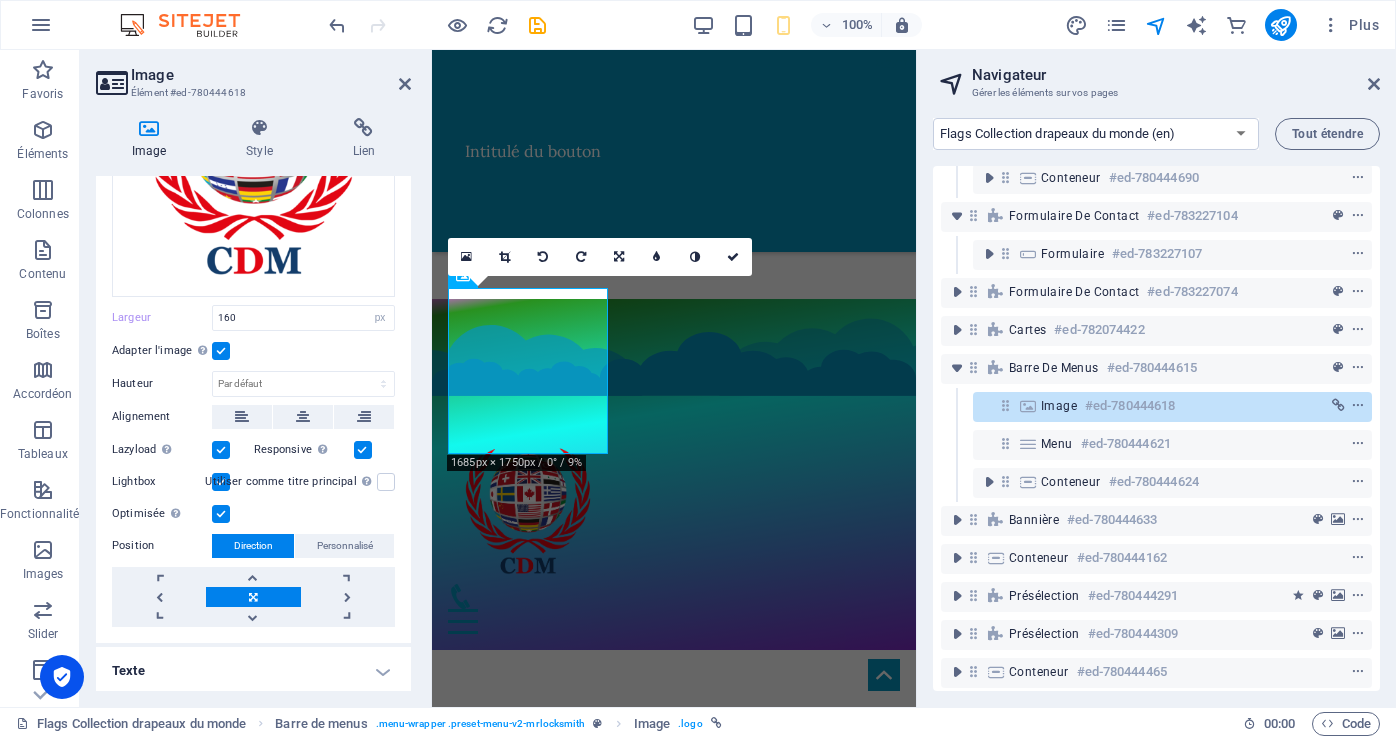 click on "Texte" at bounding box center (253, 671) 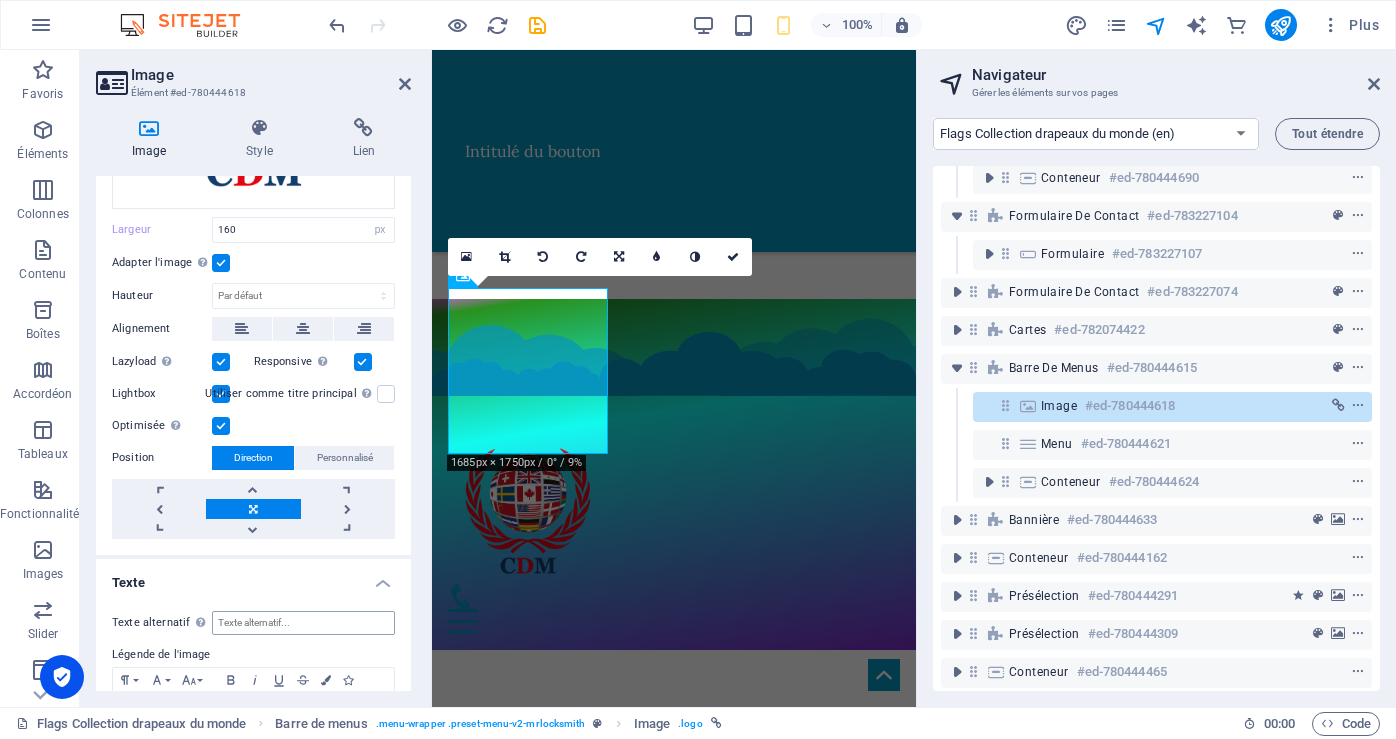 scroll, scrollTop: 412, scrollLeft: 0, axis: vertical 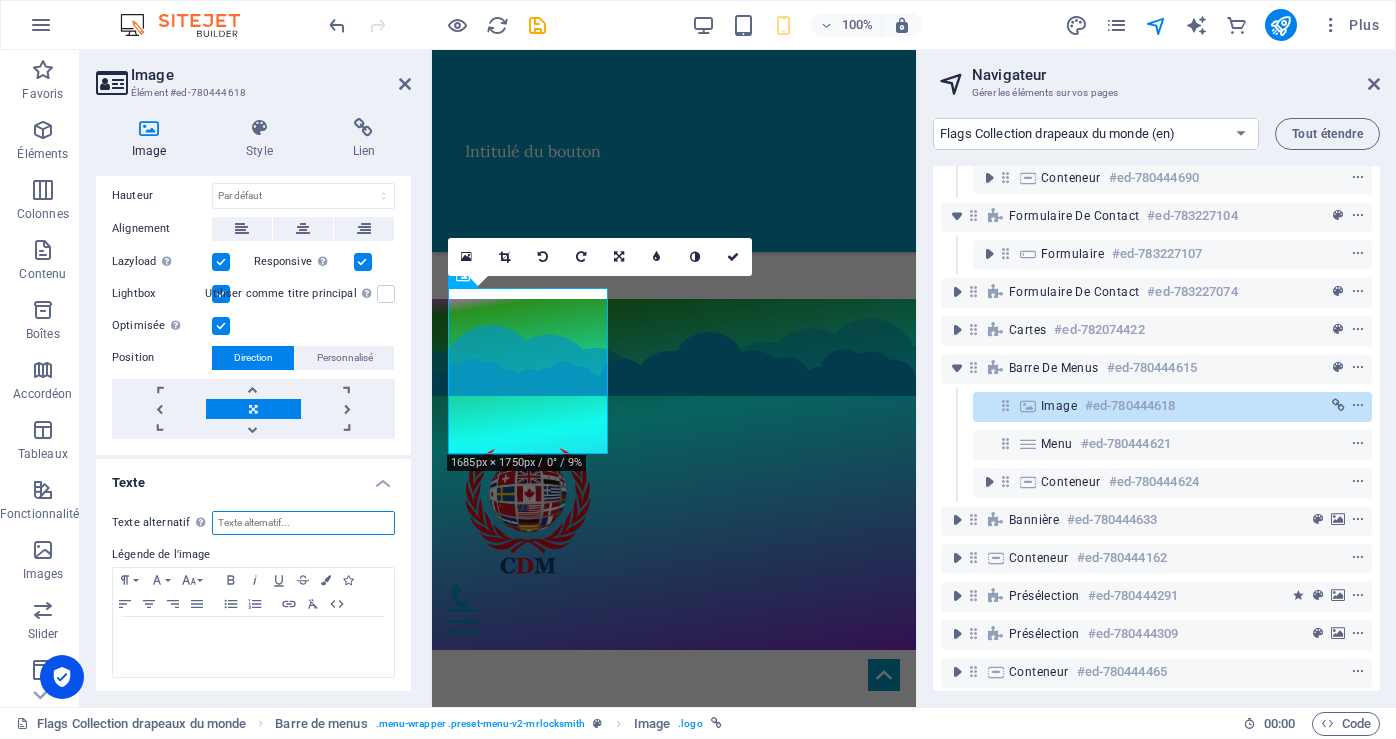 click on "Texte alternatif Le texte alternatif est utilisé par les appareils qui ne peuvent pas afficher les images (par exemple : les moteurs de recherche d'images). Chaque image devrait avoir un texte alternatif pour améliorer l'accessibilité du site web." at bounding box center [303, 523] 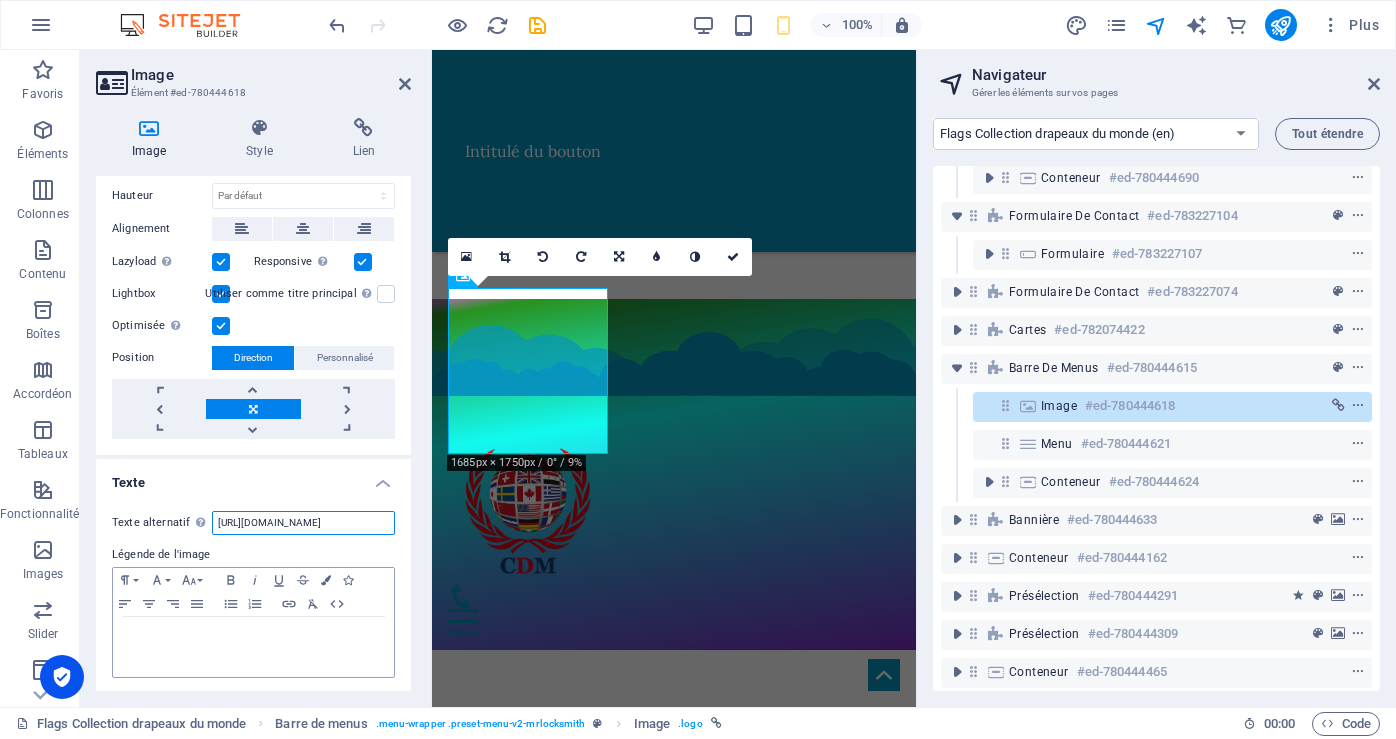 type on "[URL][DOMAIN_NAME]" 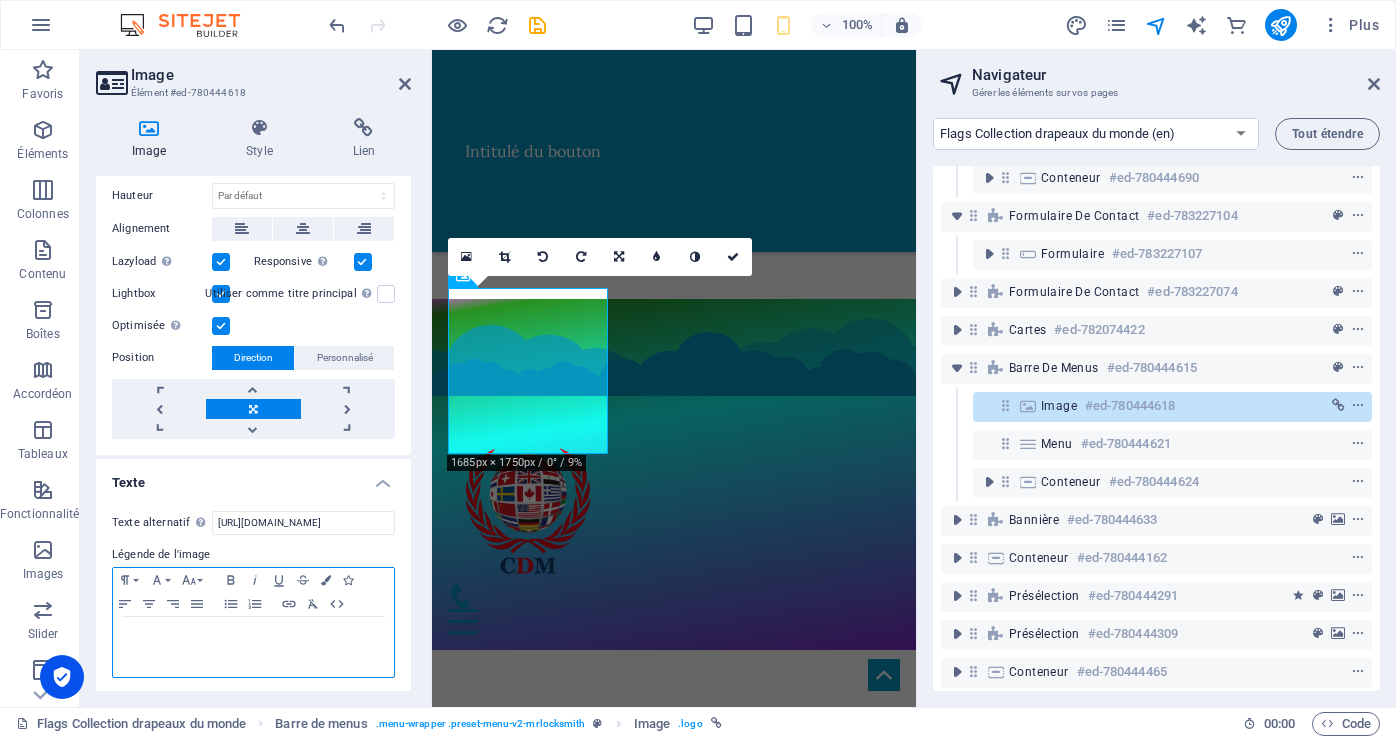 click at bounding box center [253, 636] 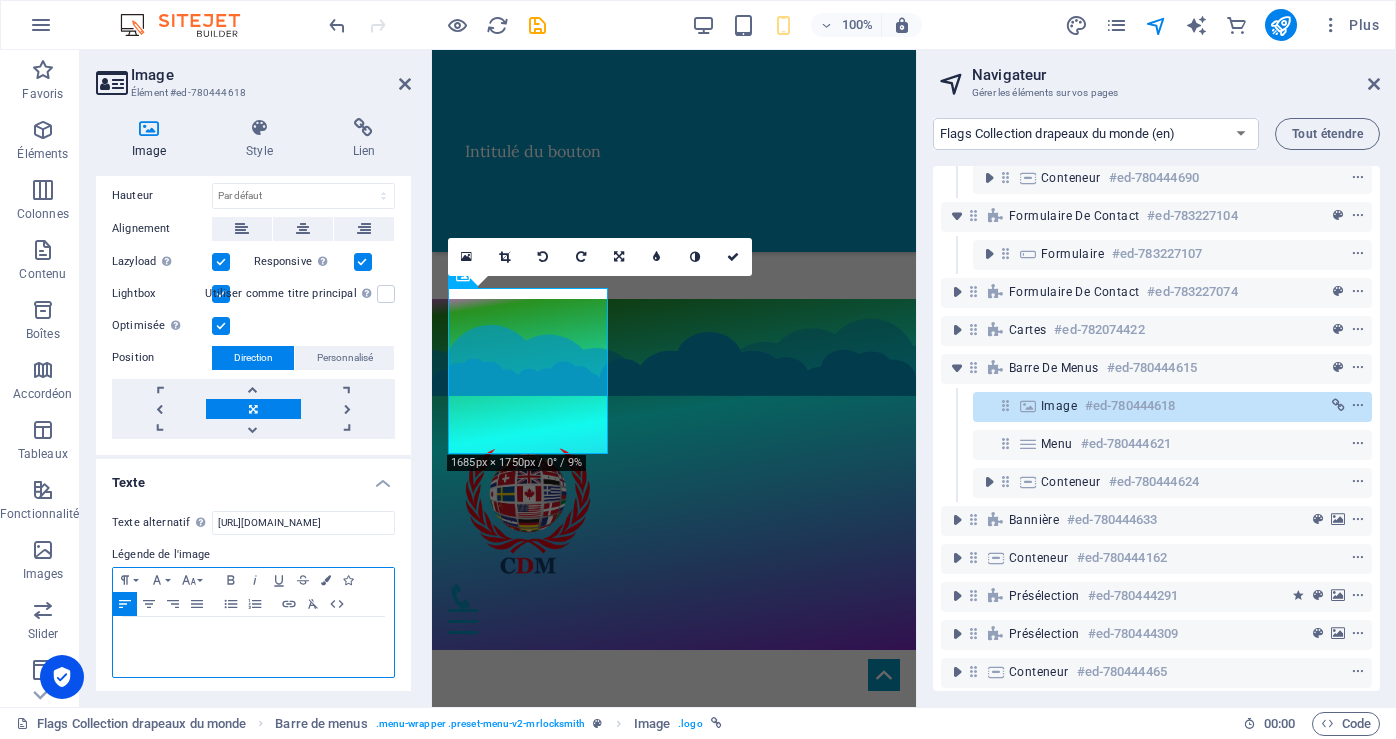 type 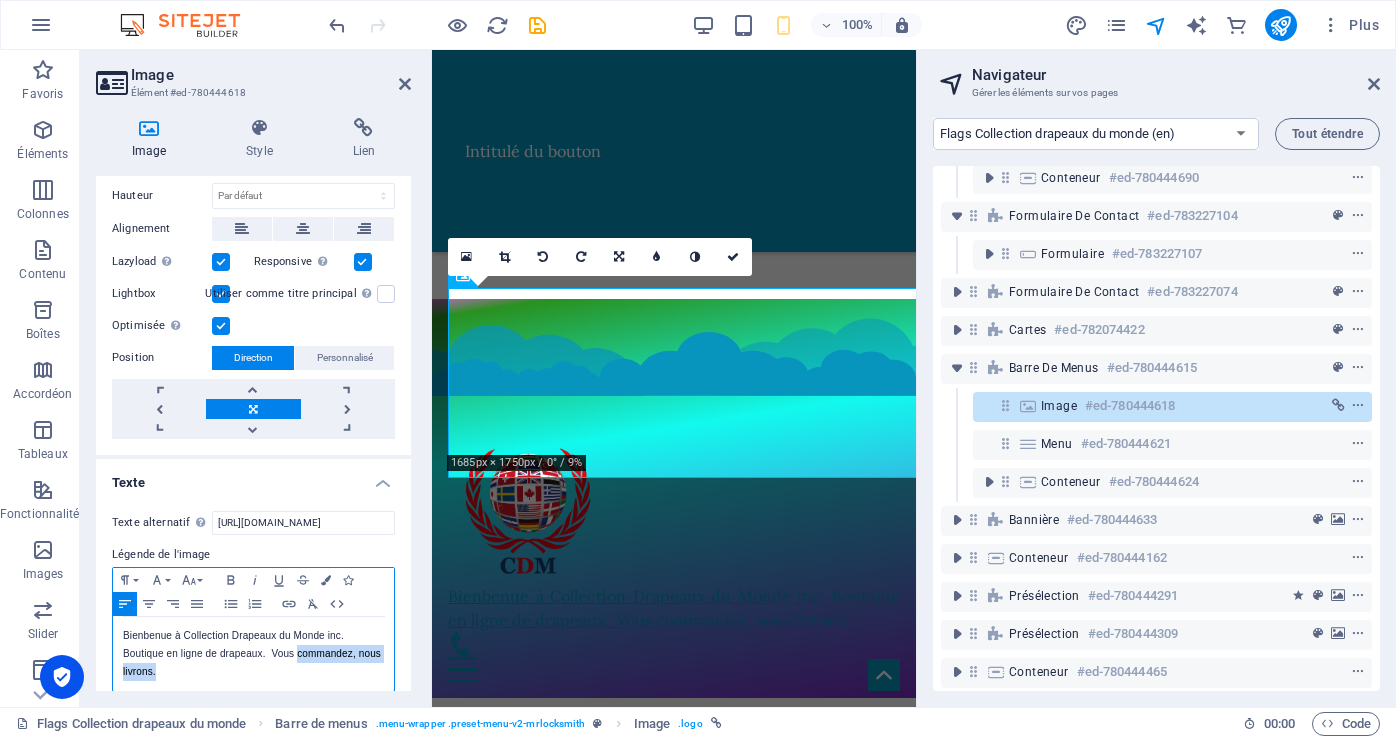 drag, startPoint x: 297, startPoint y: 648, endPoint x: 355, endPoint y: 660, distance: 59.22837 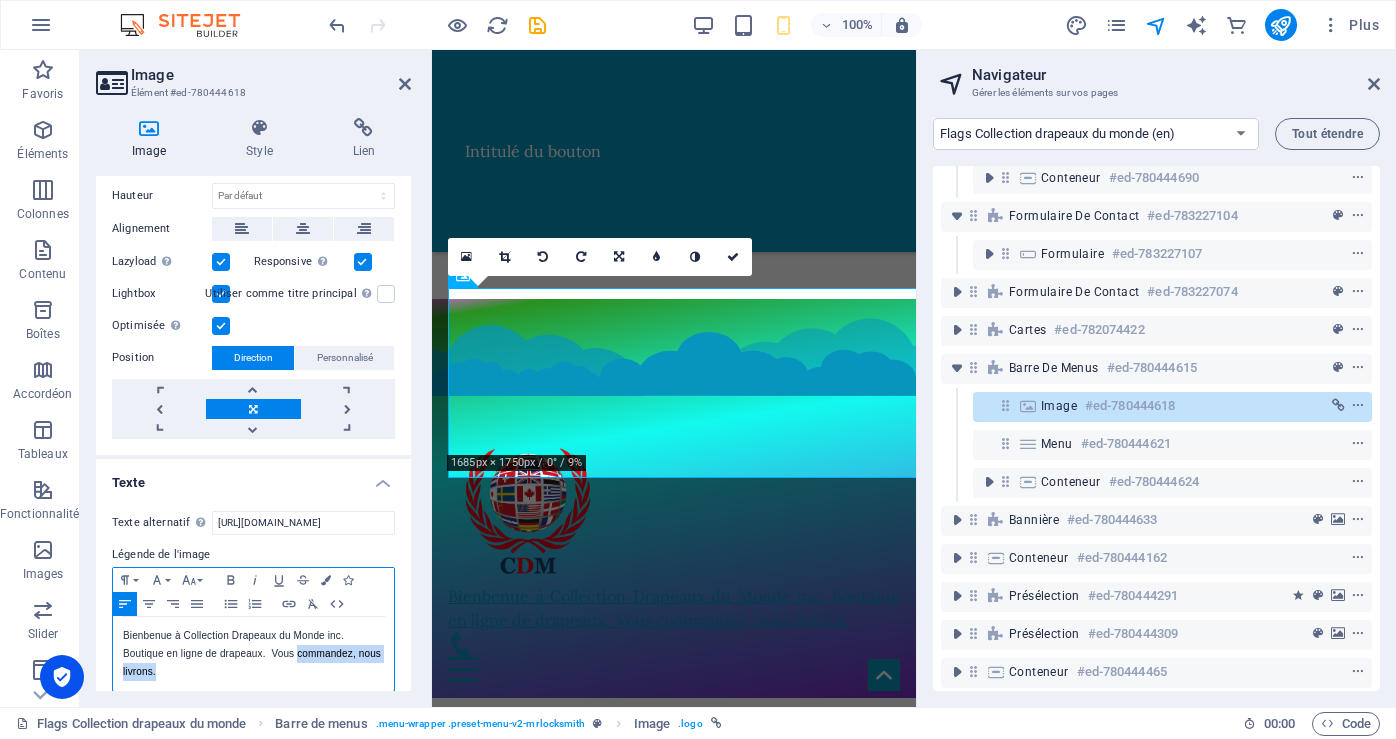 click on "Bienbenue à Collection Drapeaux du Monde inc. Boutique en ligne de drapeaux.  Vous commandez, nous livrons." at bounding box center [253, 654] 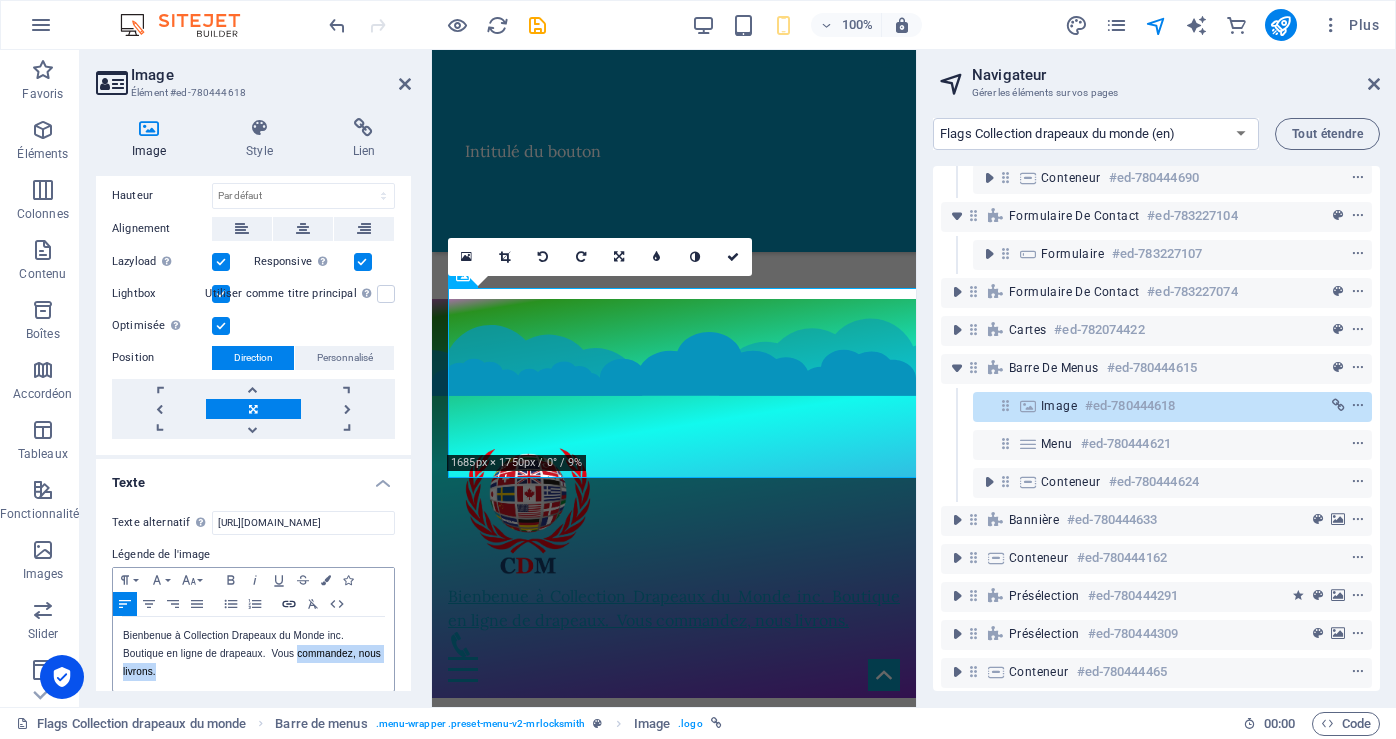 click 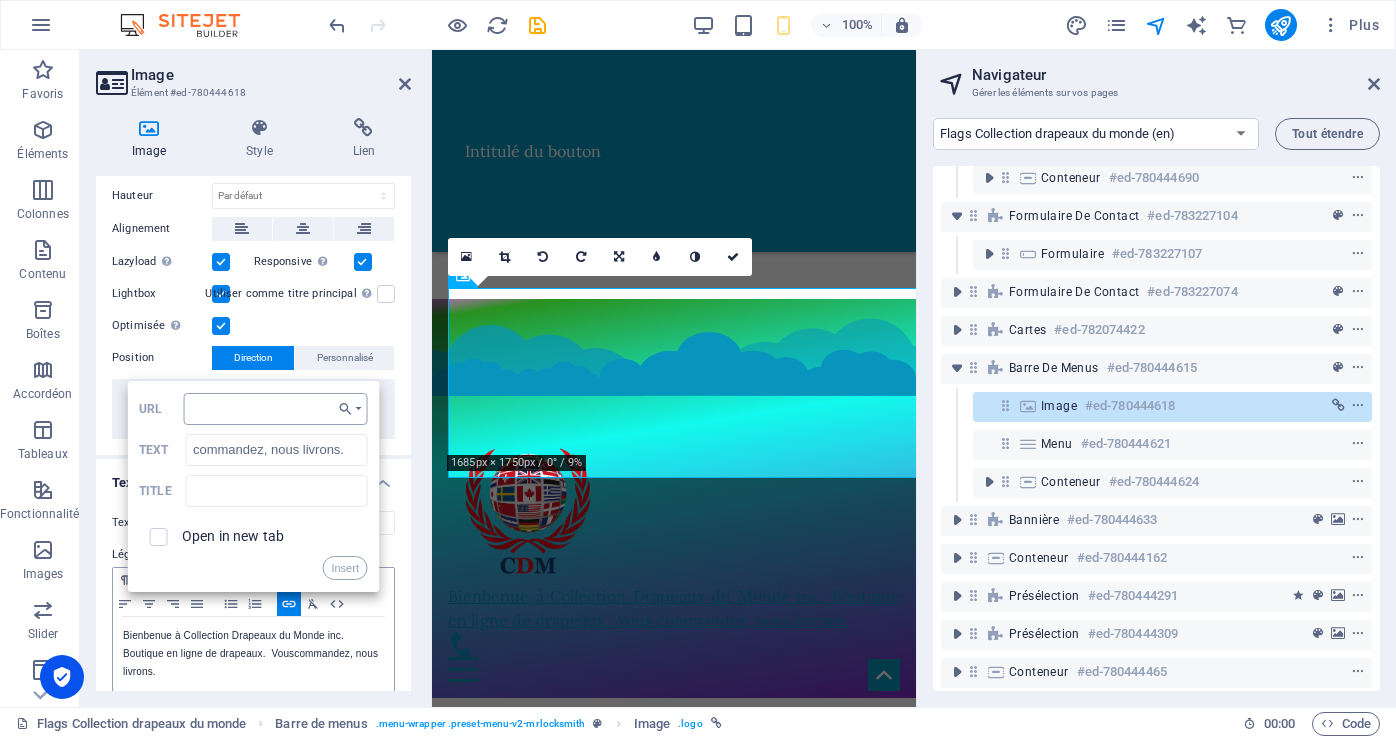 click on "URL" at bounding box center [276, 409] 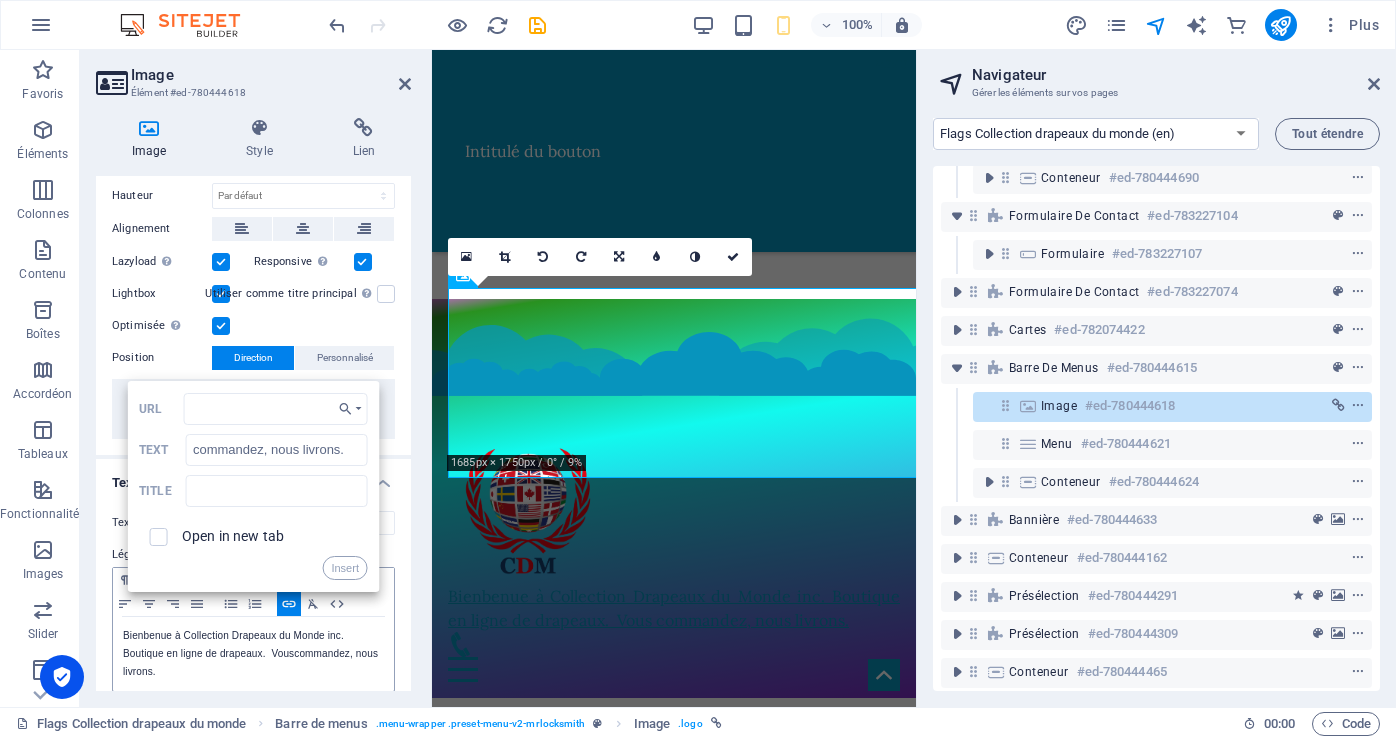 type on "[URL][DOMAIN_NAME]" 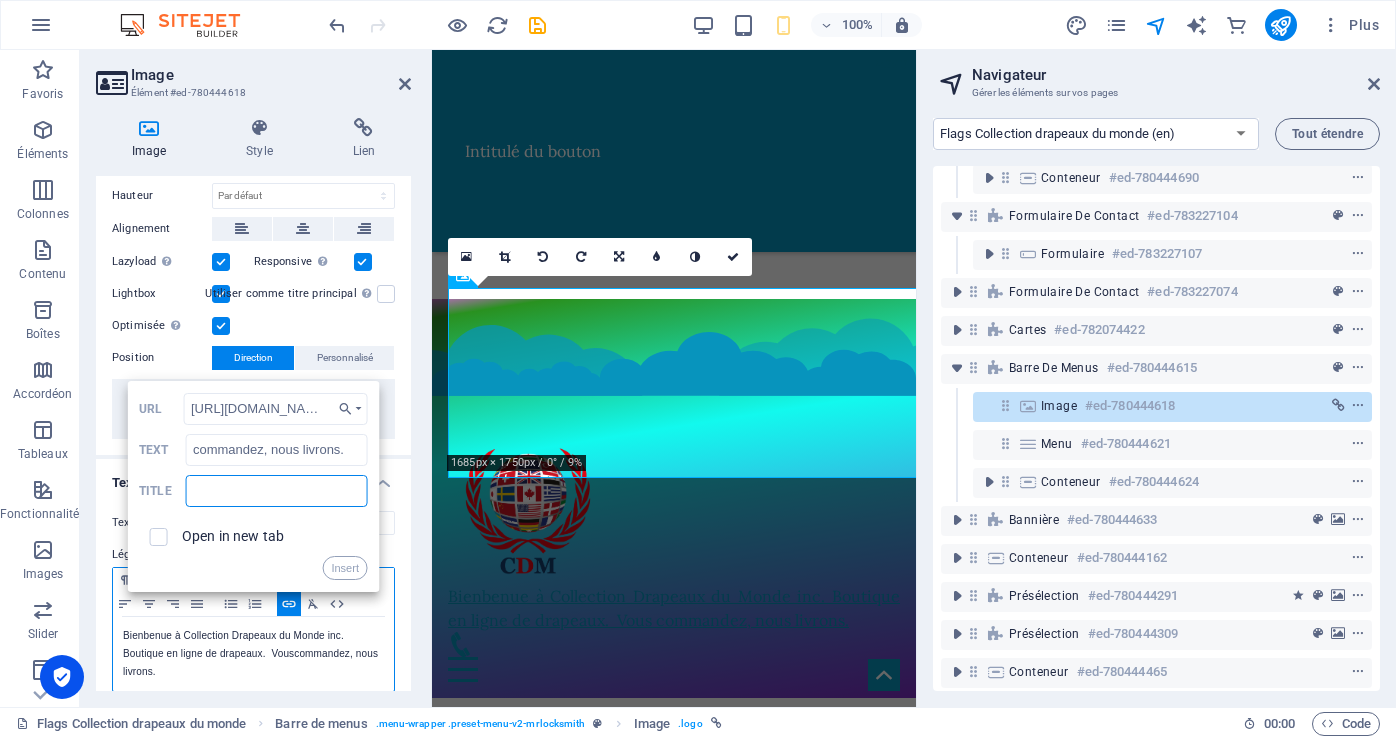 click at bounding box center [277, 491] 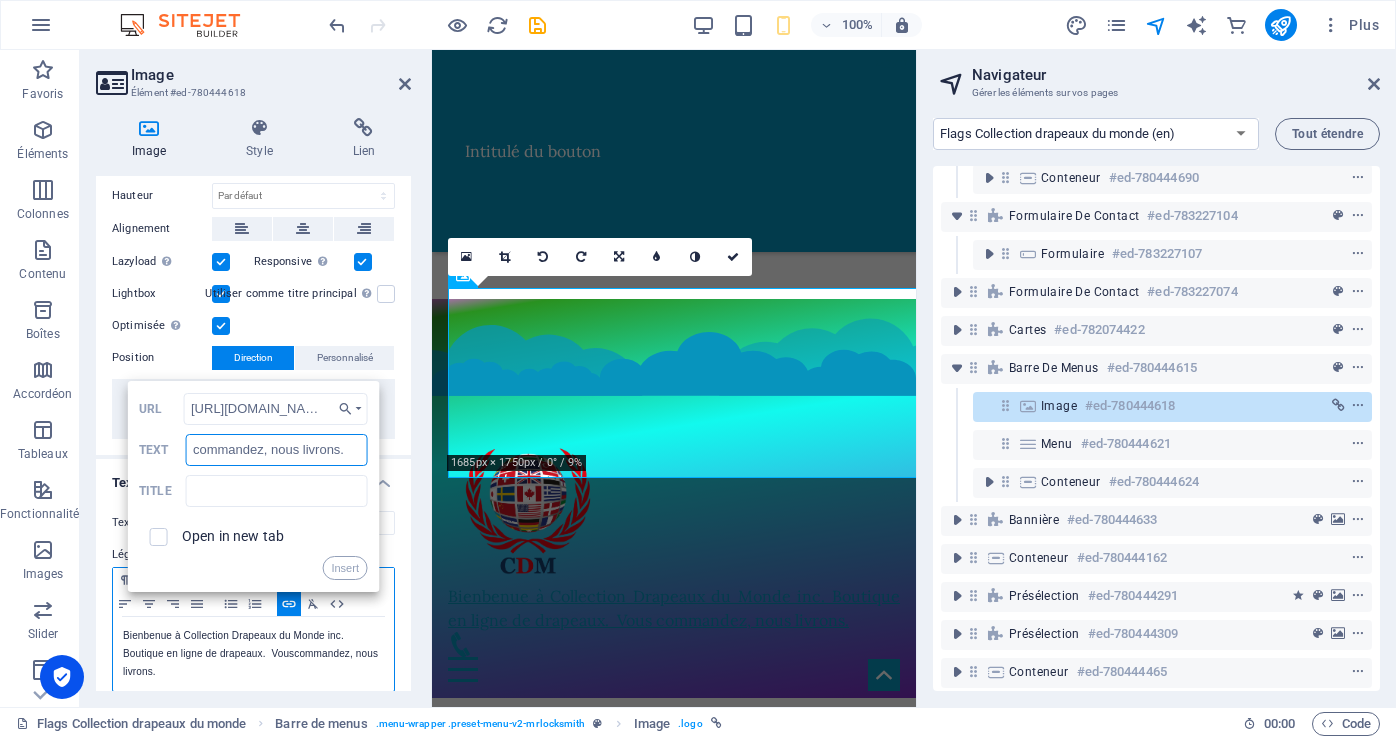 click on "commandez, nous livrons." at bounding box center (277, 450) 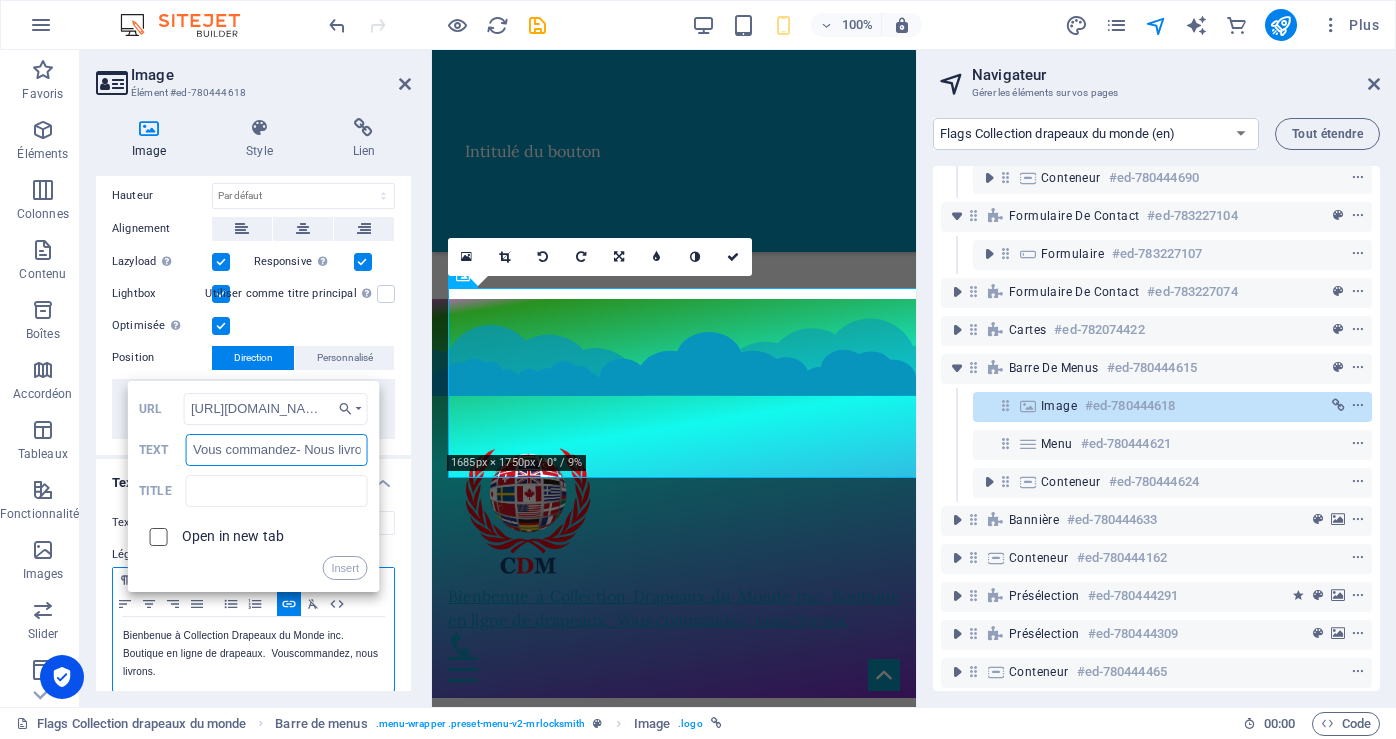 type on "Vous commandez- Nous livrons." 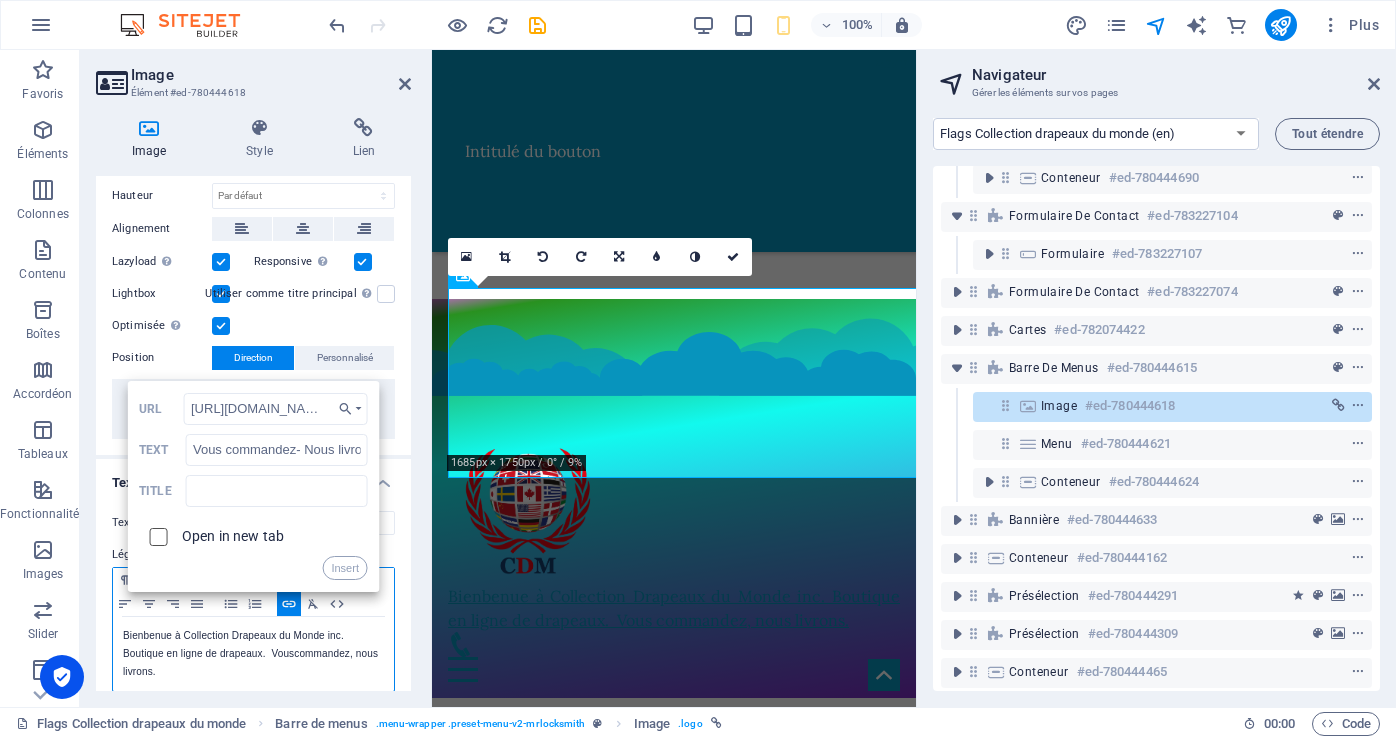 click at bounding box center [155, 534] 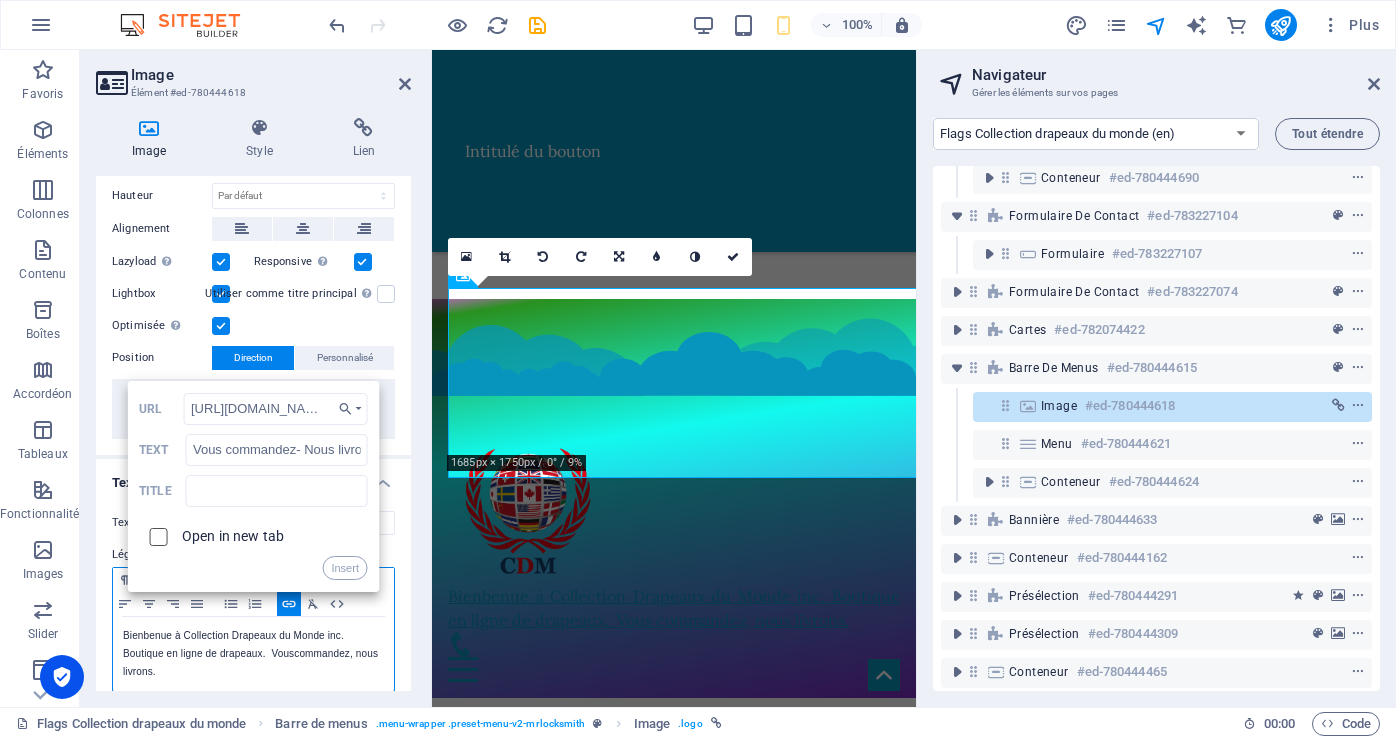 checkbox on "true" 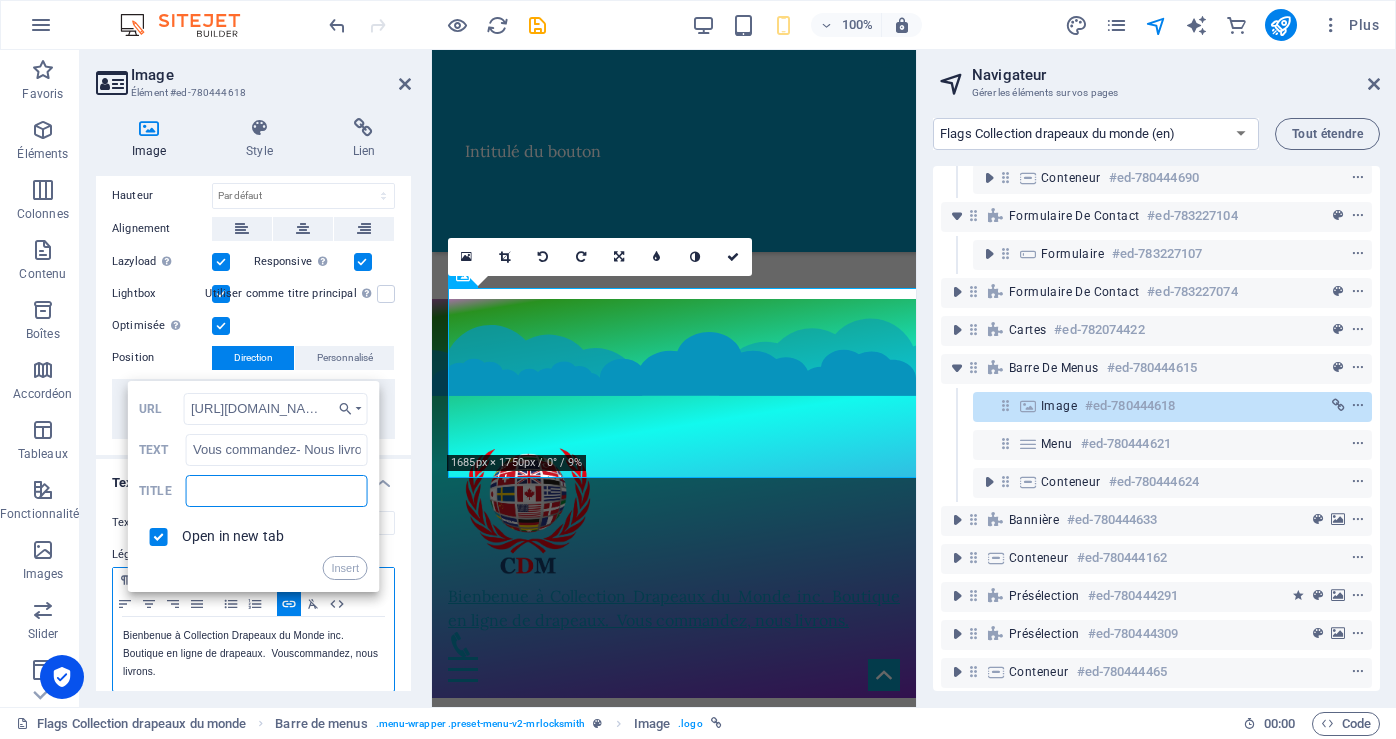 click at bounding box center [277, 491] 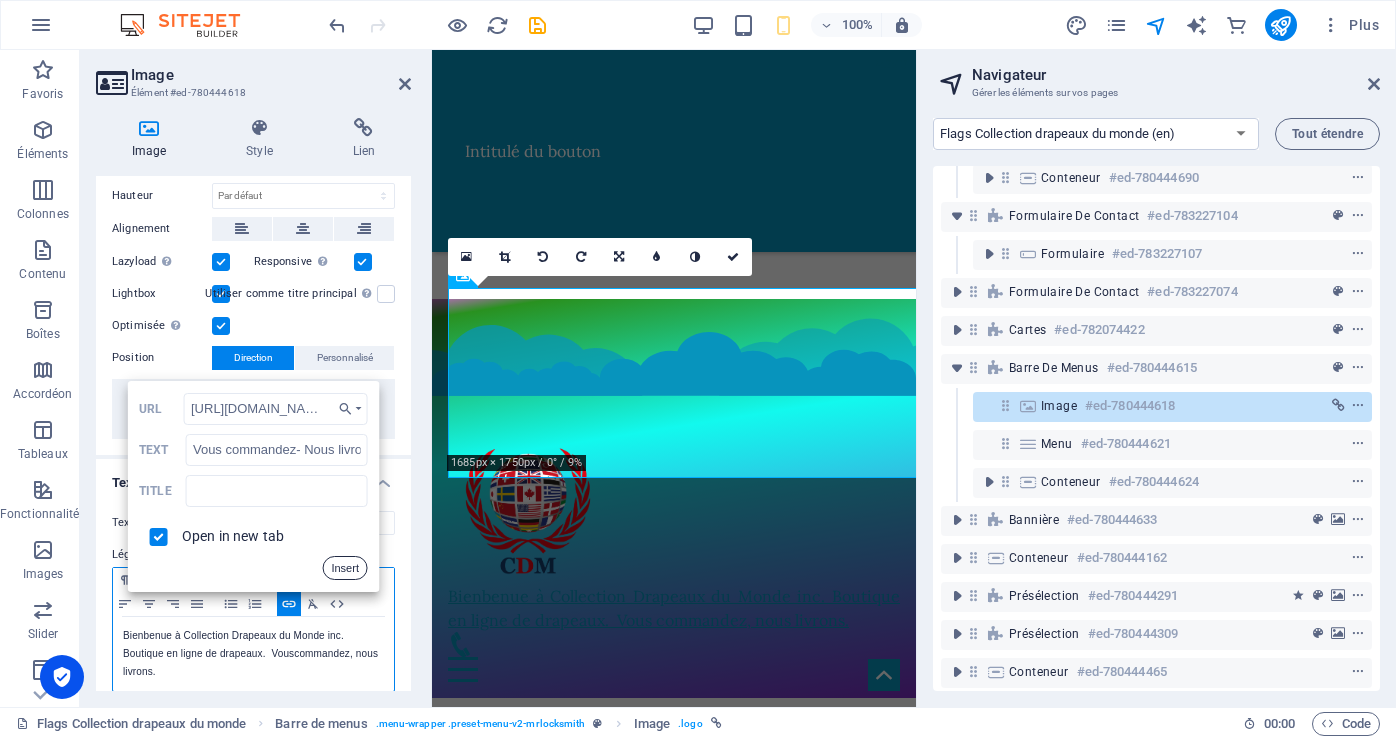 click on "Insert" at bounding box center (345, 568) 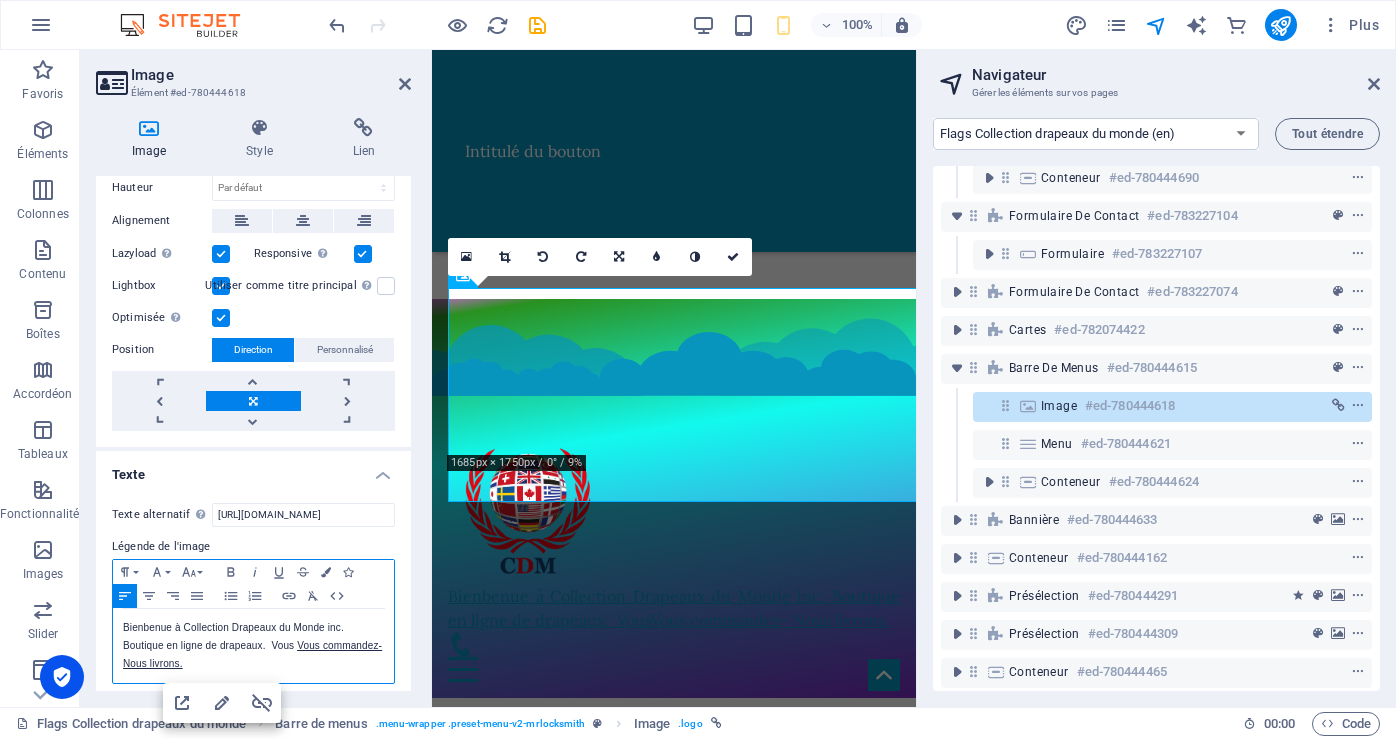 scroll, scrollTop: 426, scrollLeft: 0, axis: vertical 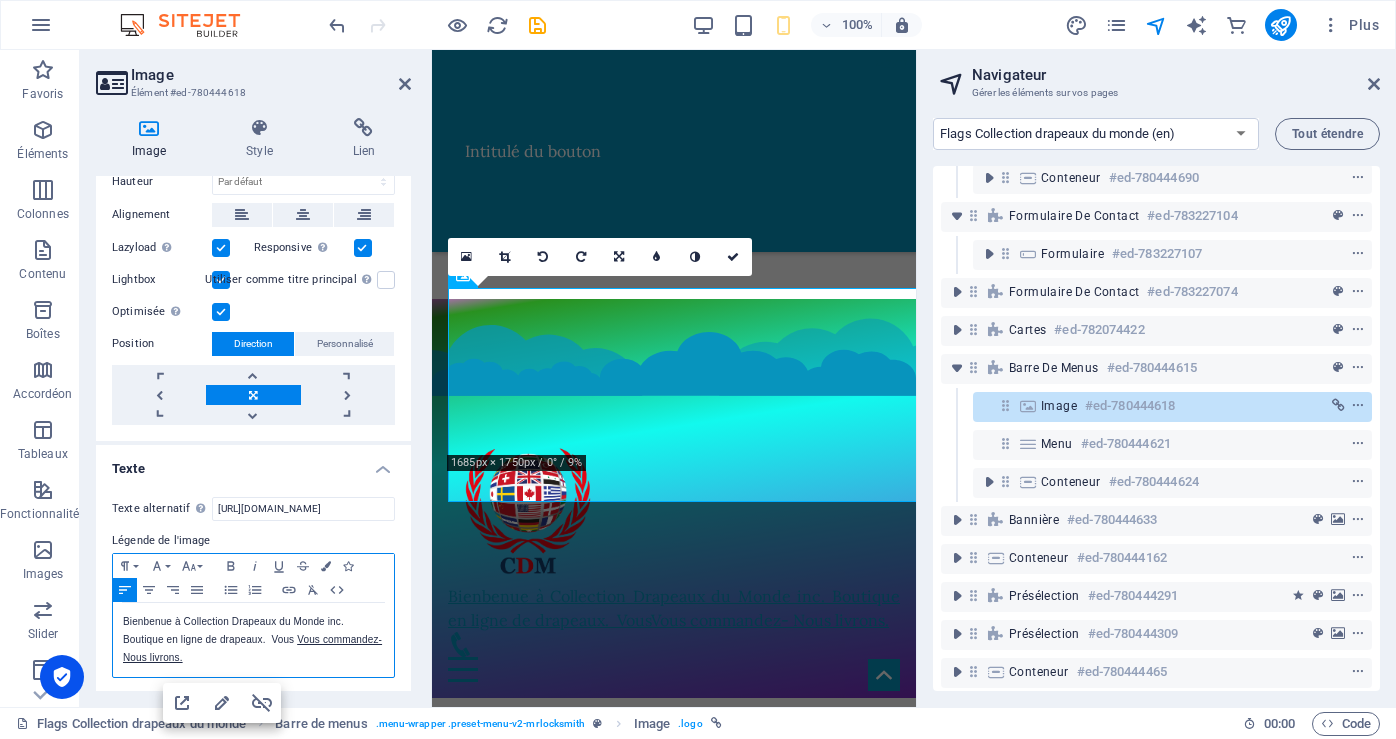 click on "Bienbenue à Collection Drapeaux du Monde inc. Boutique en ligne de drapeaux.  Vous ​ Vous commandez- Nous livrons." at bounding box center [253, 640] 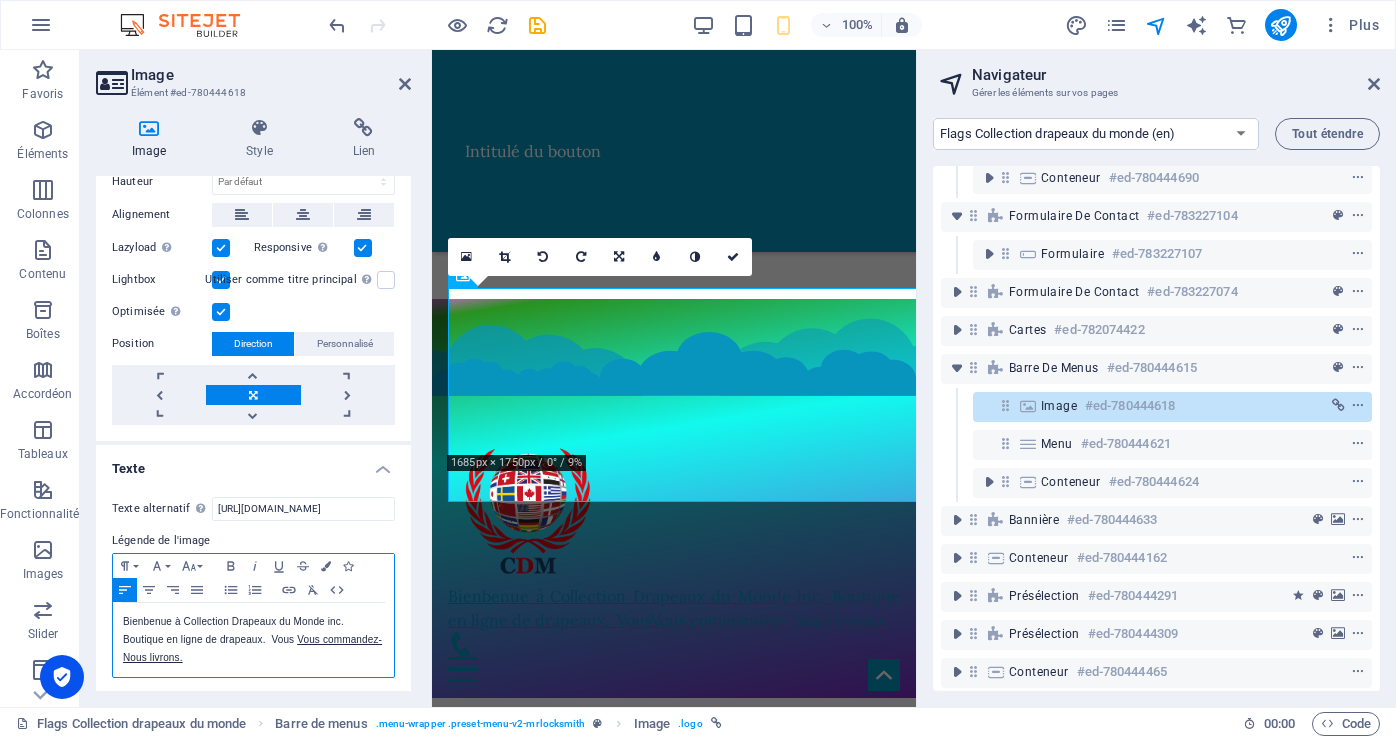 click on "Bienbenue à Collection Drapeaux du Monde inc. Boutique en ligne de drapeaux.  Vous ​ Vous commandez- Nous livrons." at bounding box center [253, 640] 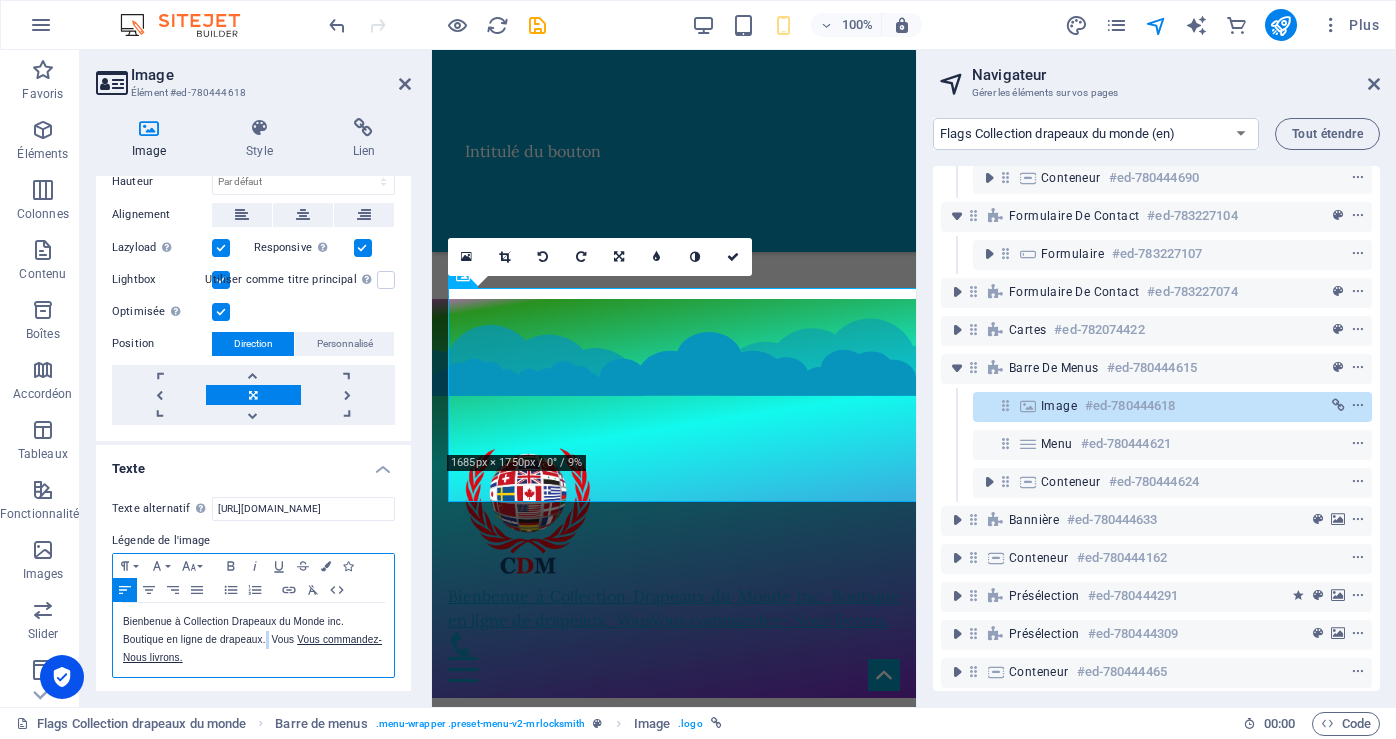 click on "Bienbenue à Collection Drapeaux du Monde inc. Boutique en ligne de drapeaux.  Vous ​ Vous commandez- Nous livrons." at bounding box center (253, 640) 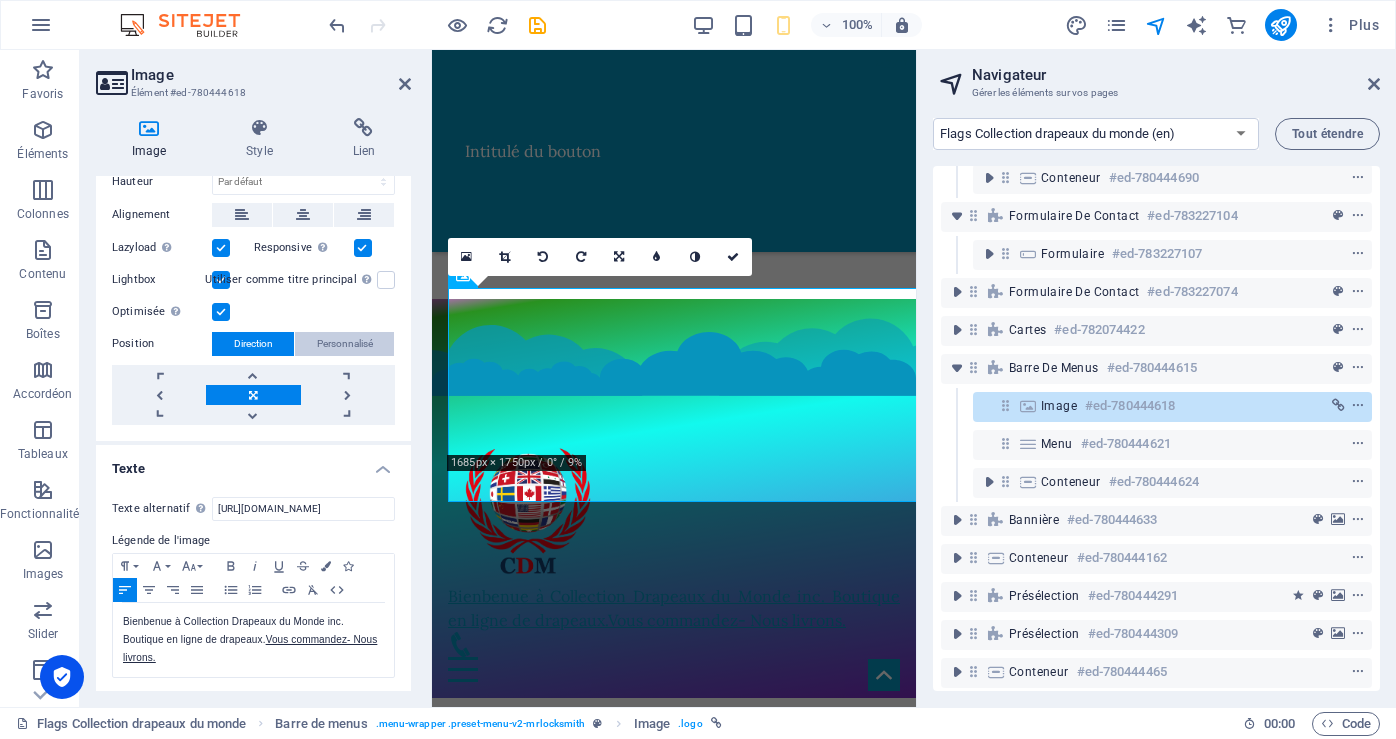 click on "Personnalisé" at bounding box center (345, 344) 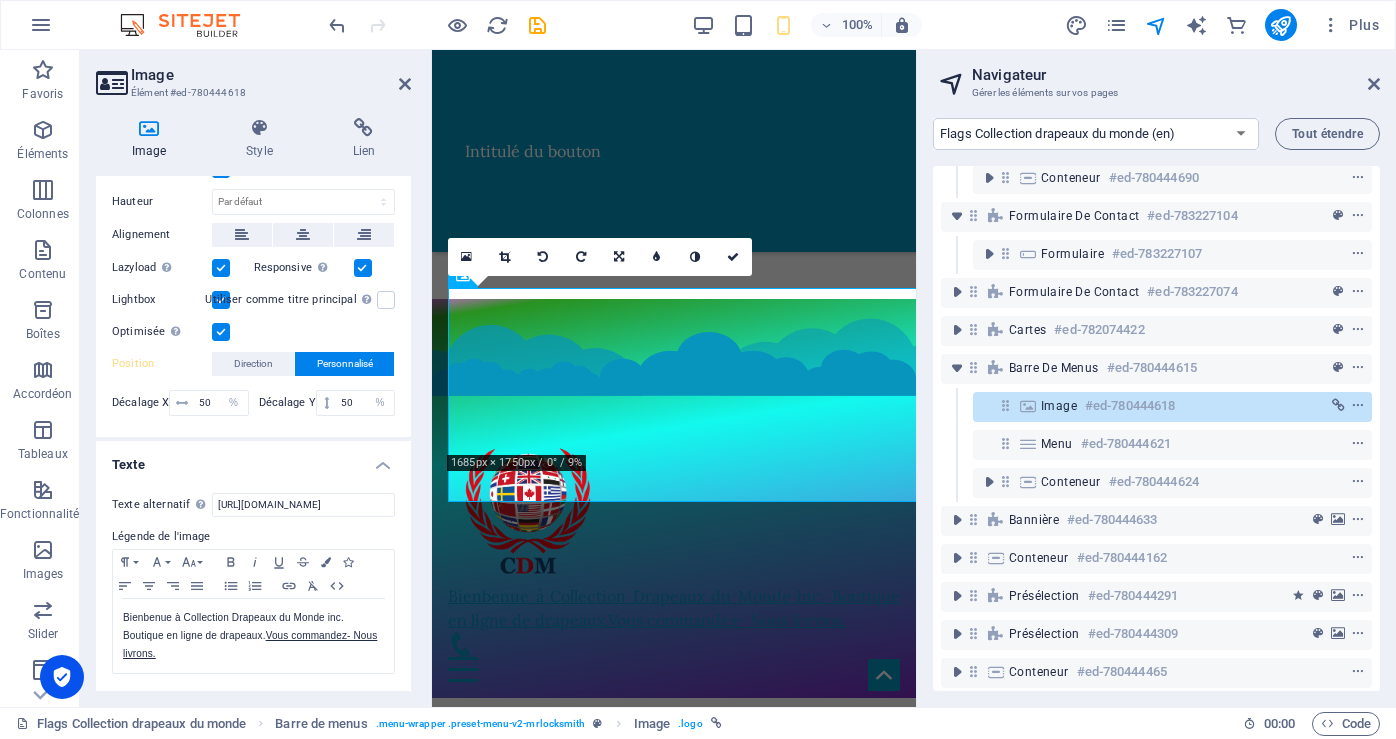 scroll, scrollTop: 402, scrollLeft: 0, axis: vertical 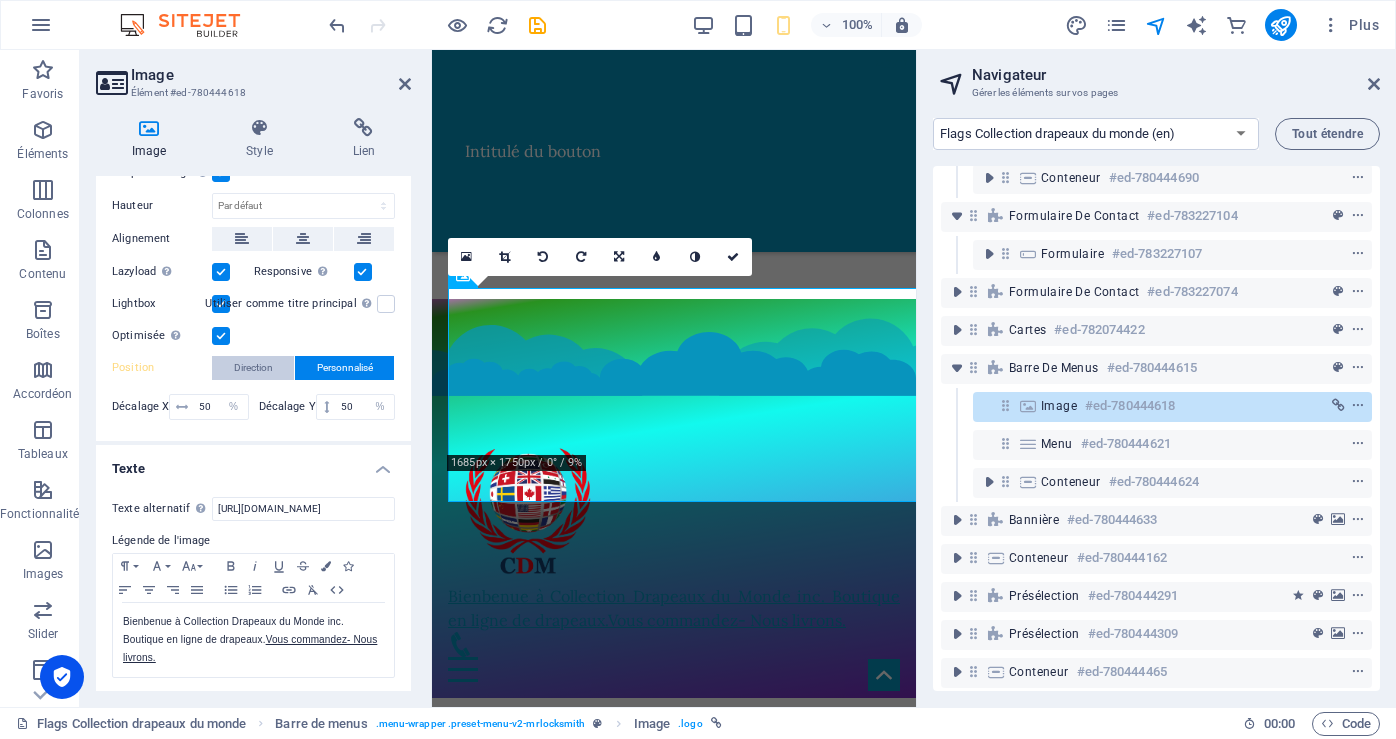 click on "Direction" at bounding box center (253, 368) 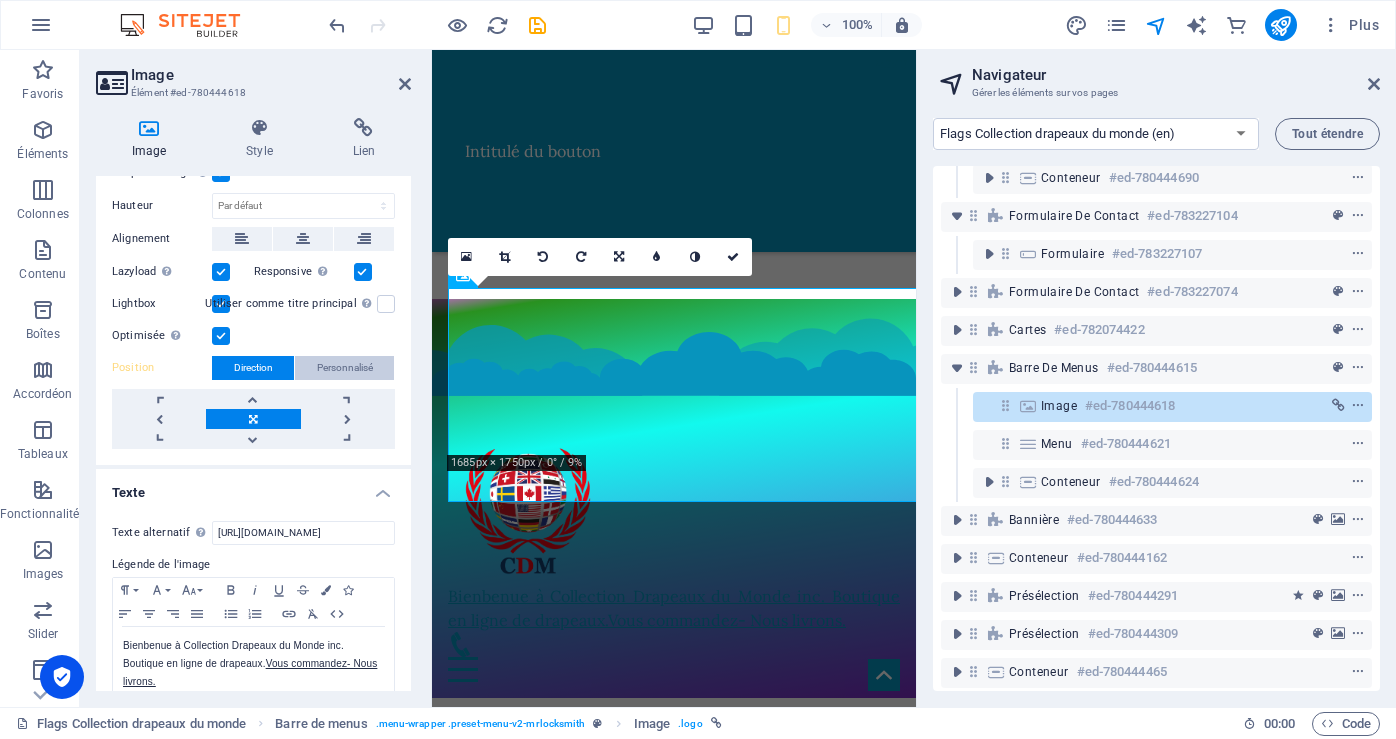 click on "Personnalisé" at bounding box center (345, 368) 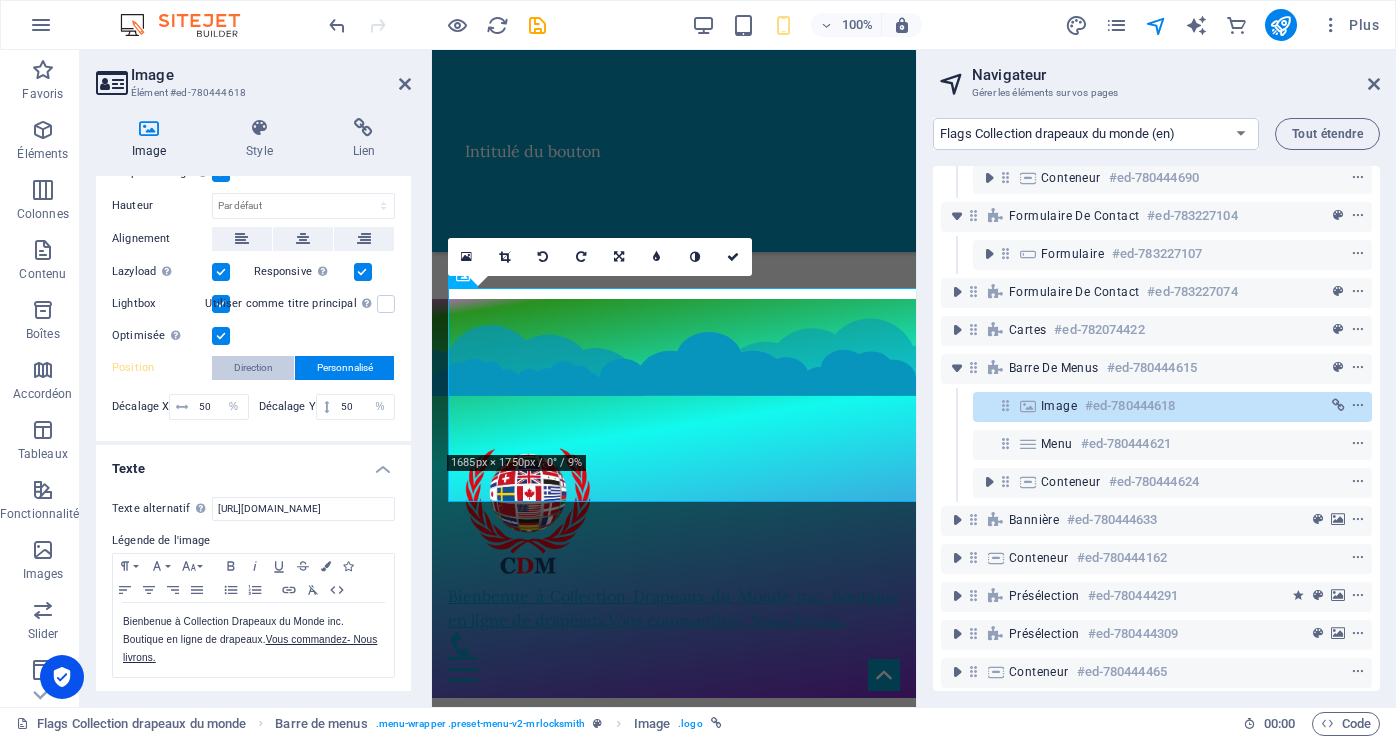 click on "Direction" at bounding box center [253, 368] 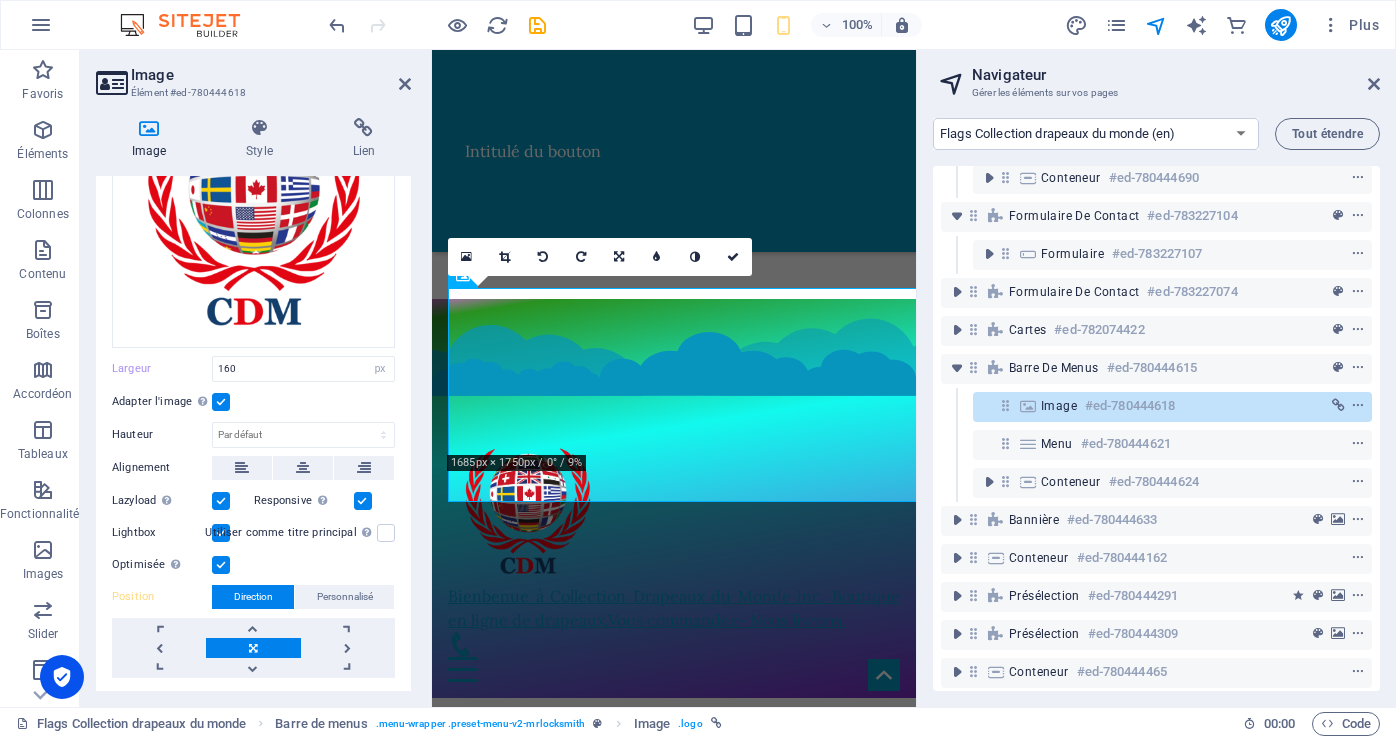 scroll, scrollTop: 126, scrollLeft: 0, axis: vertical 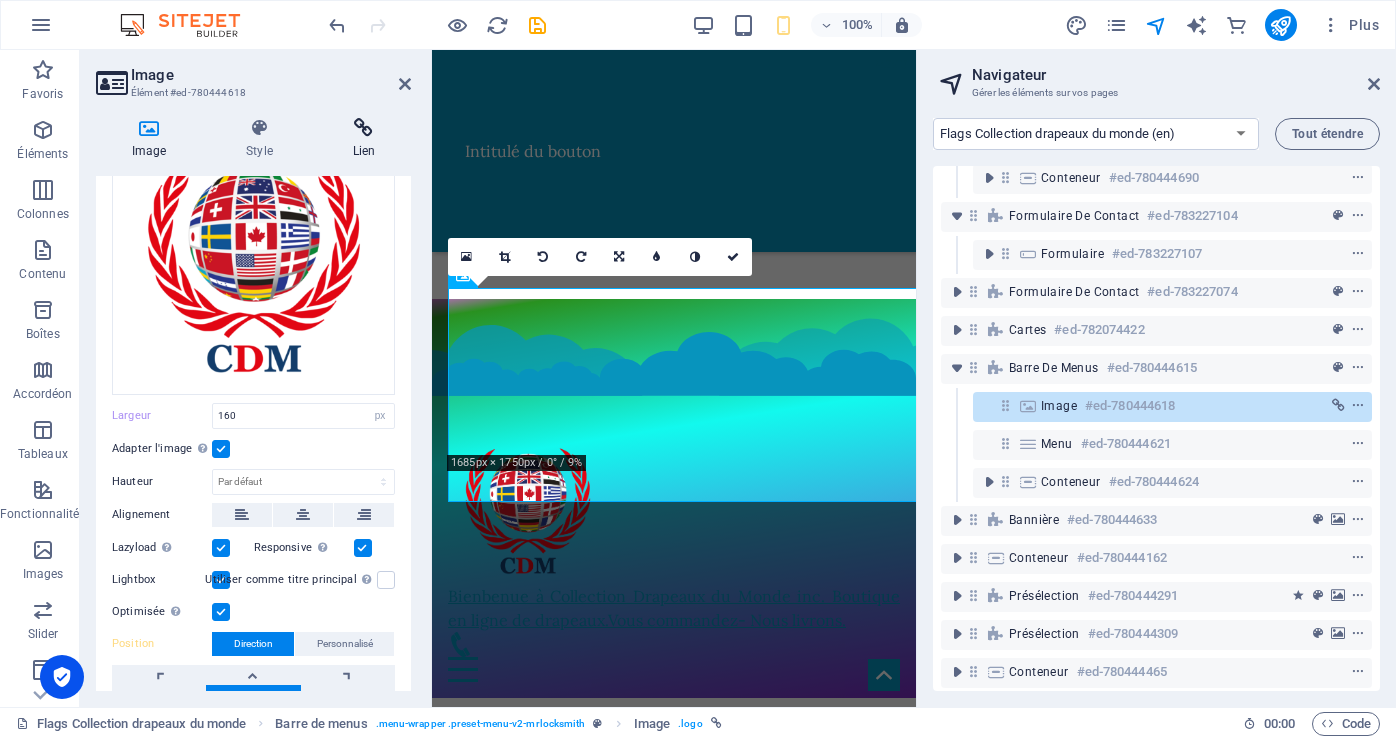 click at bounding box center (364, 128) 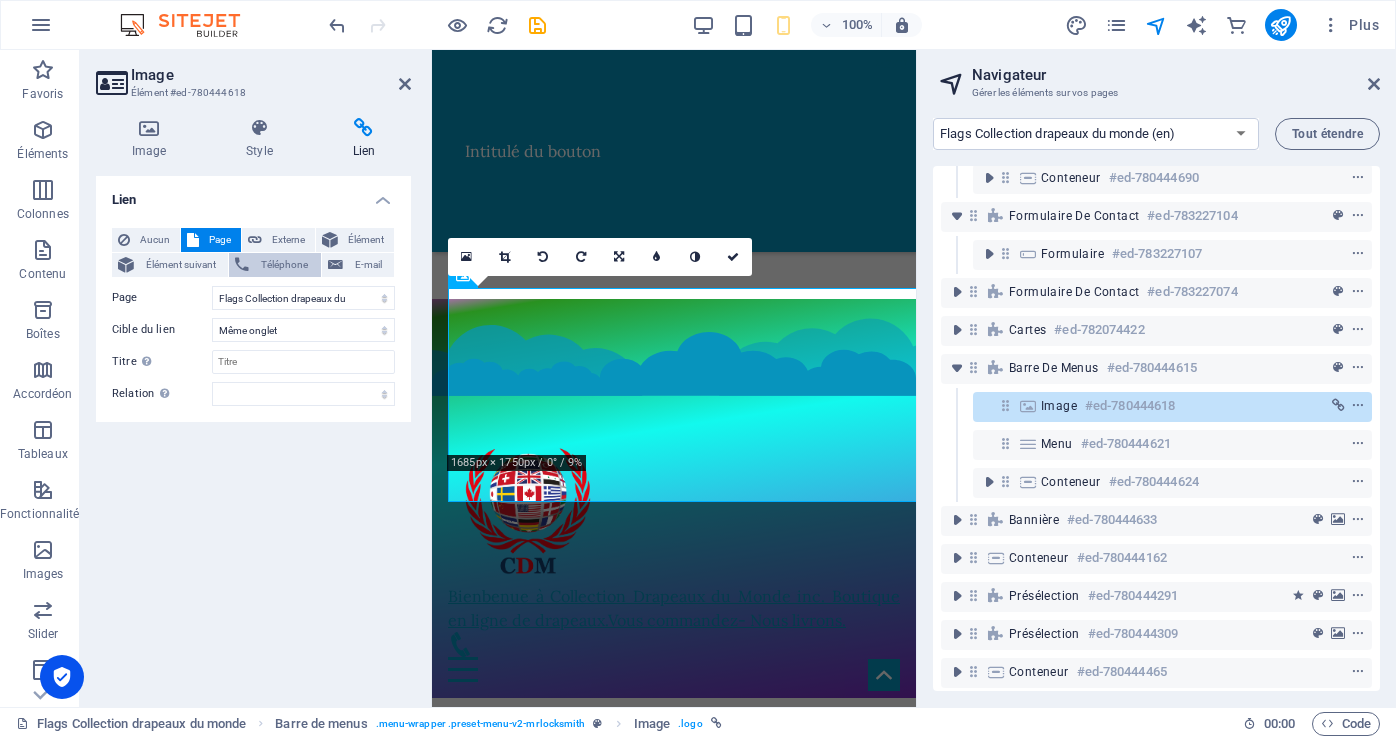 click on "Téléphone" at bounding box center [284, 265] 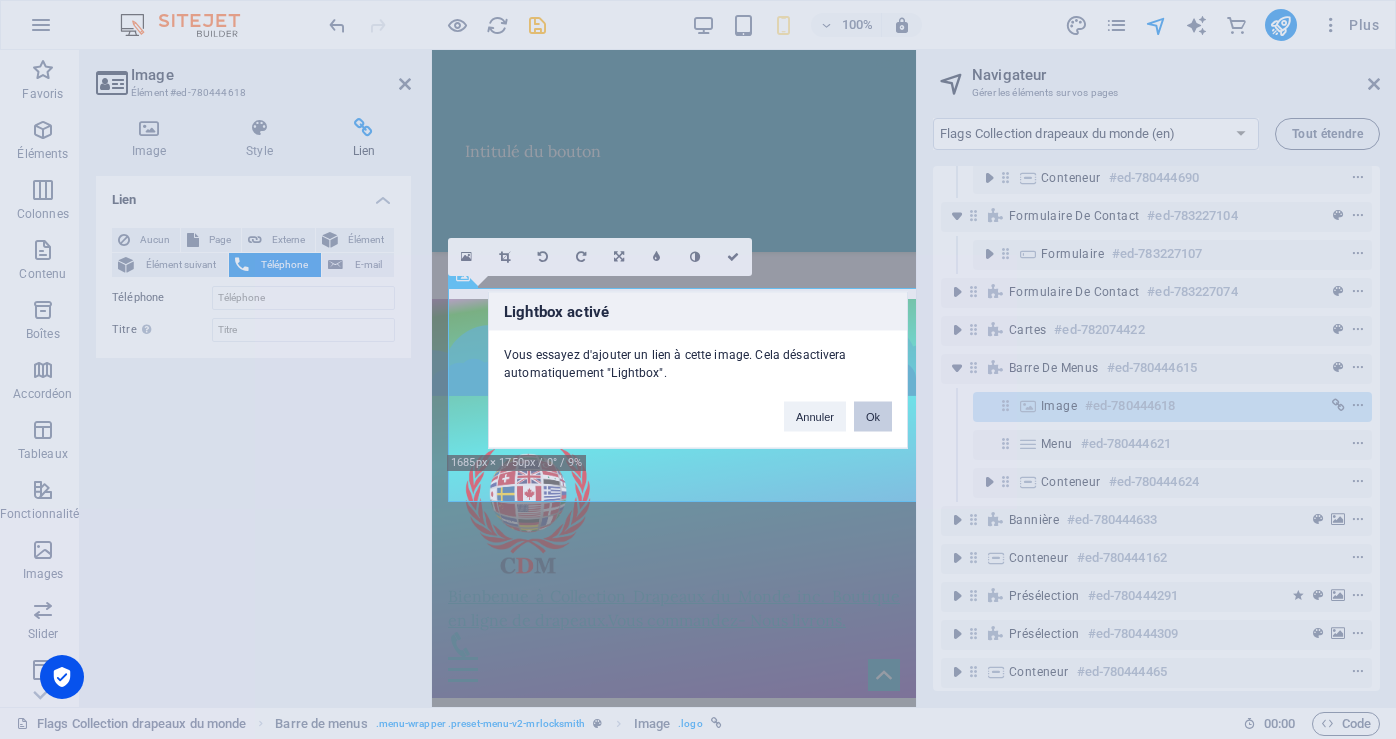 click on "Ok" at bounding box center [873, 416] 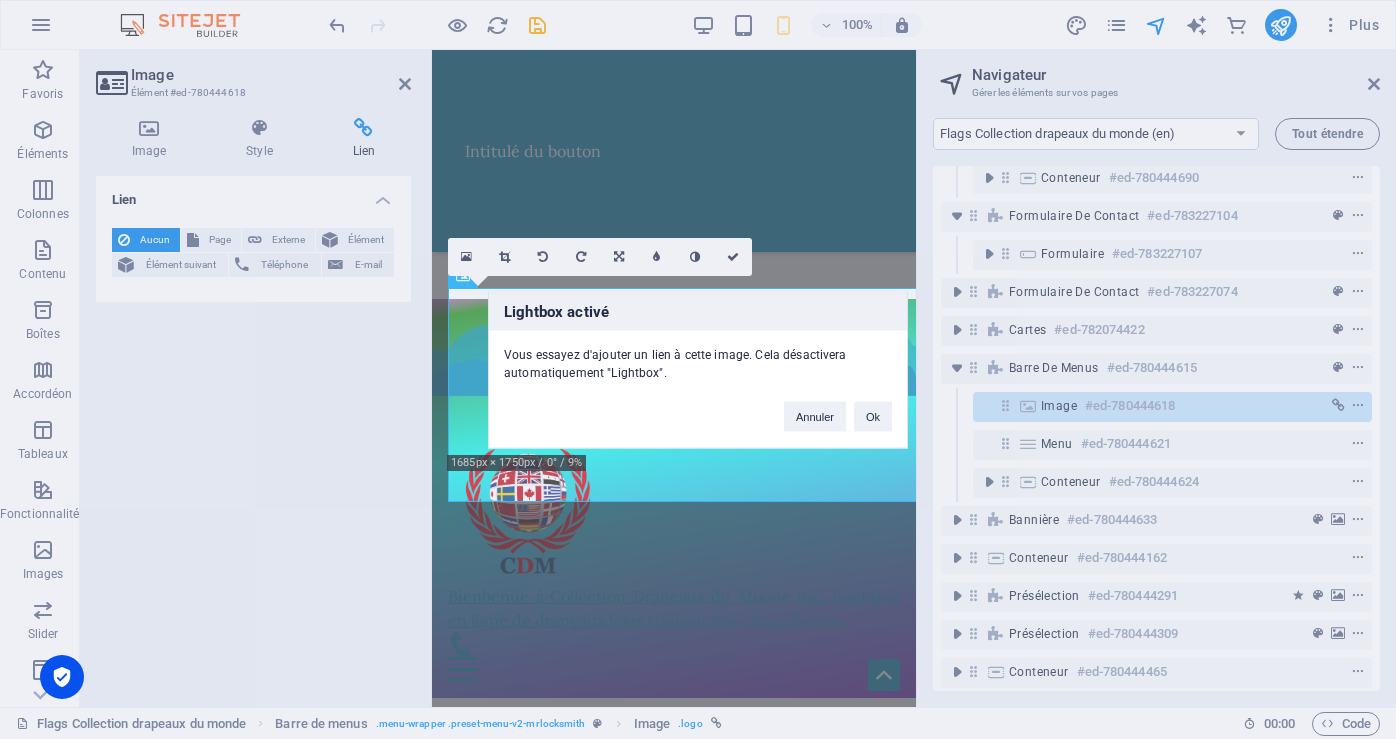 click on "Lightbox activé Vous essayez d'ajouter un lien à cette image. Cela désactivera automatiquement "Lightbox". Annuler Ok" at bounding box center [698, 369] 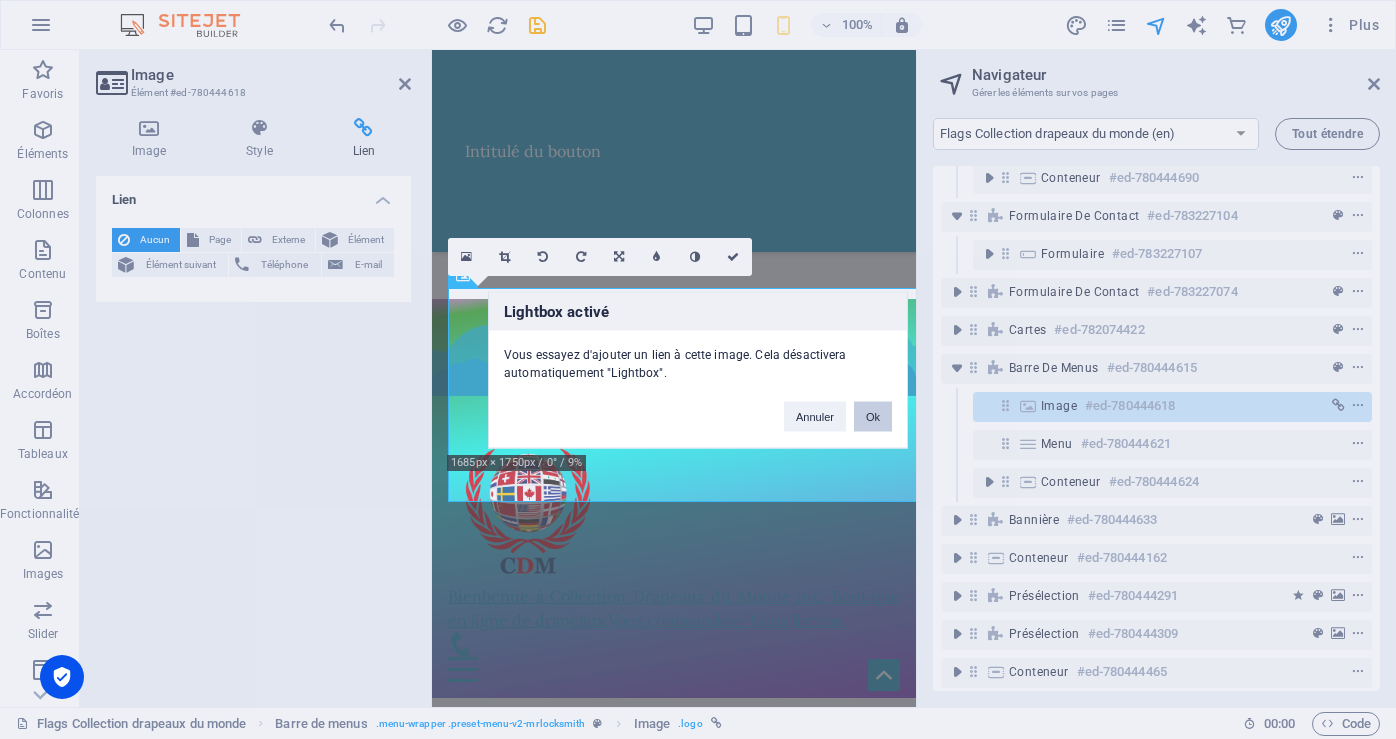 click on "Ok" at bounding box center [873, 416] 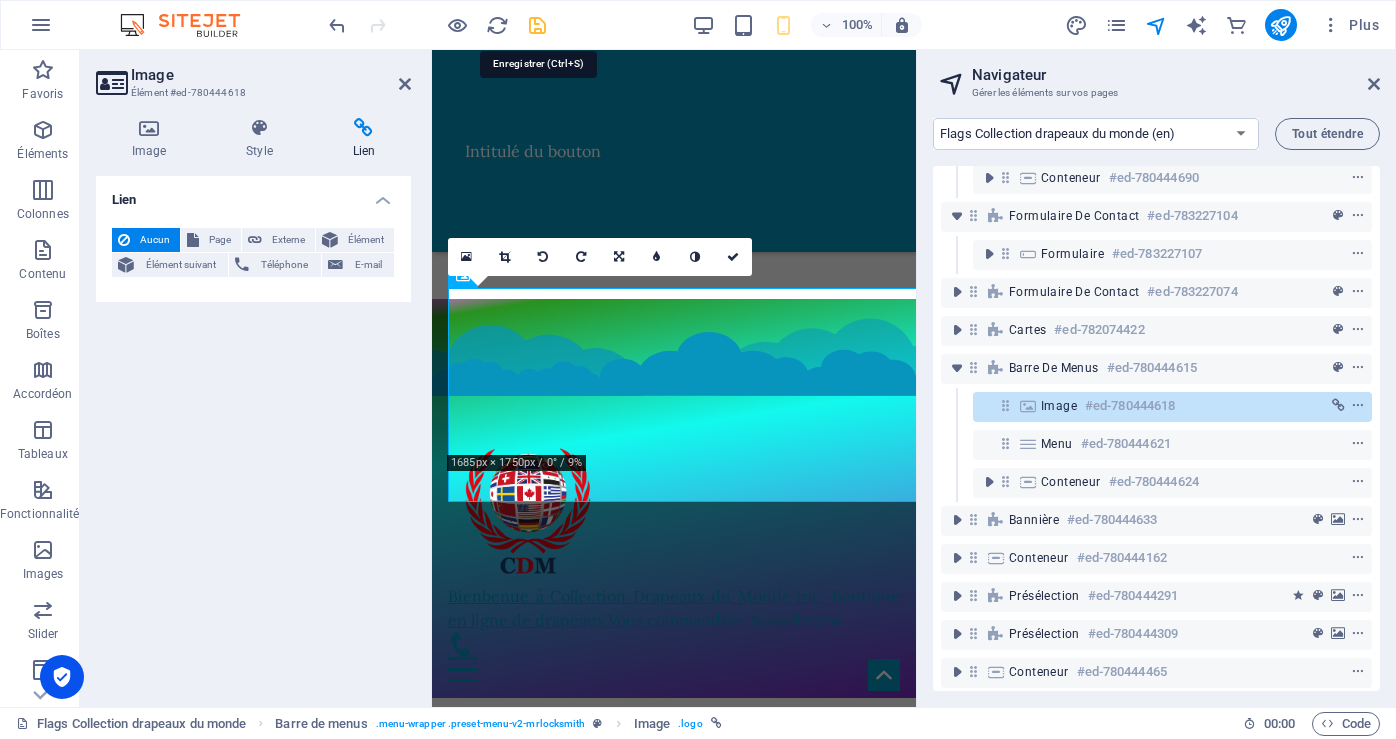 click at bounding box center [537, 25] 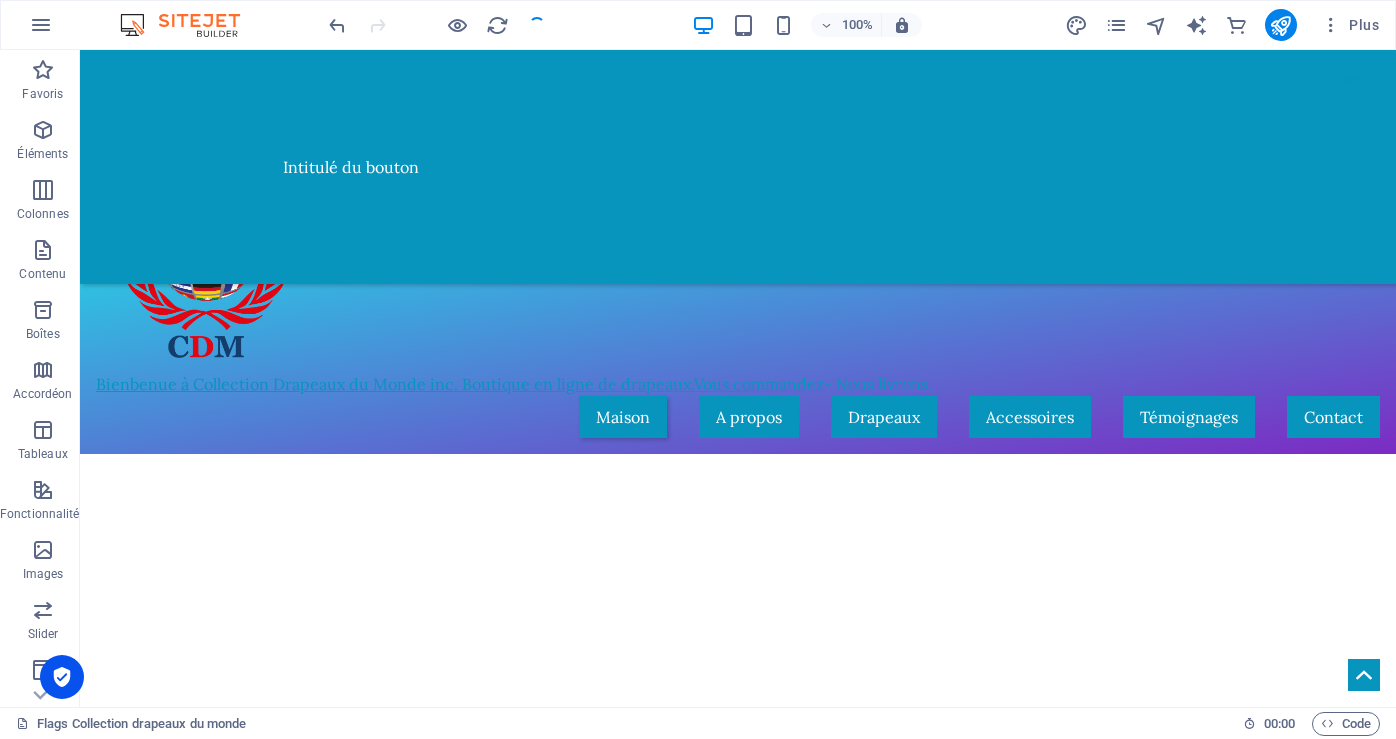 scroll, scrollTop: 1401, scrollLeft: 0, axis: vertical 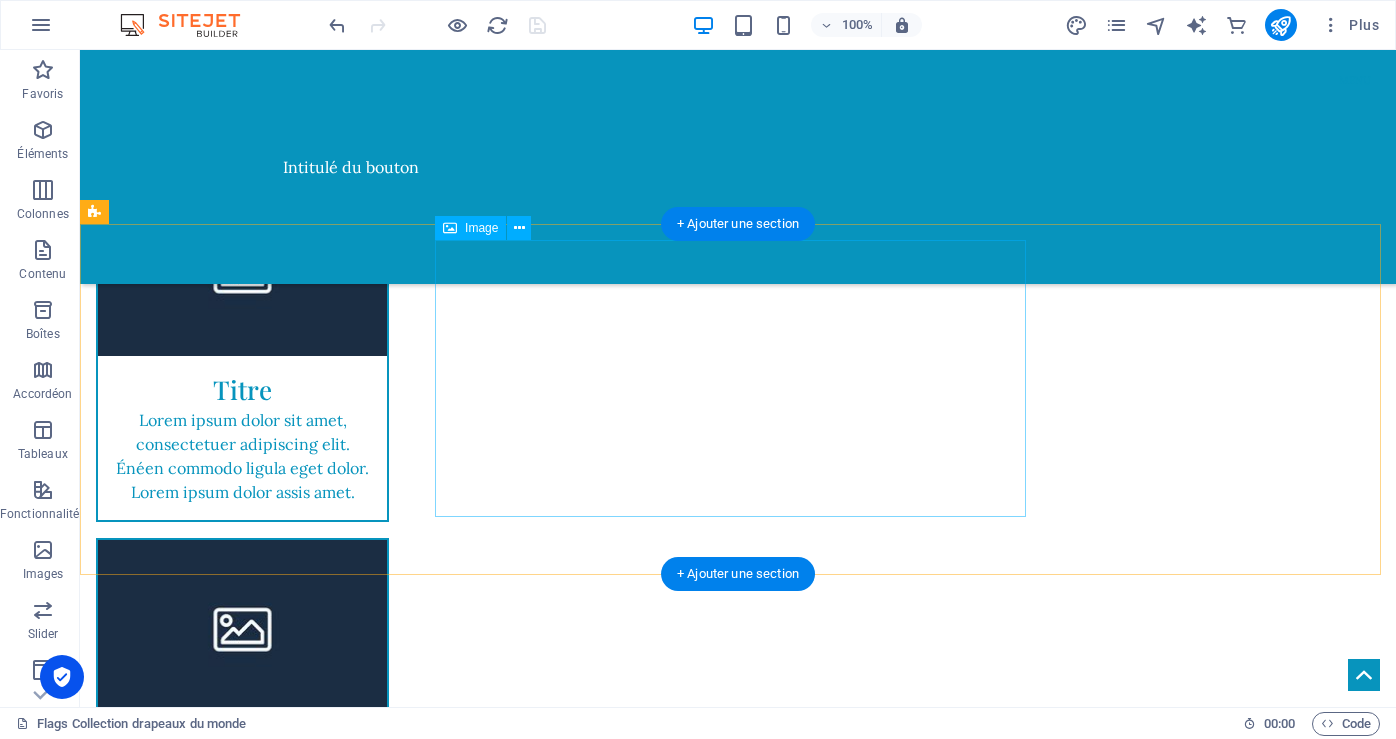 click on "Bienbenue à Collection Drapeaux du Monde inc. Boutique en ligne de drapeaux.  Vous commandez- Nous livrons." at bounding box center [738, 1372] 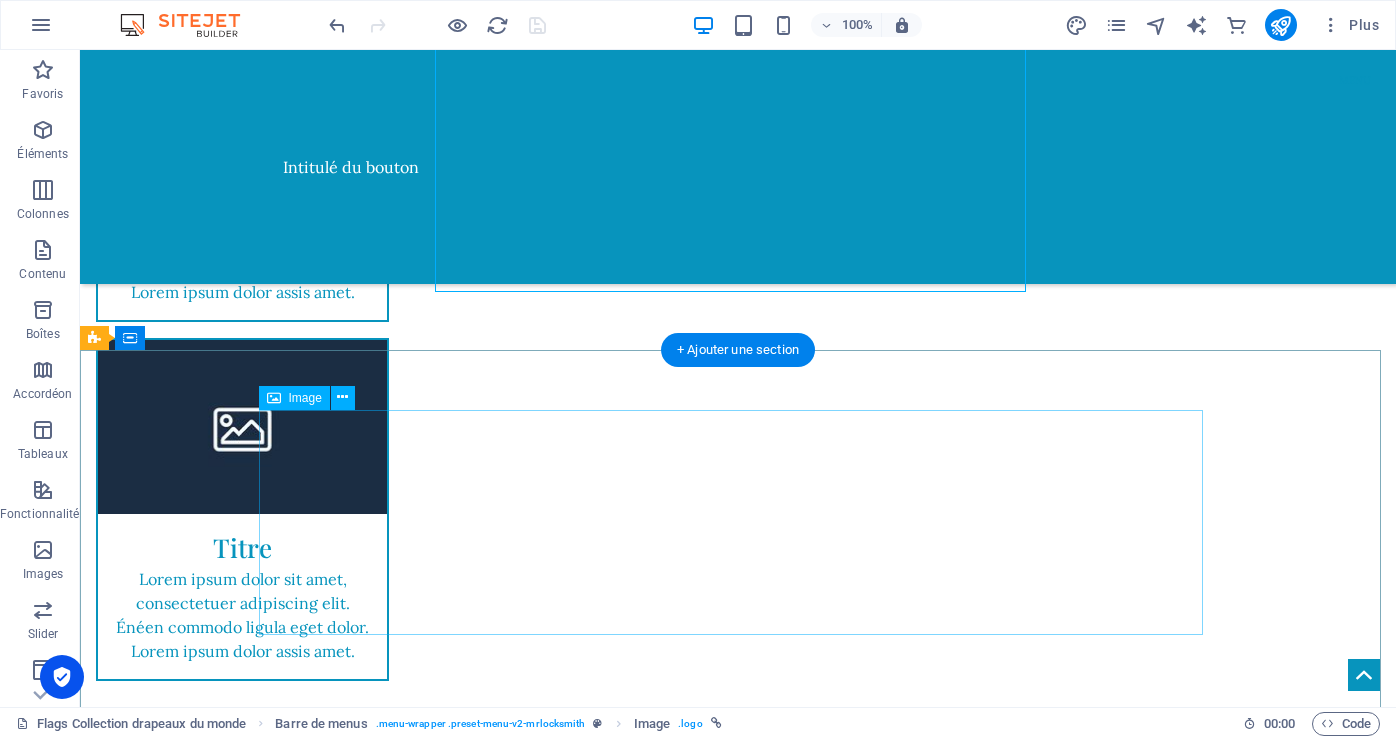 scroll, scrollTop: 1701, scrollLeft: 0, axis: vertical 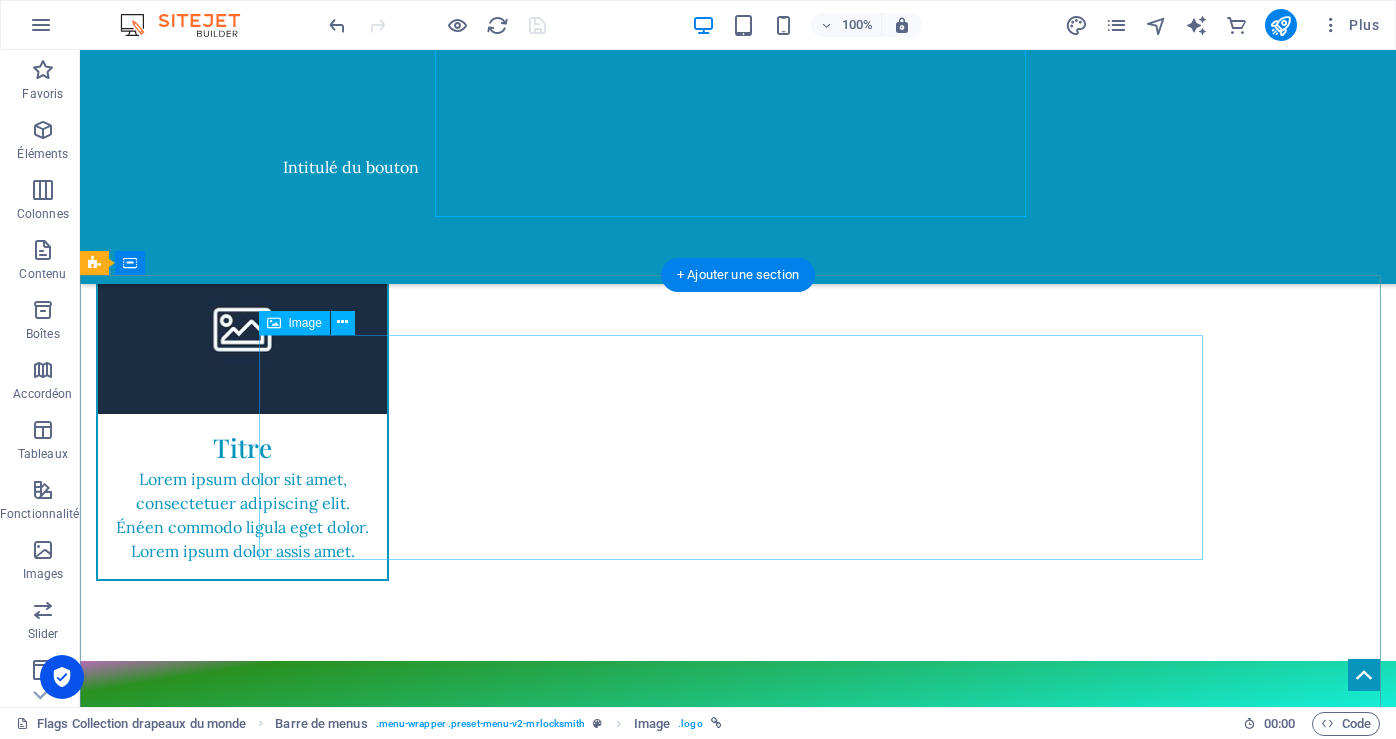 click at bounding box center (738, 2604) 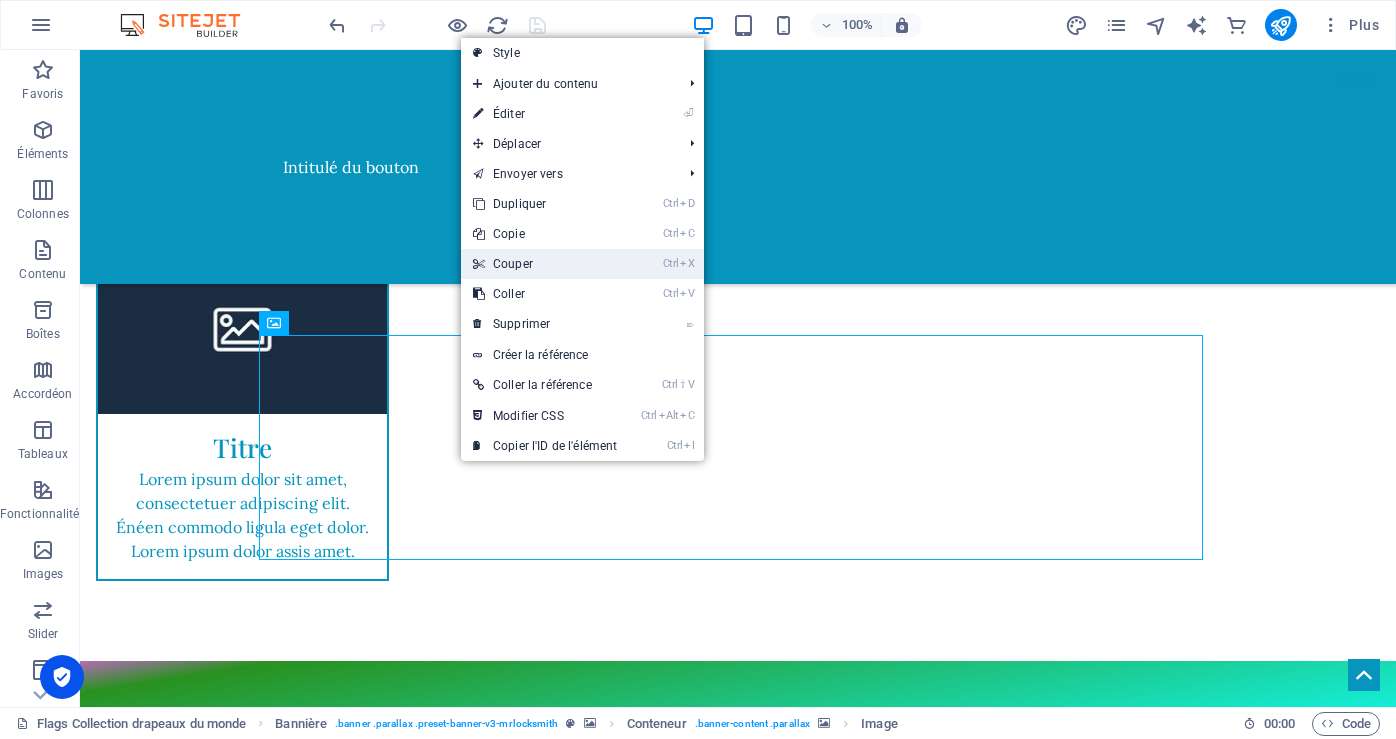drag, startPoint x: 525, startPoint y: 258, endPoint x: 446, endPoint y: 211, distance: 91.92388 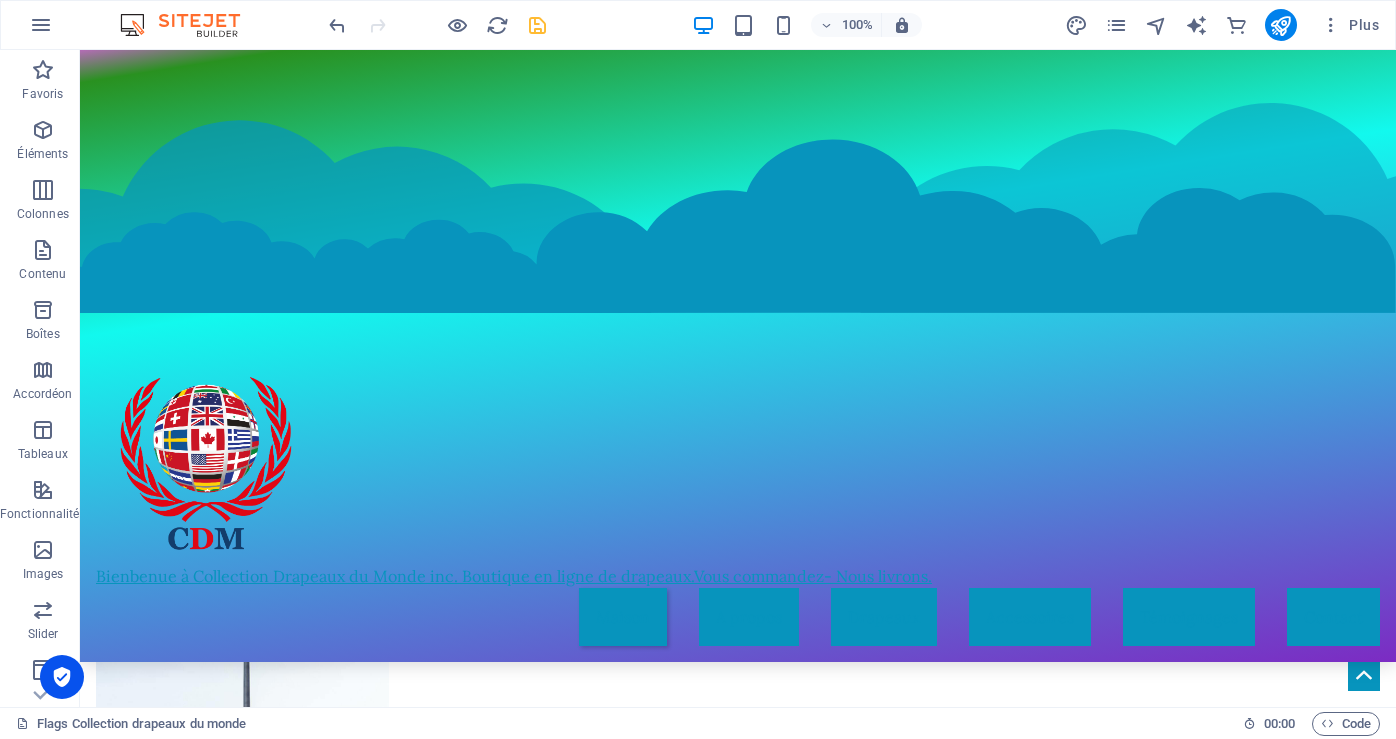 scroll, scrollTop: 12165, scrollLeft: 0, axis: vertical 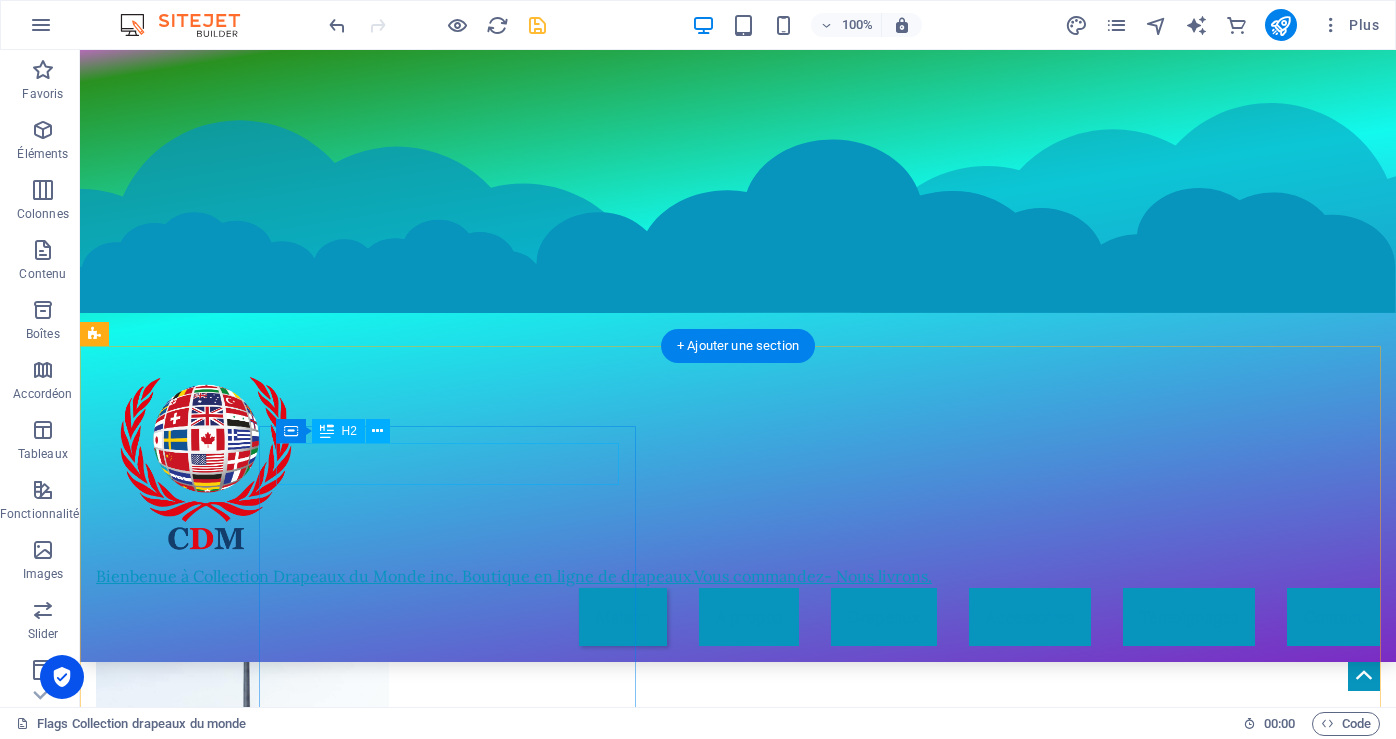 click on "Contact" at bounding box center [738, 15288] 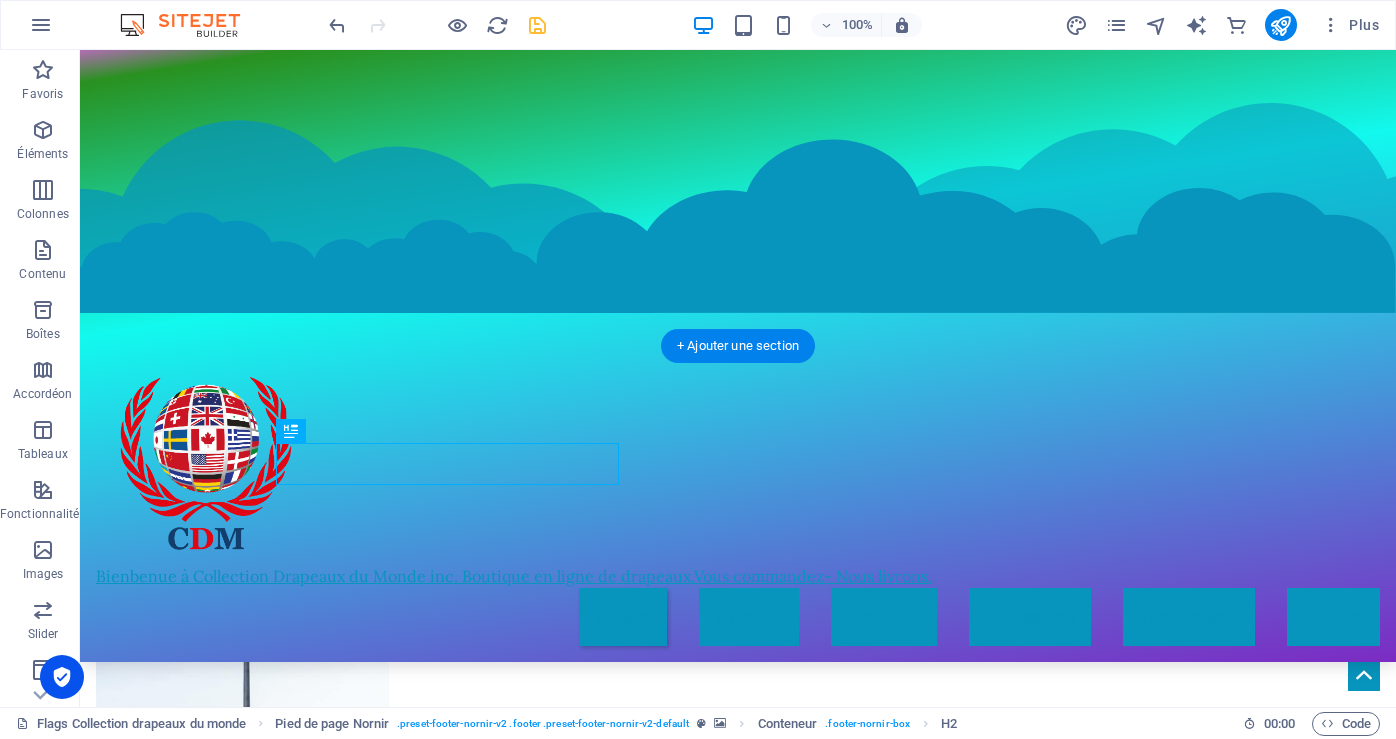 click at bounding box center [738, 14776] 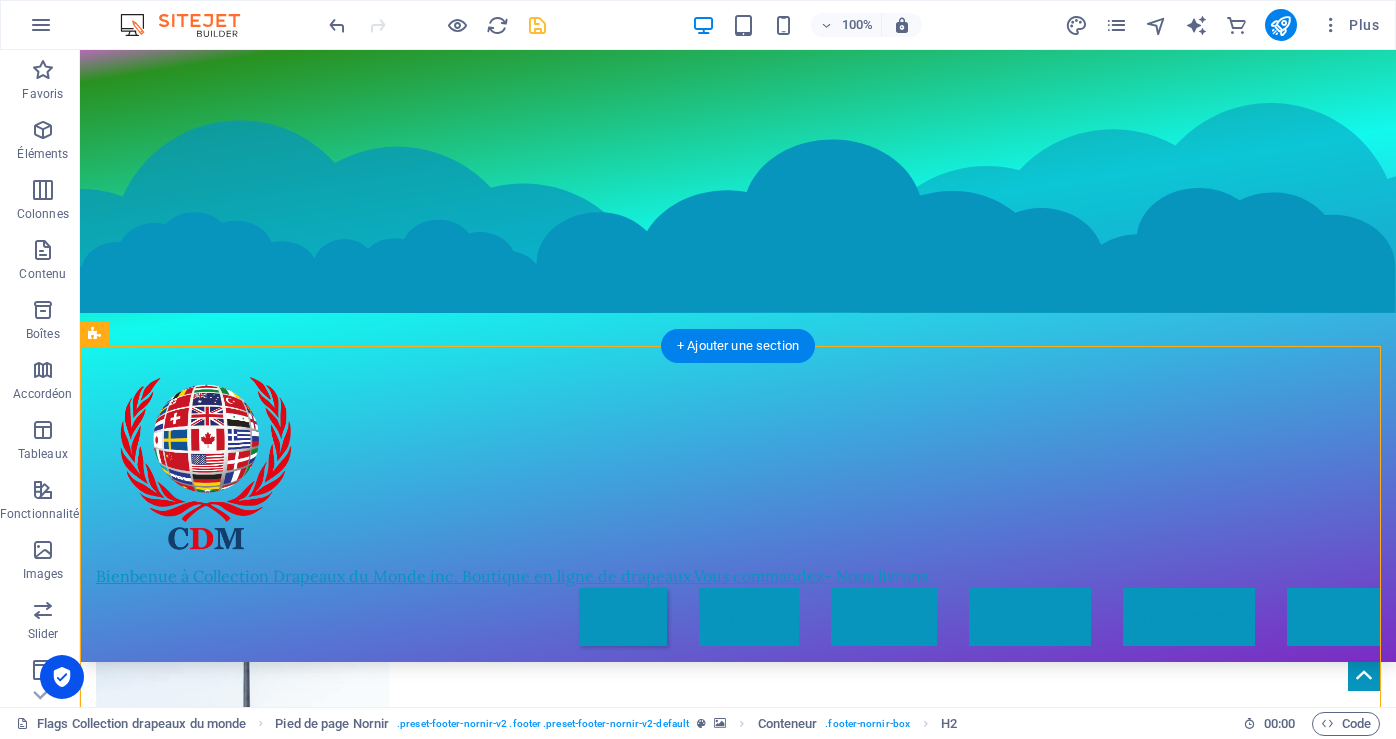click at bounding box center (738, 14776) 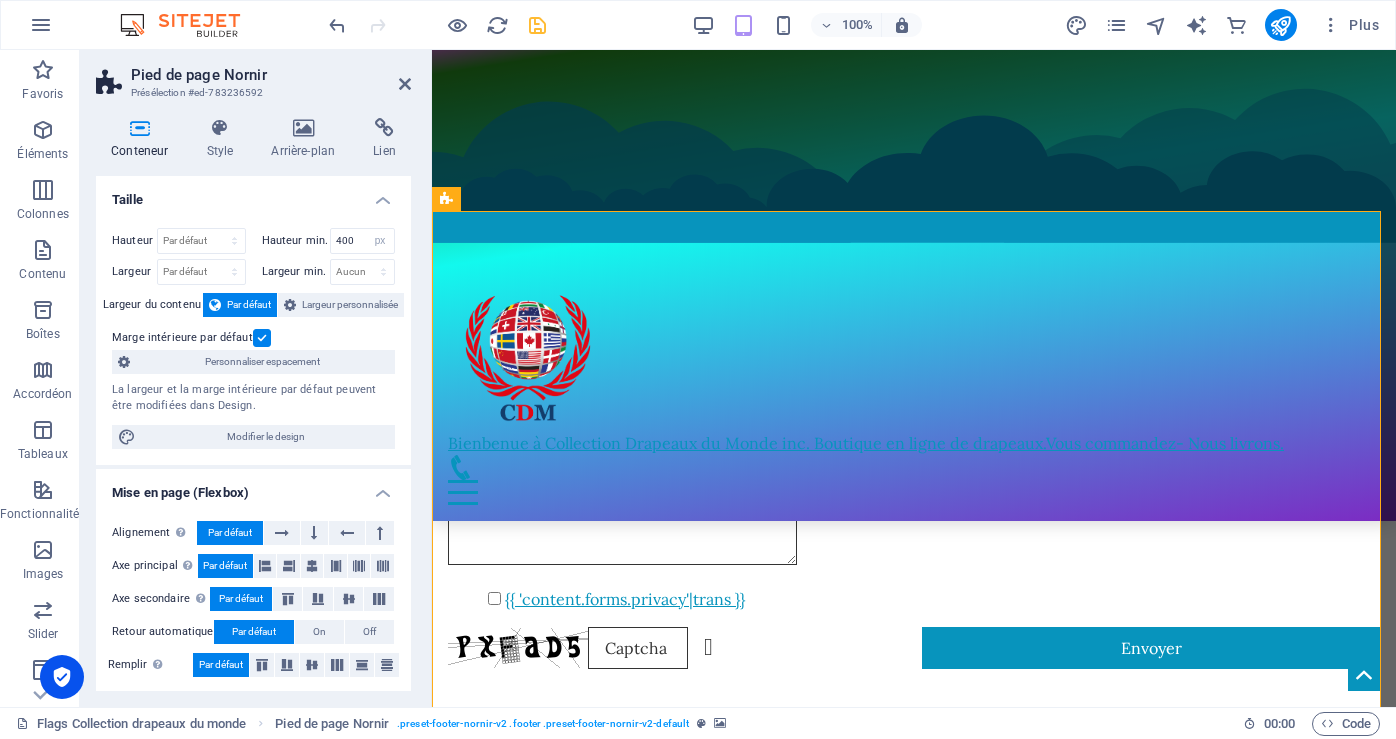 scroll, scrollTop: 11914, scrollLeft: 0, axis: vertical 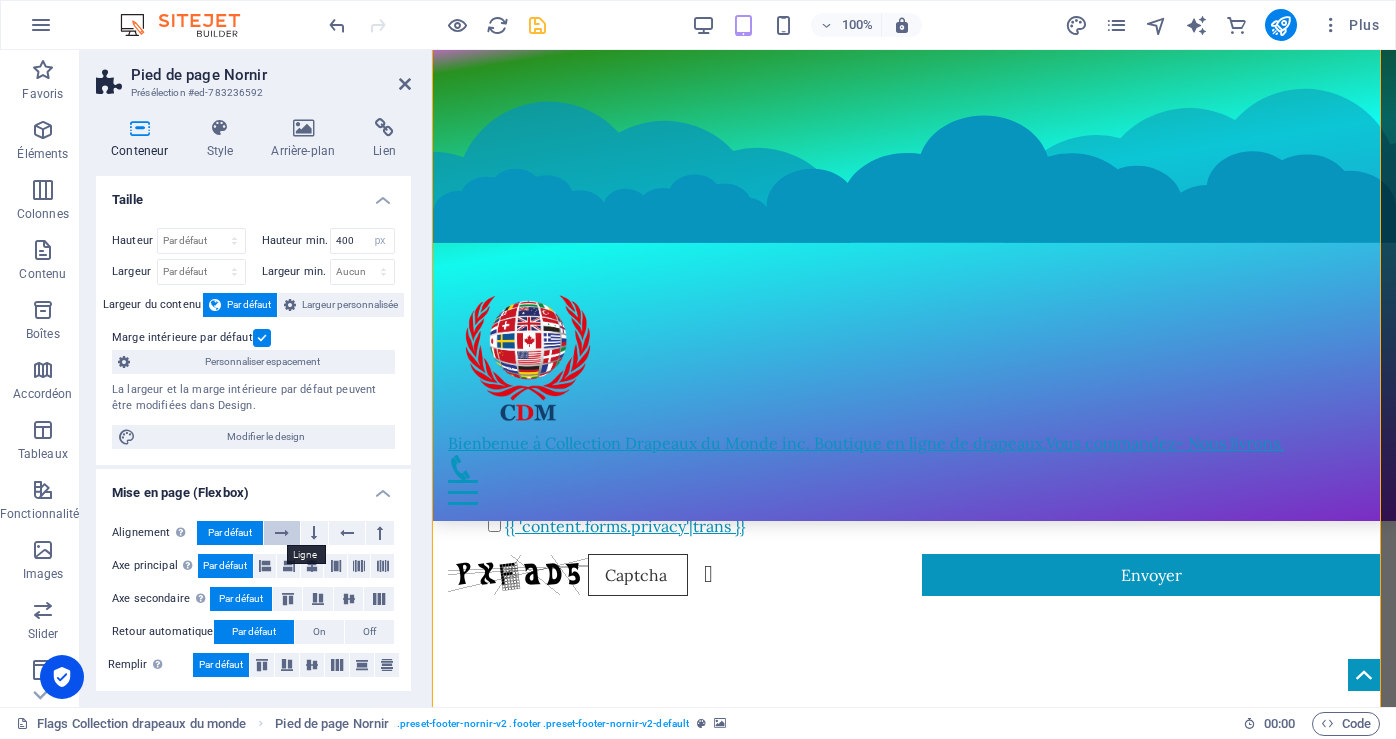 click at bounding box center (282, 533) 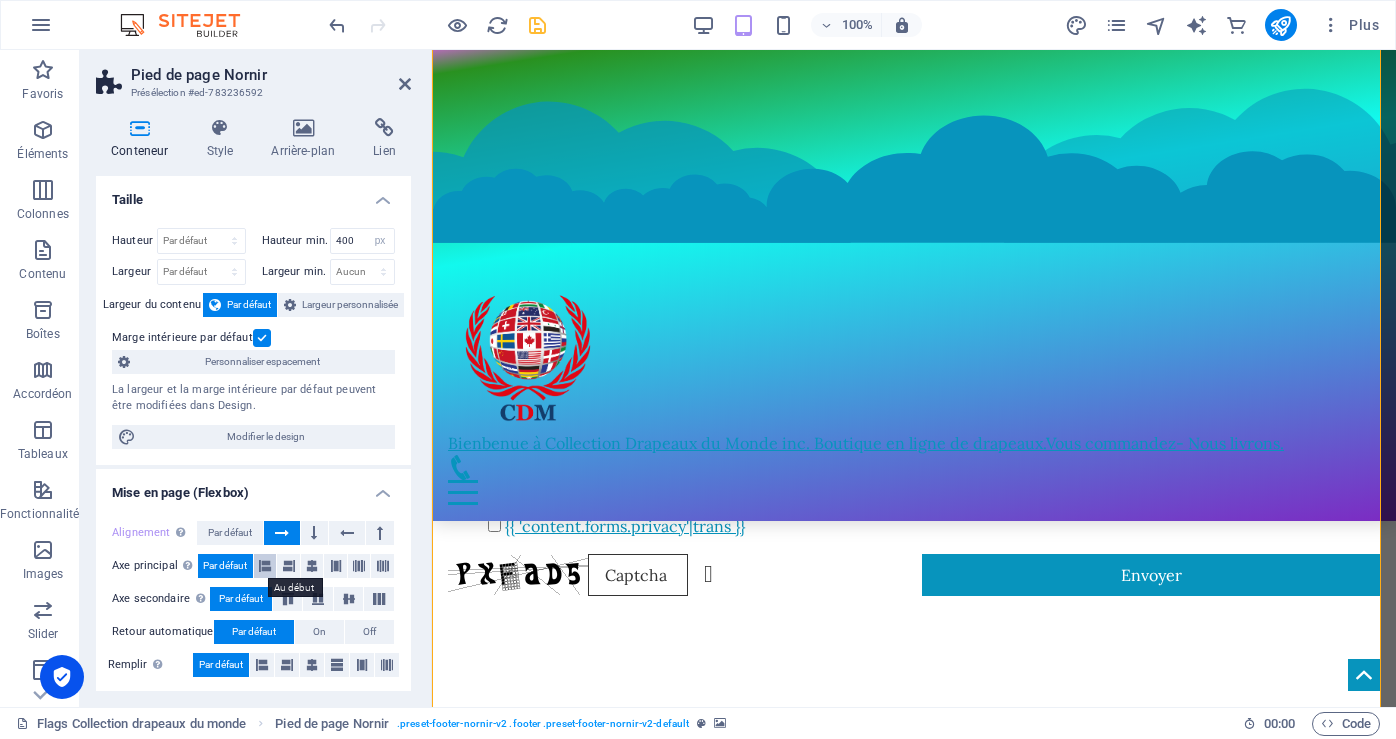 click at bounding box center [265, 566] 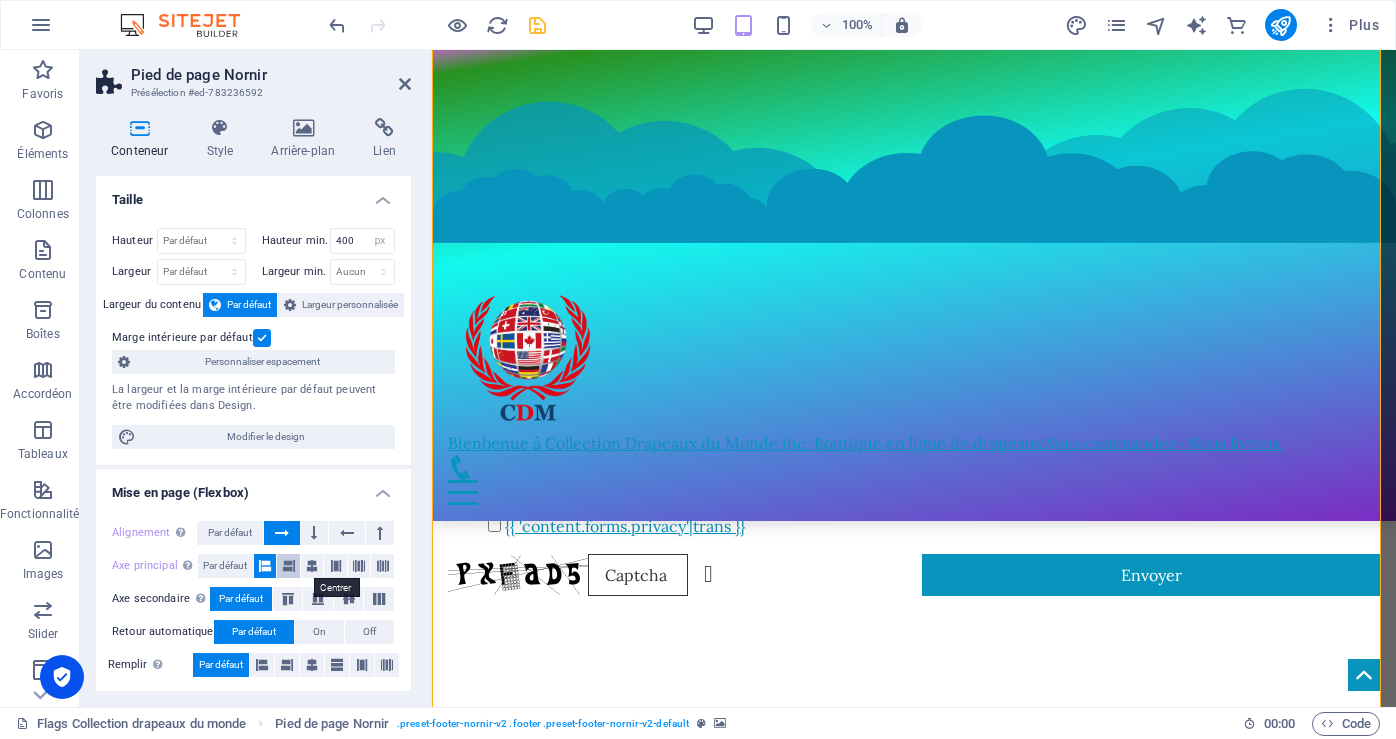 click at bounding box center [288, 566] 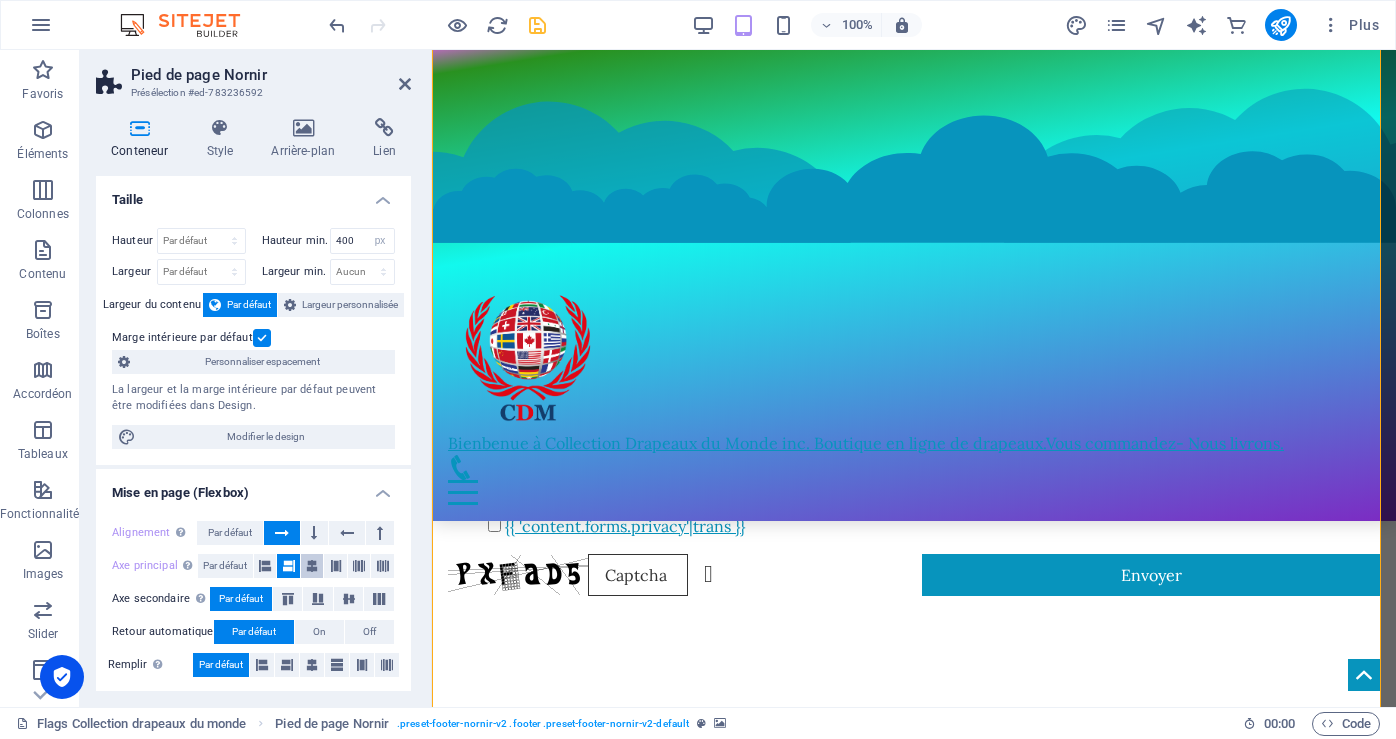click at bounding box center [312, 566] 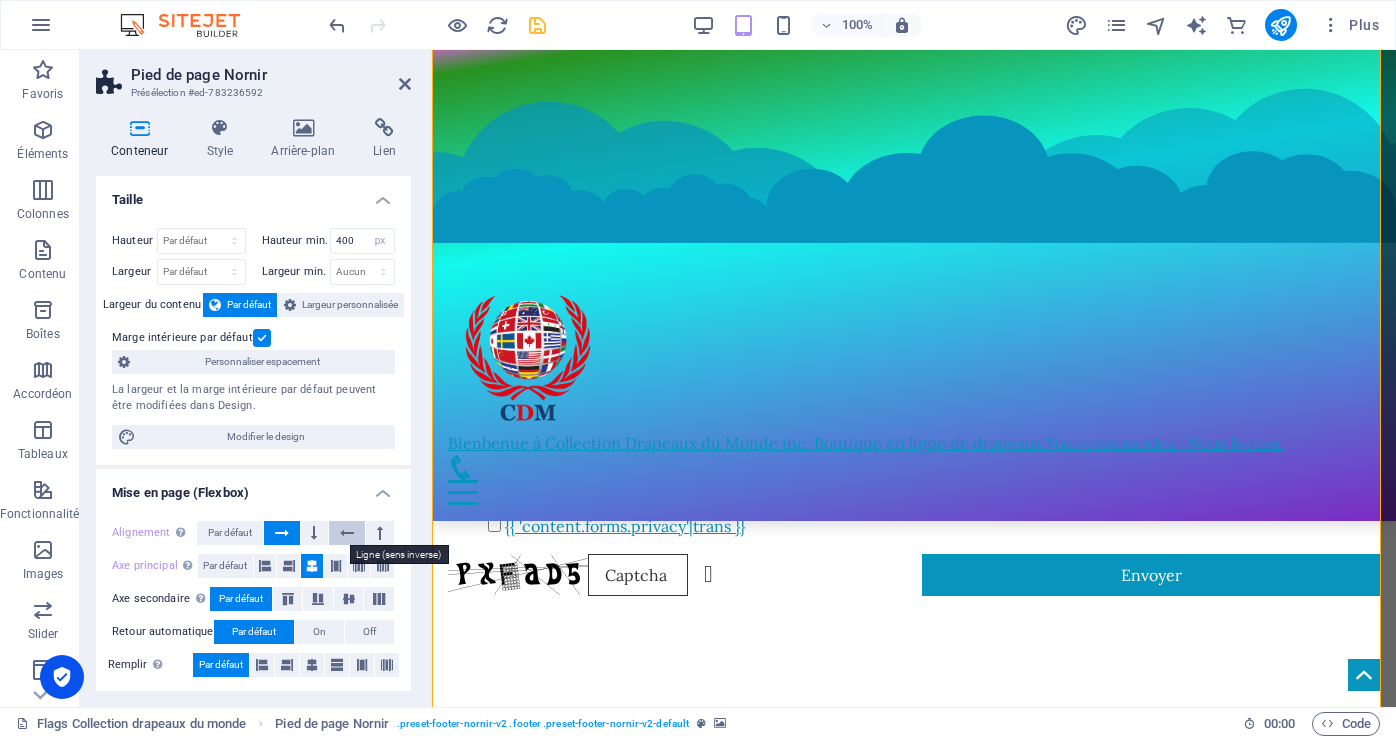 click at bounding box center [347, 533] 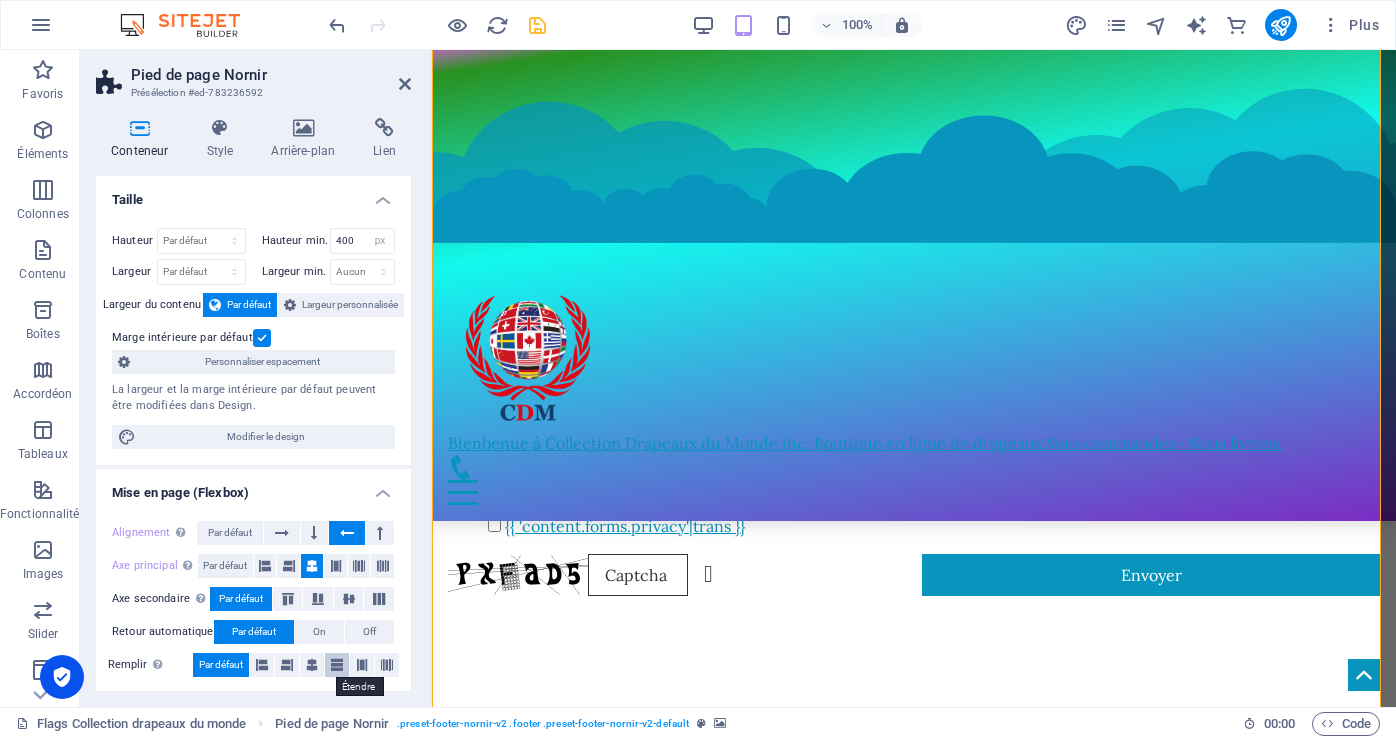 click at bounding box center [337, 665] 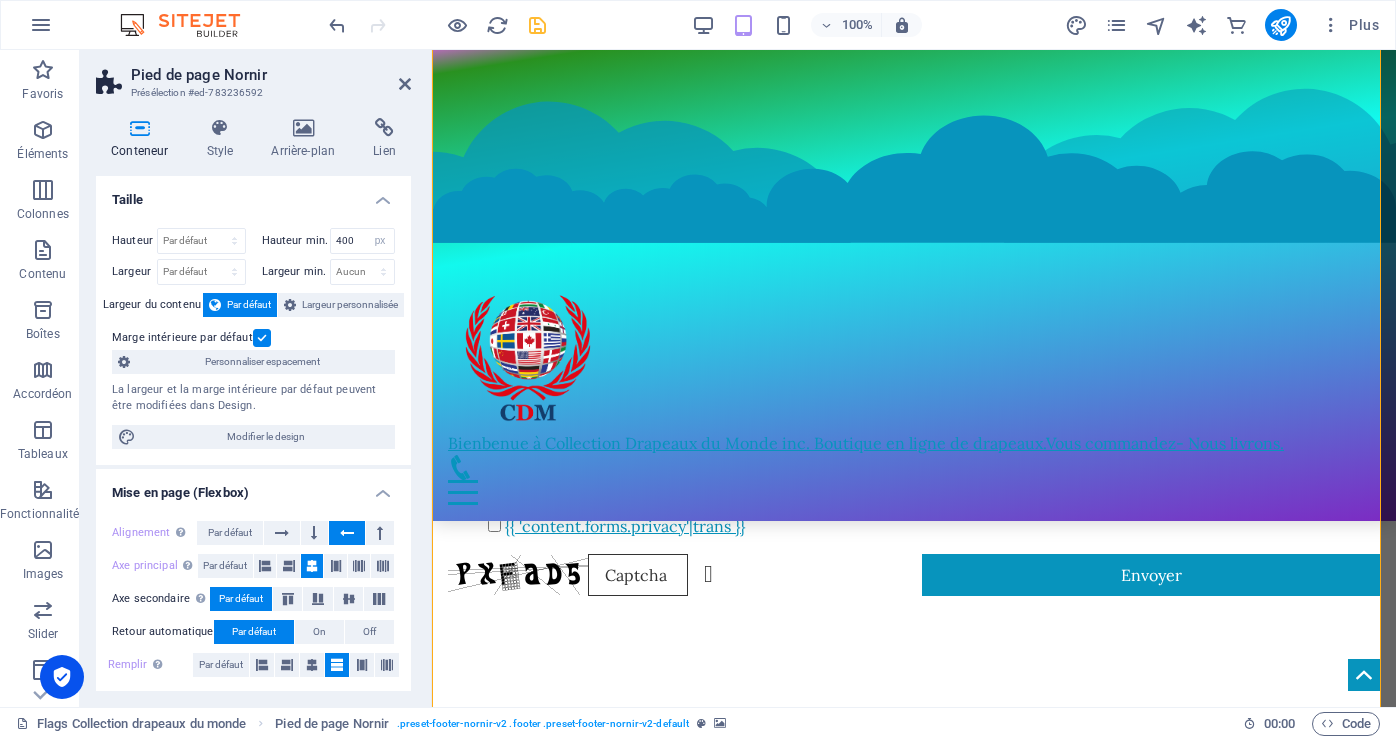 click at bounding box center (337, 665) 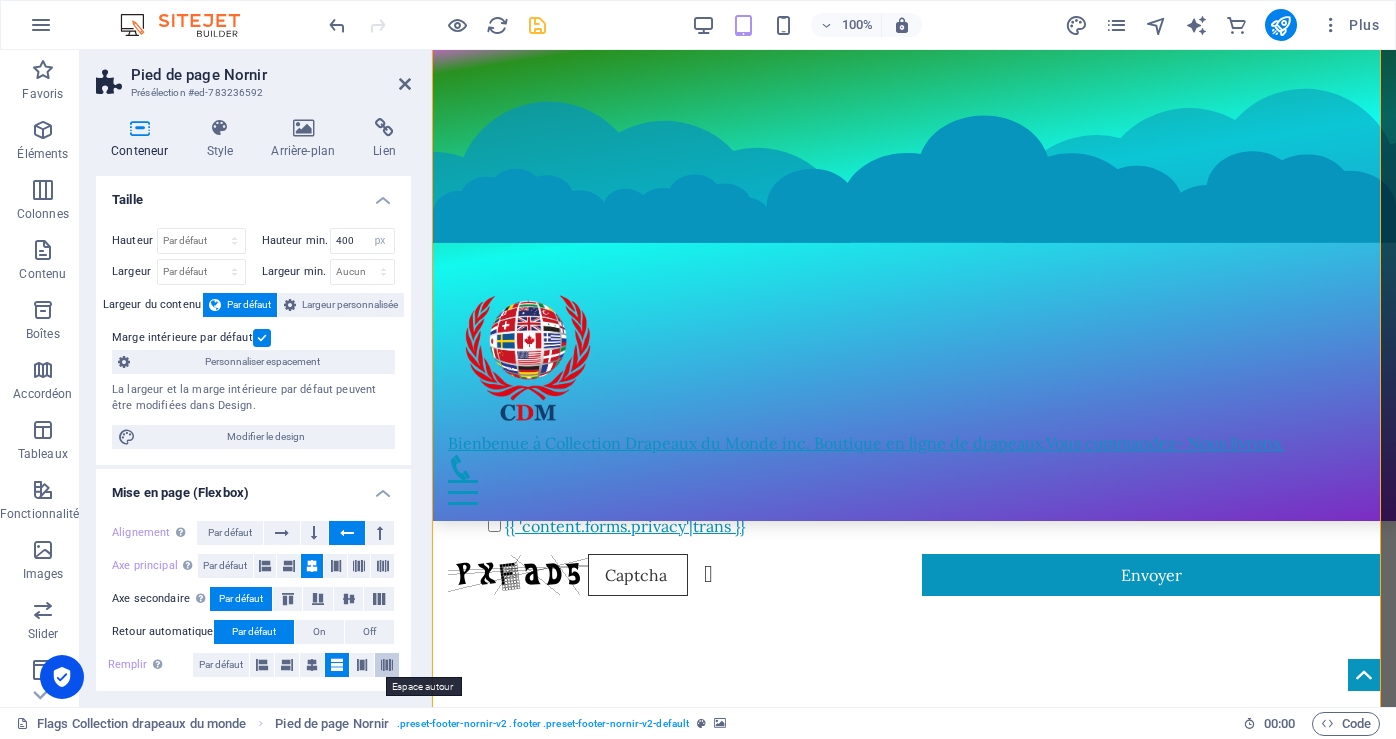 click at bounding box center [387, 665] 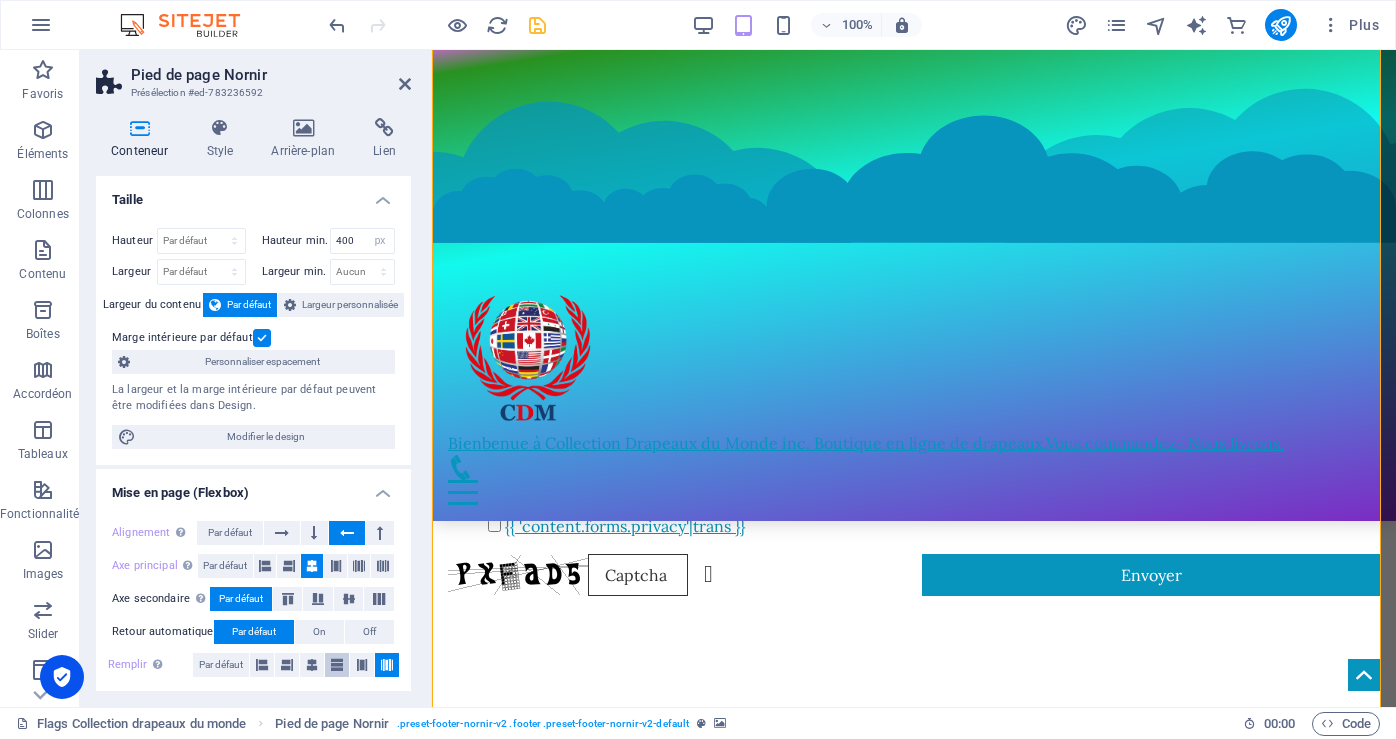 click at bounding box center (337, 665) 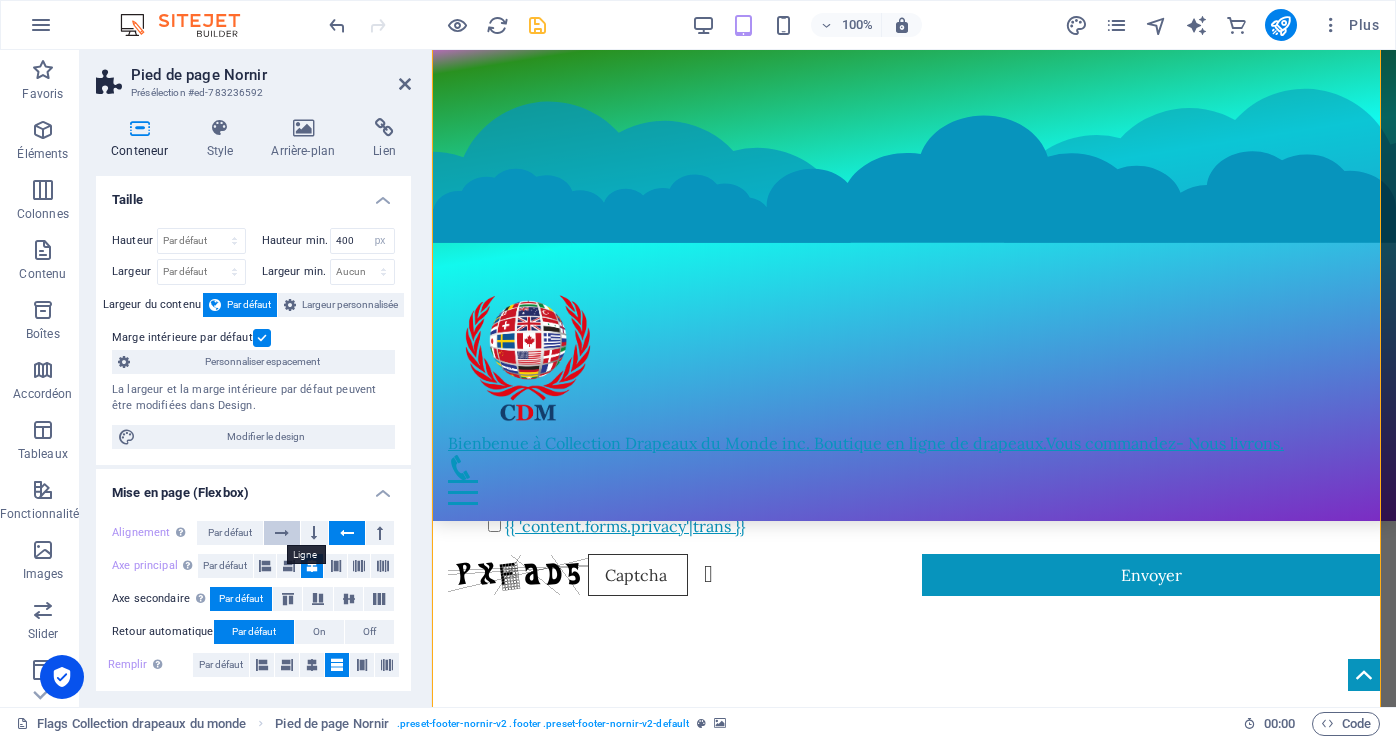 click at bounding box center (282, 533) 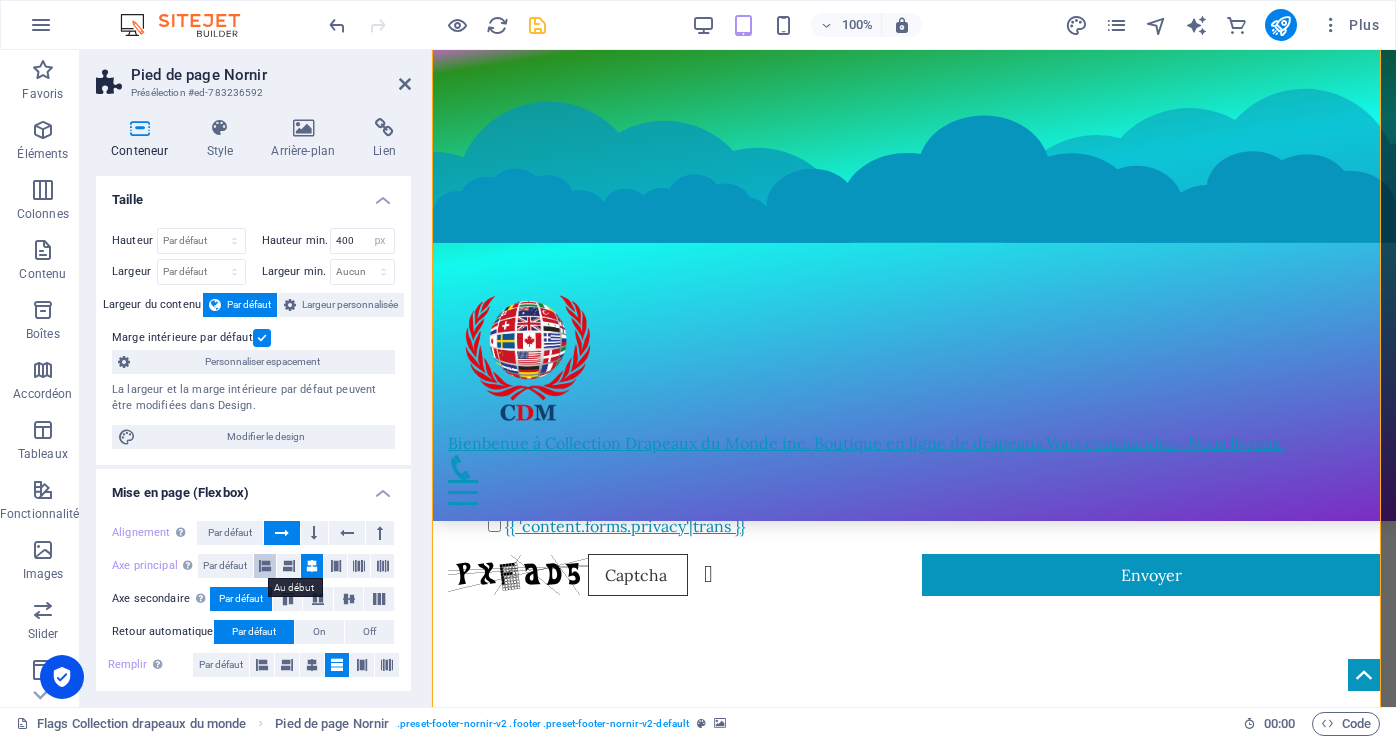 click at bounding box center (265, 566) 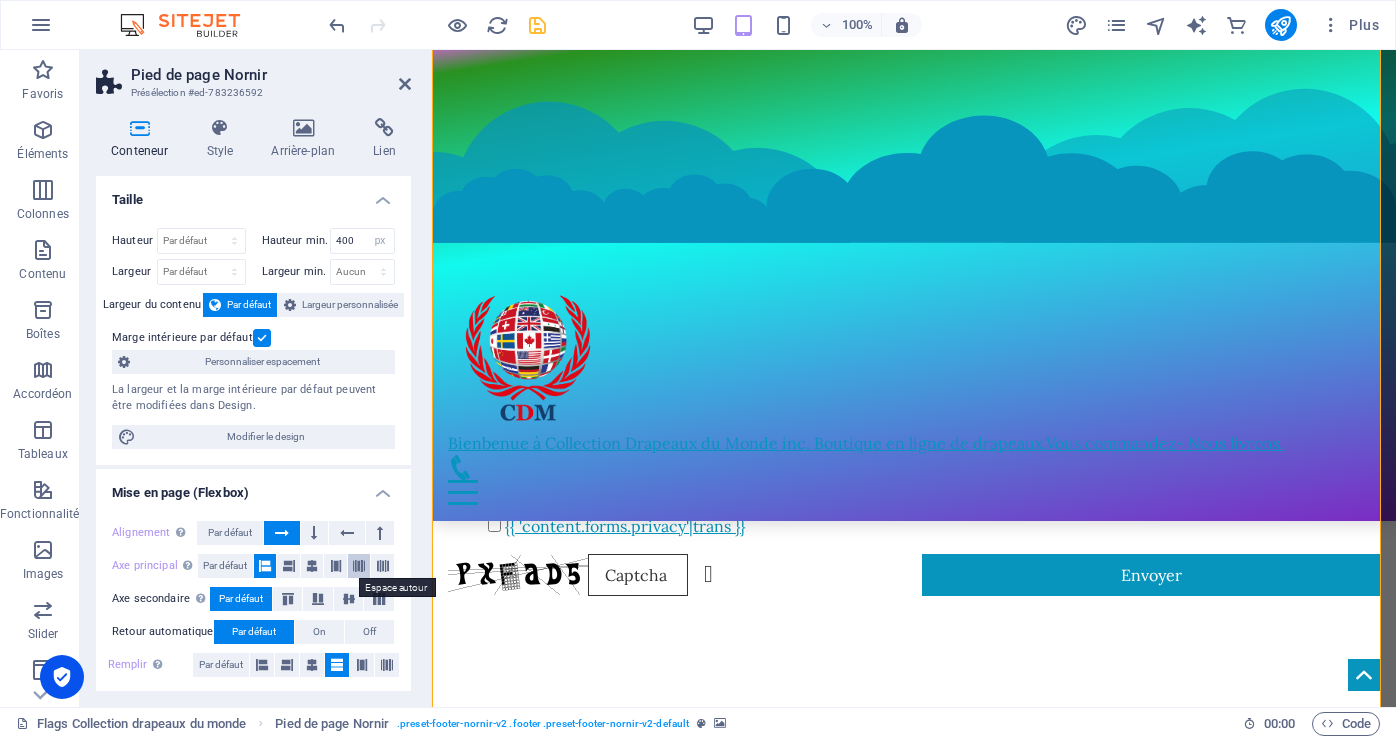 click at bounding box center (359, 566) 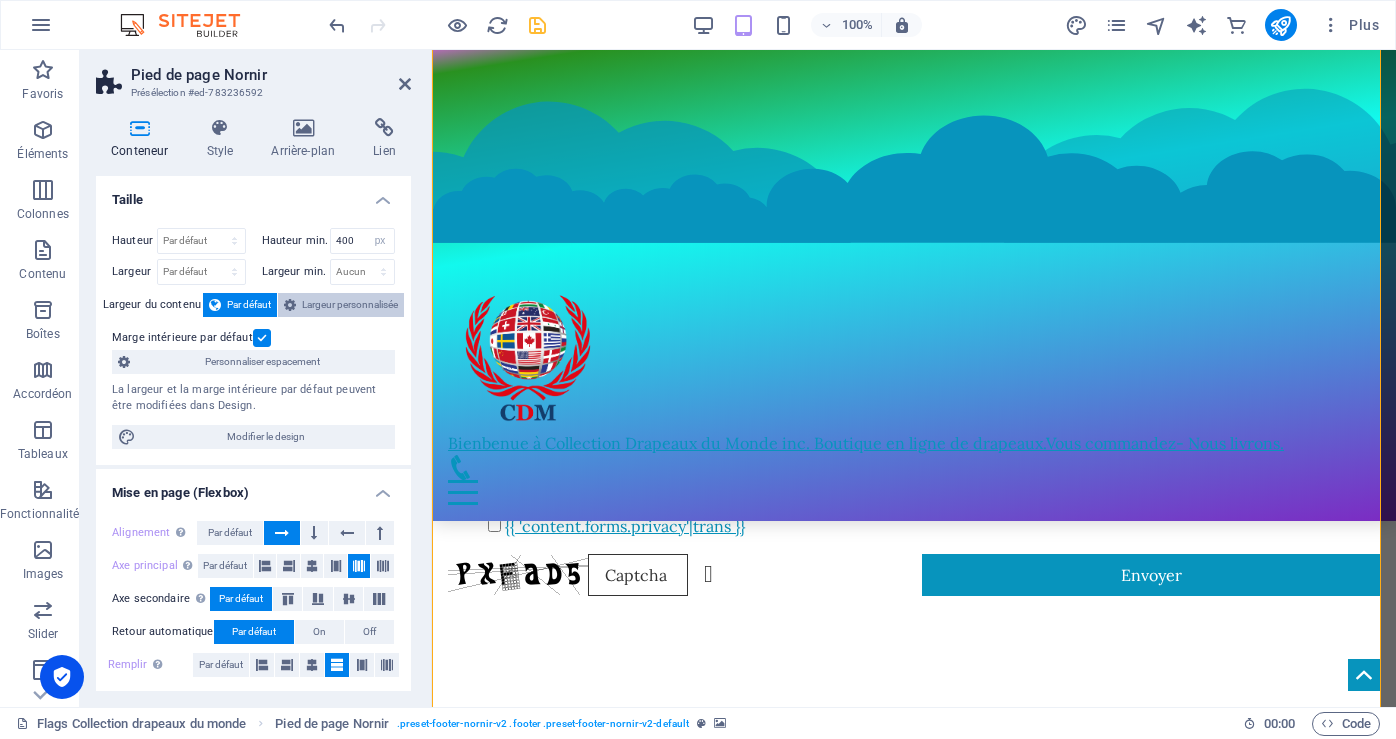 click on "Largeur personnalisée" at bounding box center [350, 305] 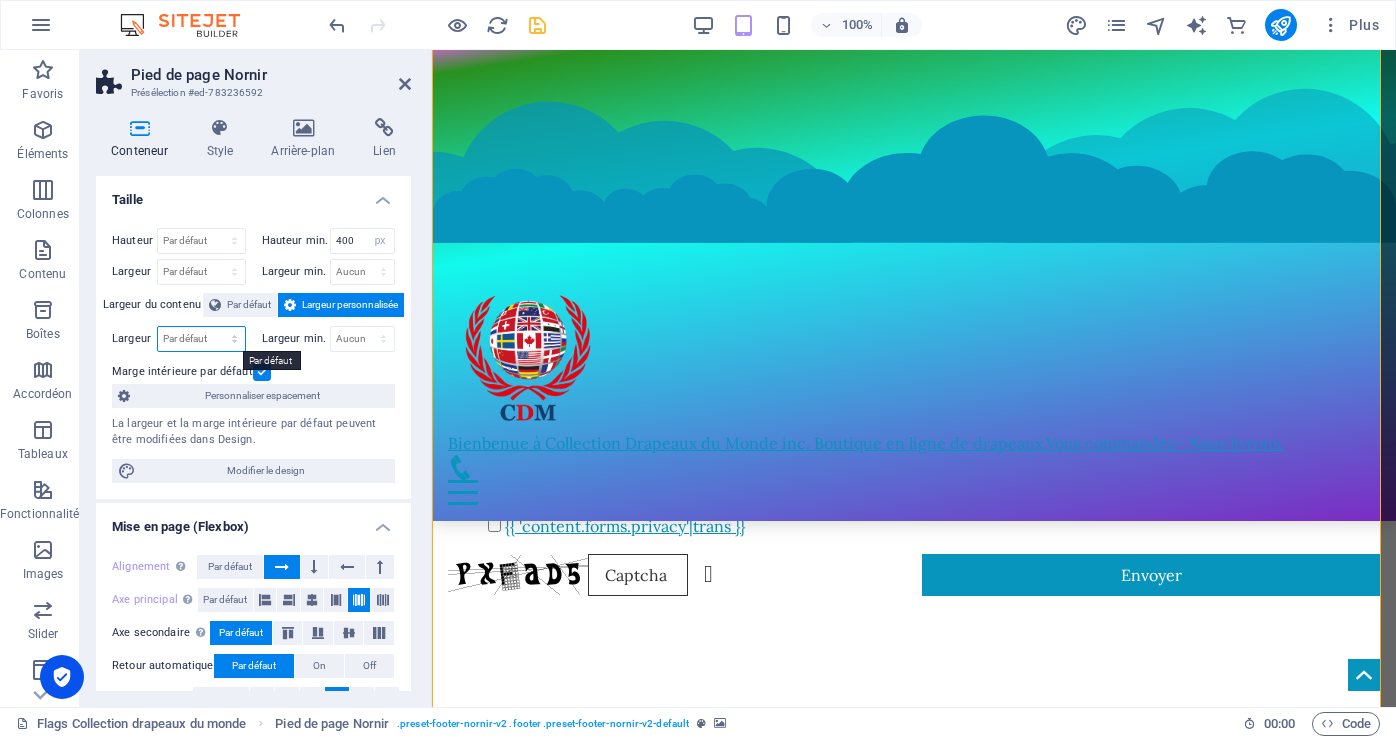 click on "Par défaut px rem % em vh vw" at bounding box center (201, 339) 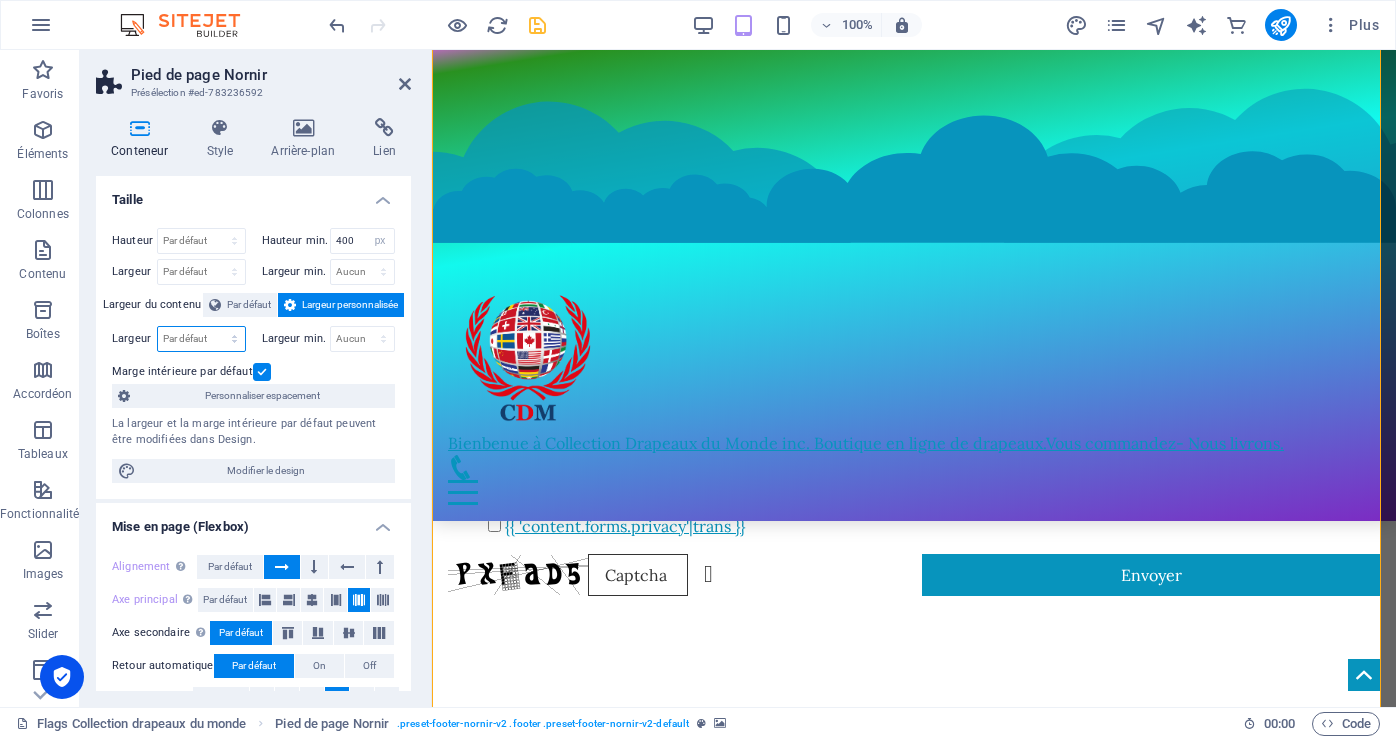 select on "rem" 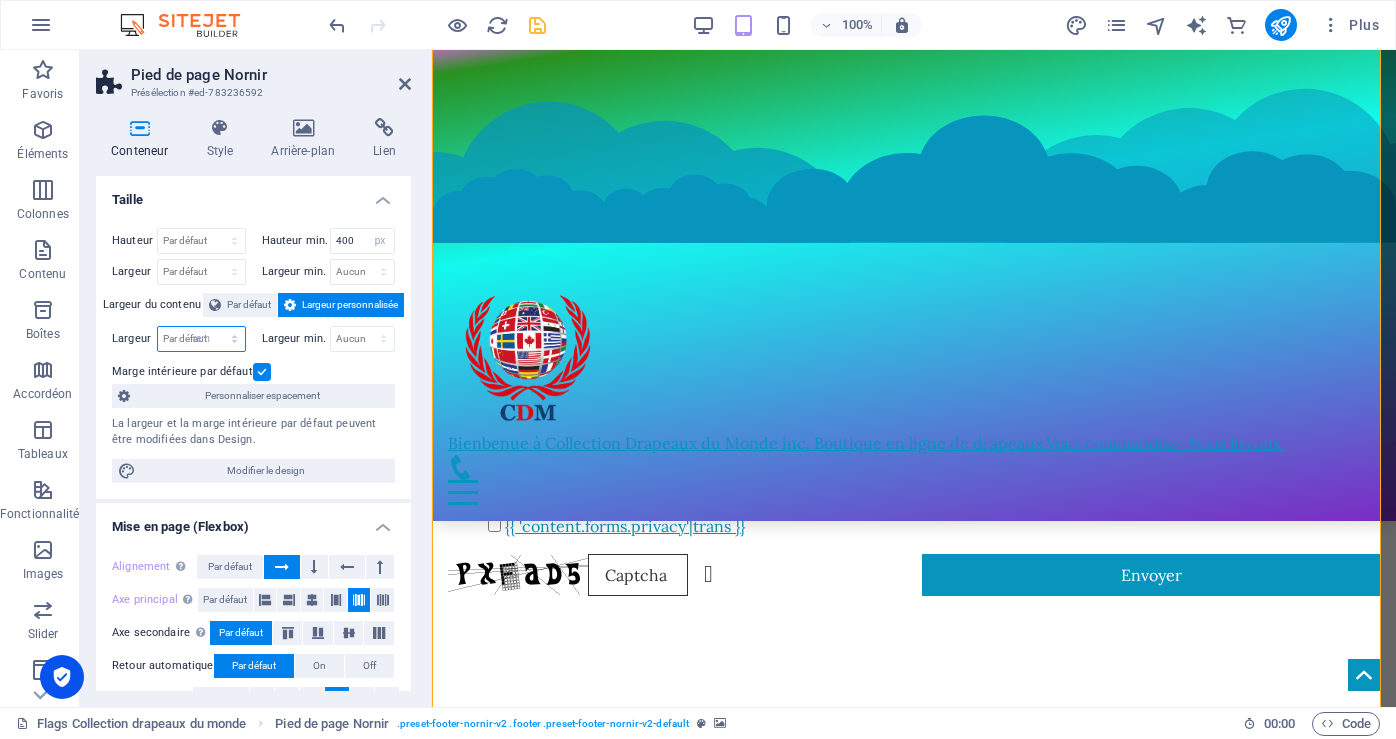 click on "Par défaut px rem % em vh vw" at bounding box center (201, 339) 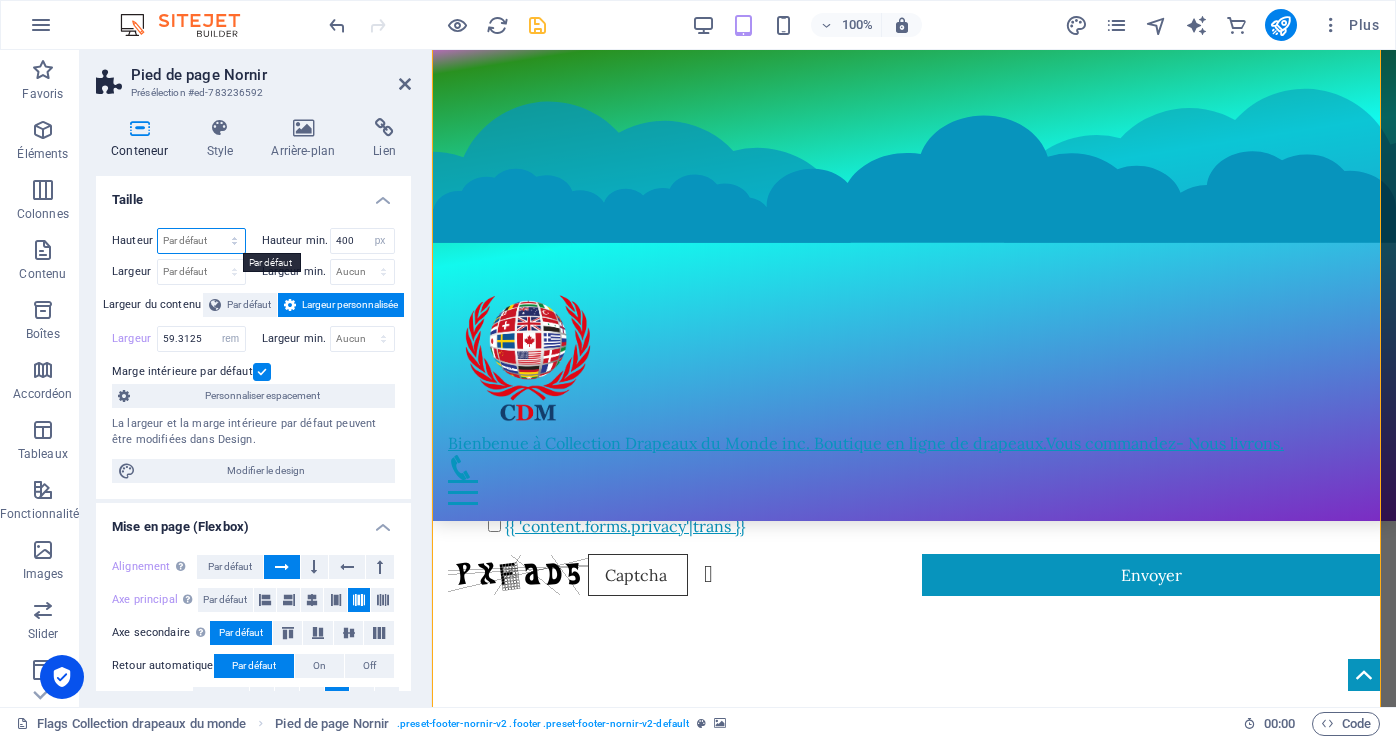 click on "Par défaut px rem % vh vw" at bounding box center (201, 241) 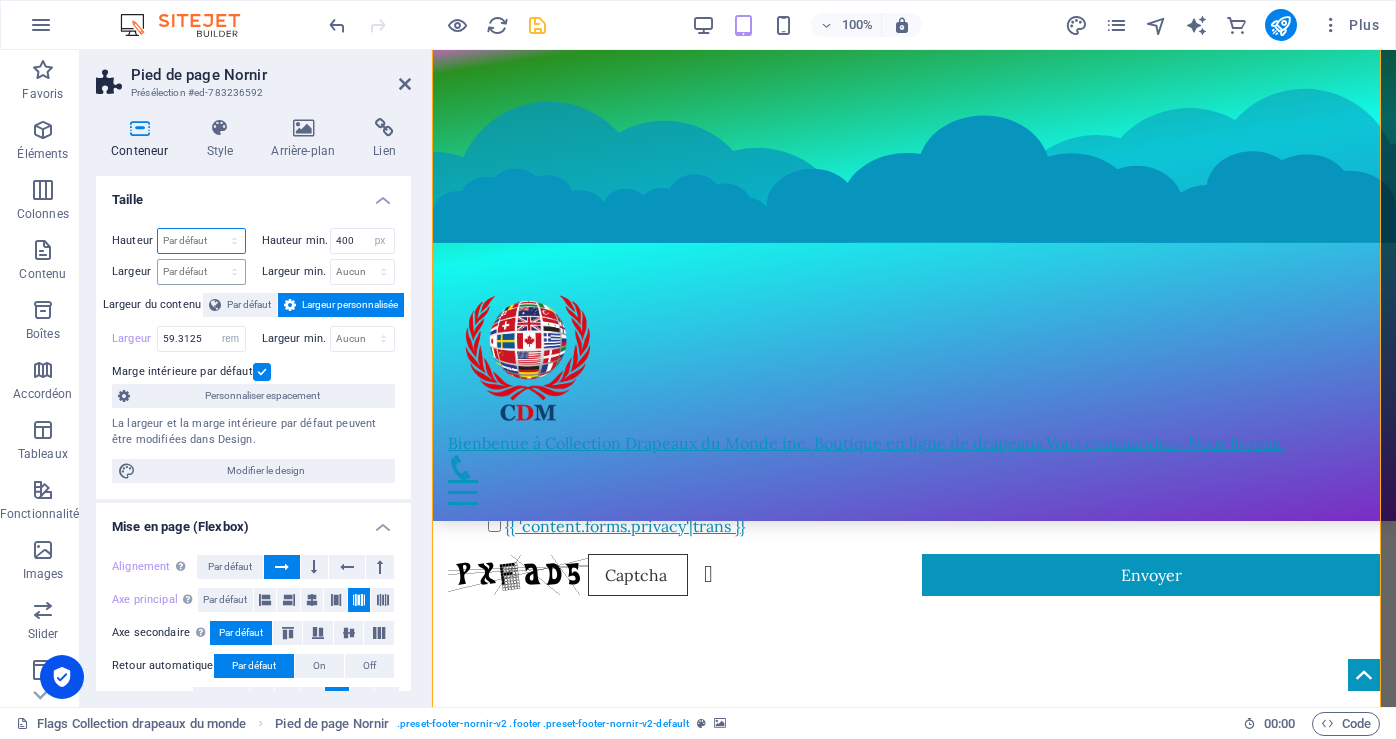 select on "px" 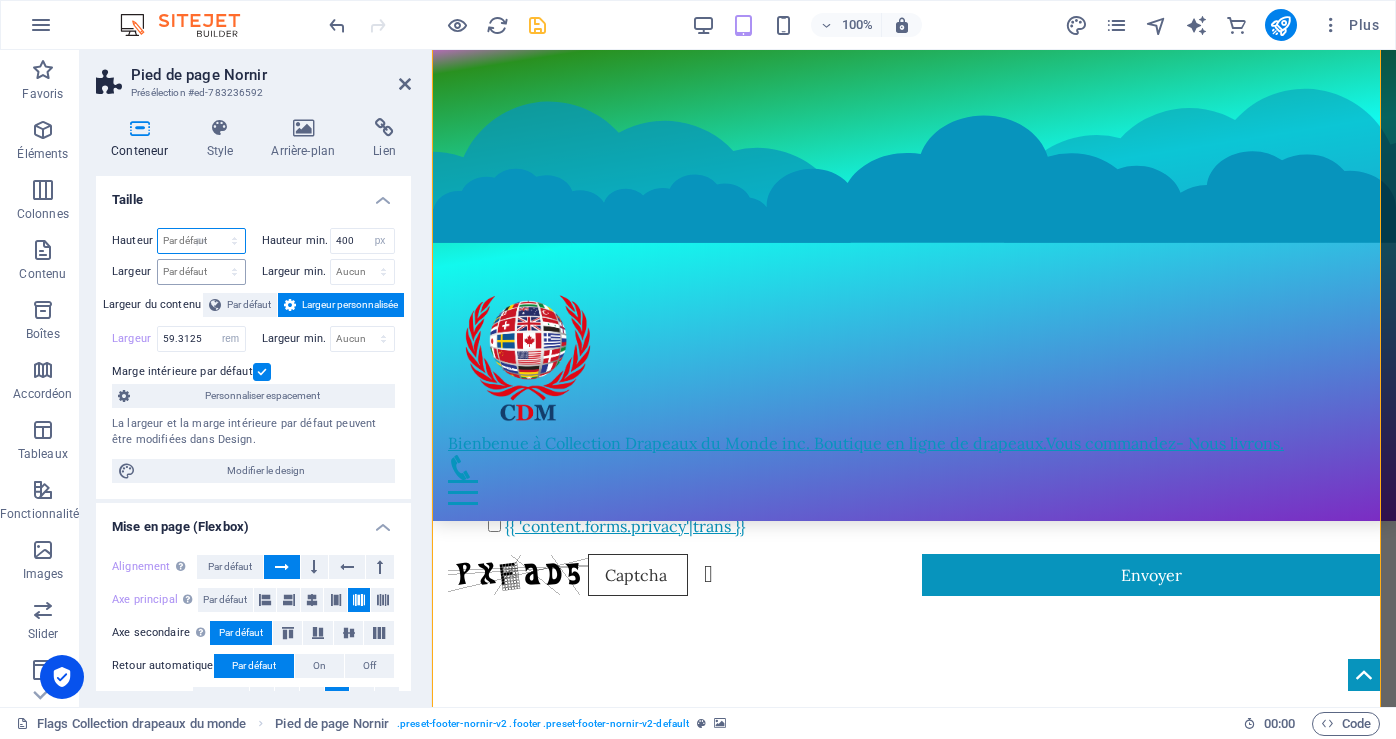 click on "Par défaut px rem % vh vw" at bounding box center [201, 241] 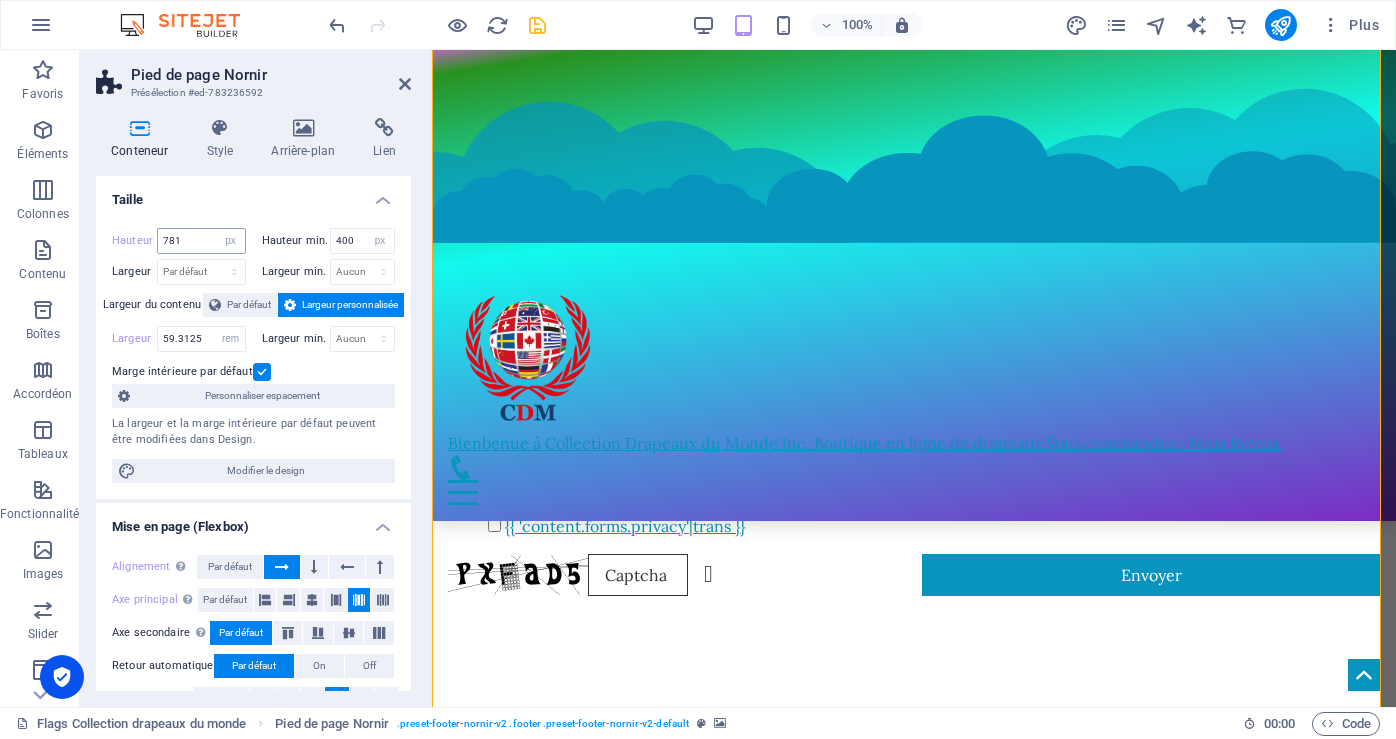 click on "781 Par défaut px rem % vh vw" at bounding box center (201, 241) 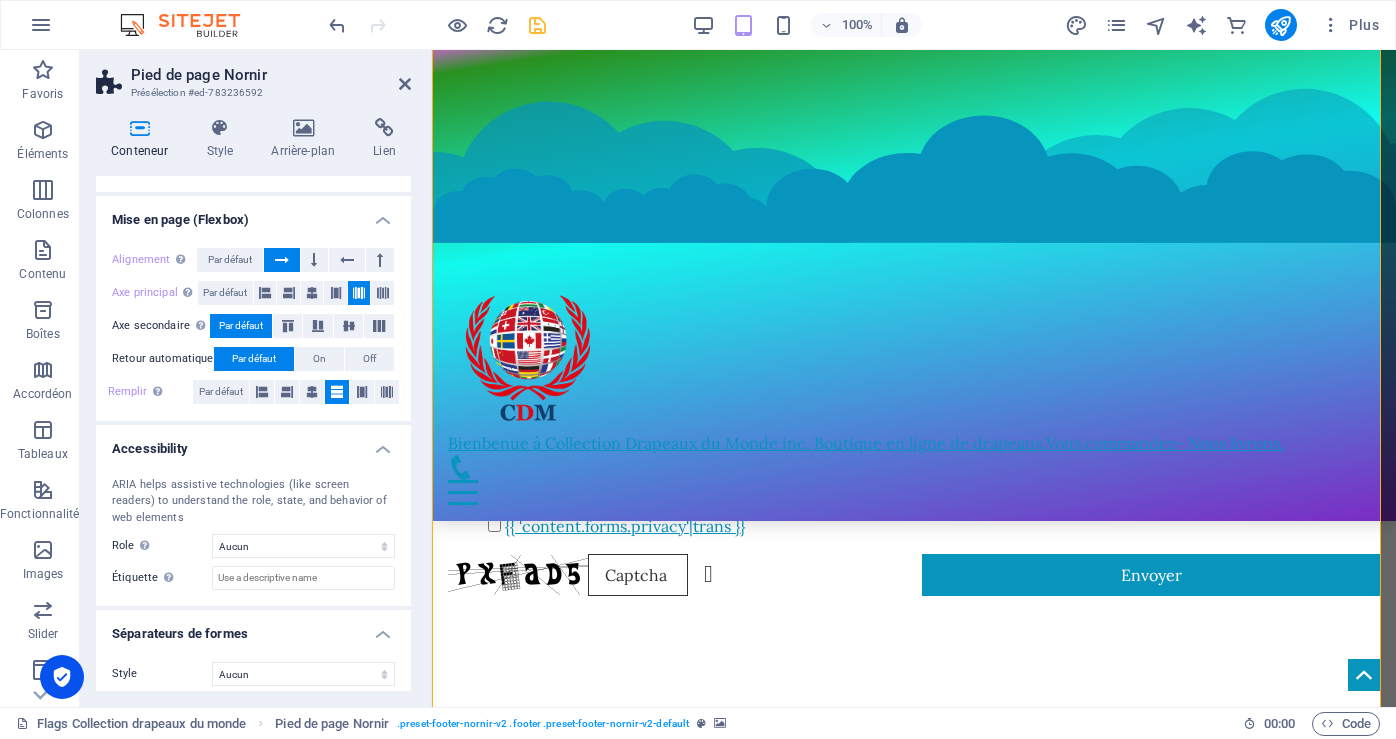 scroll, scrollTop: 318, scrollLeft: 0, axis: vertical 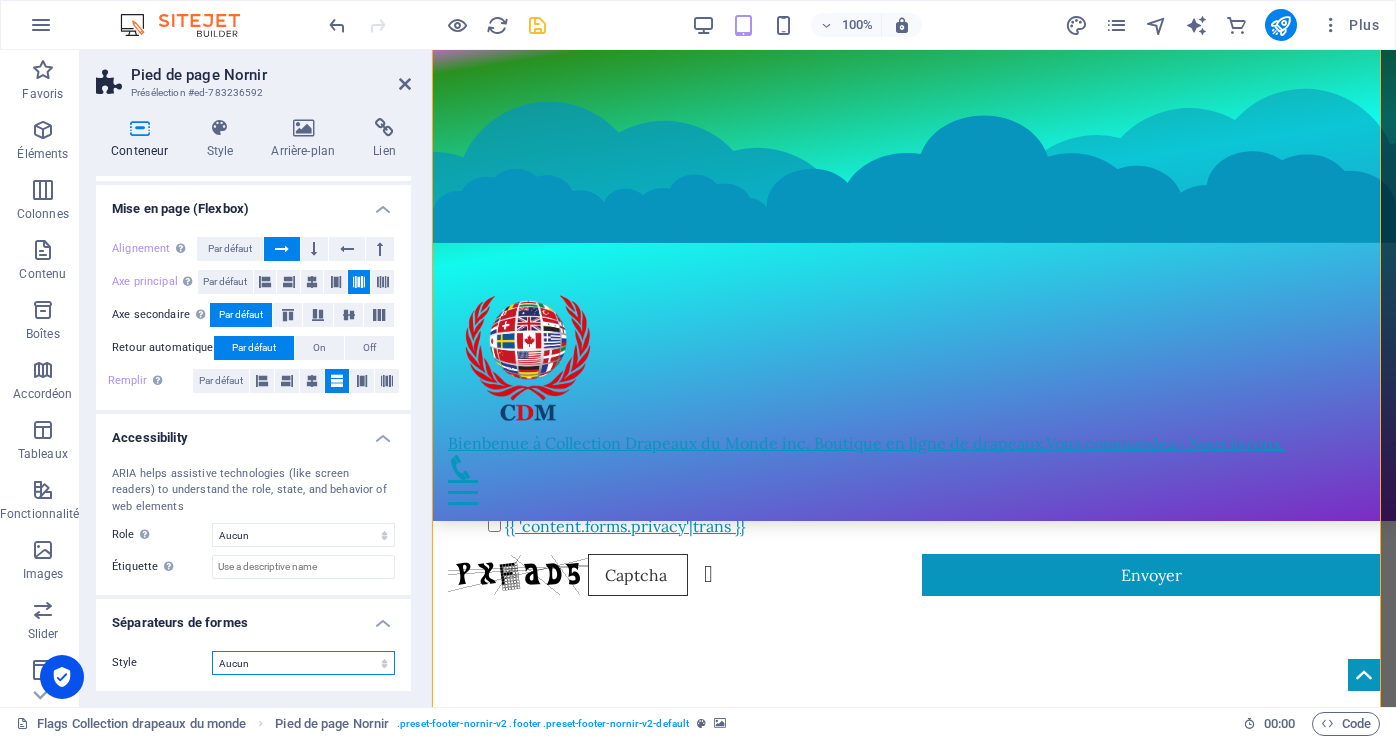 click on "Aucun Triangle Carré Diagonale Polygone 1 Polygone 2 Zigzag Plusieurs zigzags Vagues Plusieurs vagues Demi-cercle Rond Cercle avec ombre Immeubles Hexagones Clouds Plusieurs nuages Éventail Pyramides Livre Gouttes de peinture Flammes Papier déchiqueté Flèche" at bounding box center (303, 663) 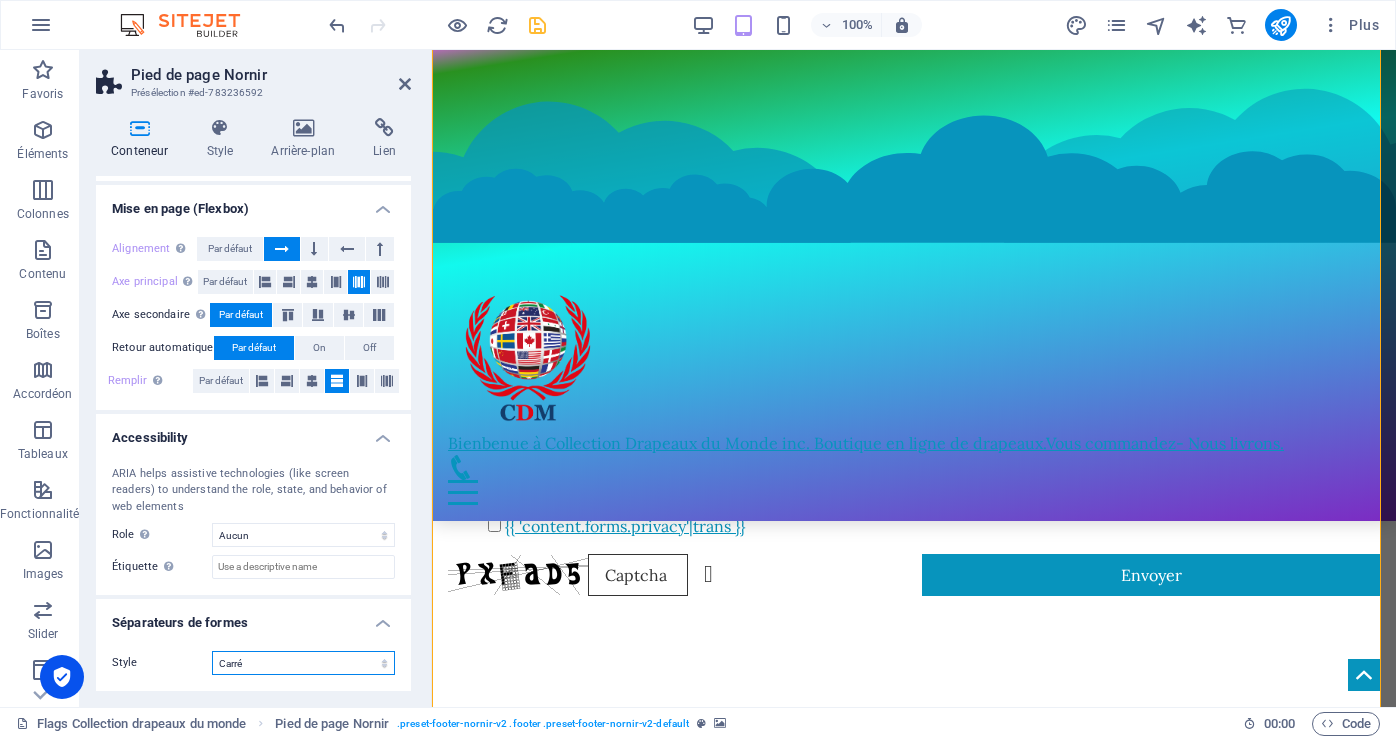 click on "Aucun Triangle Carré Diagonale Polygone 1 Polygone 2 Zigzag Plusieurs zigzags Vagues Plusieurs vagues Demi-cercle Rond Cercle avec ombre Immeubles Hexagones Clouds Plusieurs nuages Éventail Pyramides Livre Gouttes de peinture Flammes Papier déchiqueté Flèche" at bounding box center (303, 663) 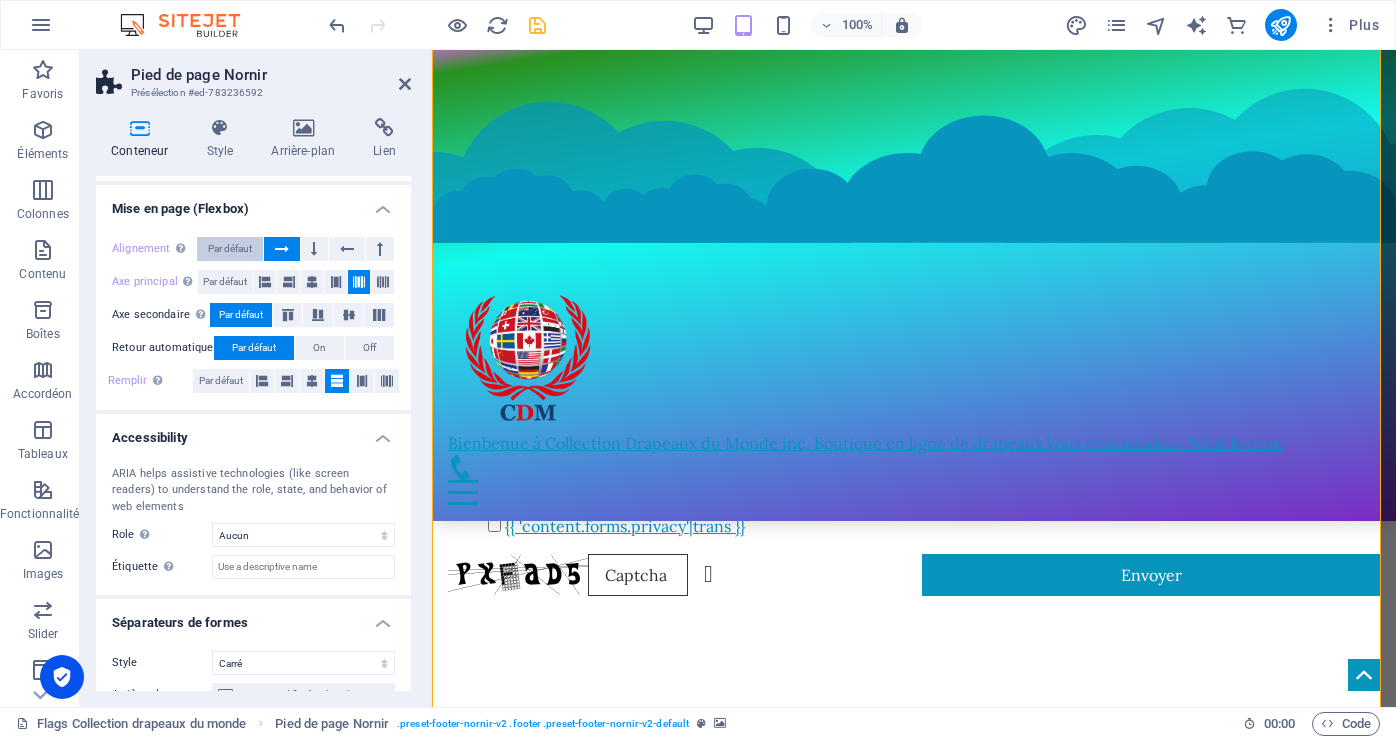 click on "Par défaut" at bounding box center [230, 249] 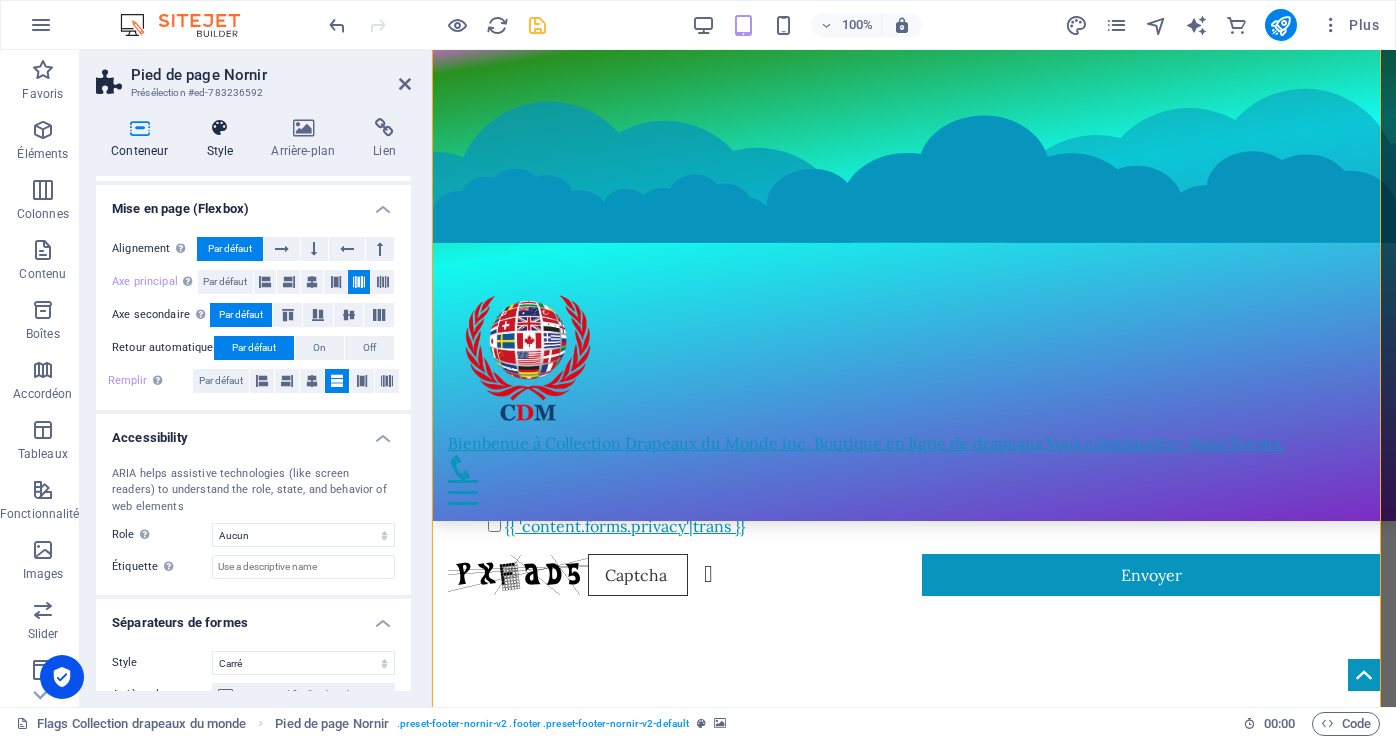 click at bounding box center [219, 128] 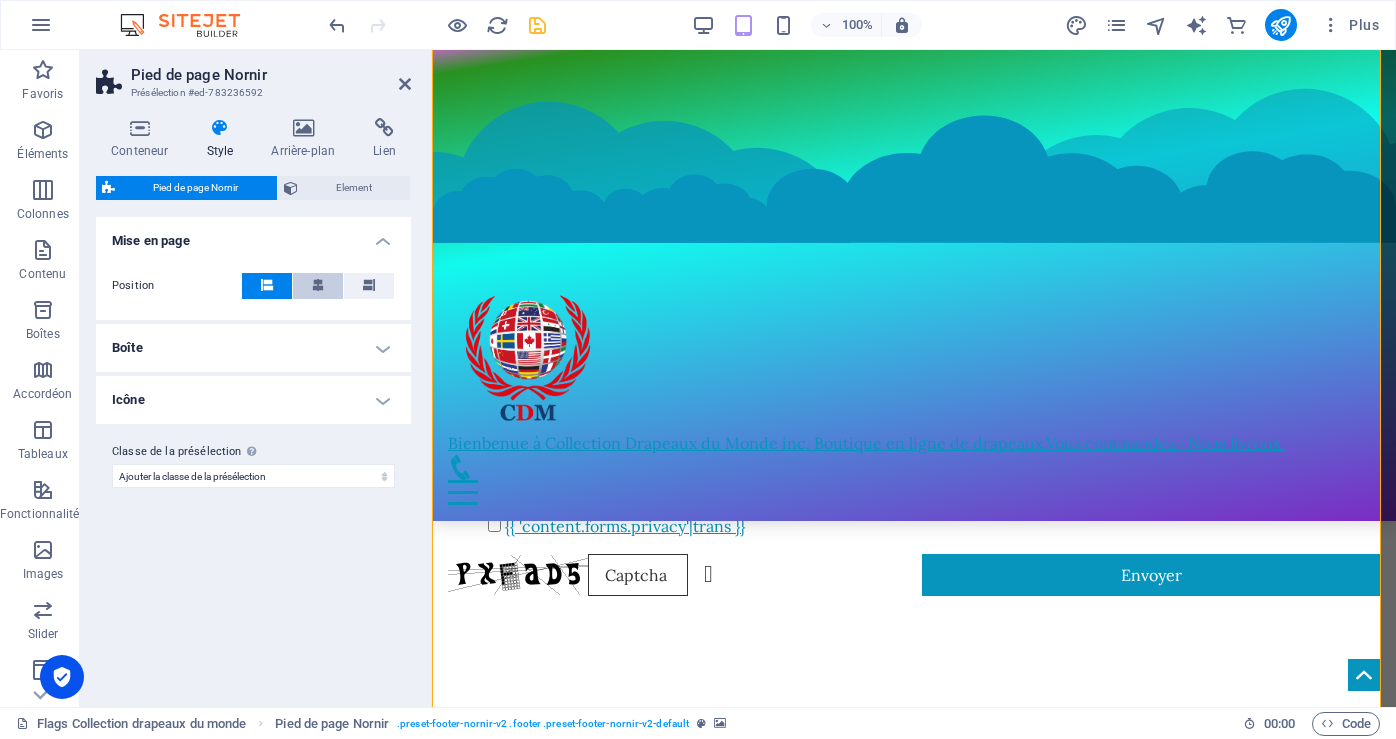 click at bounding box center [318, 286] 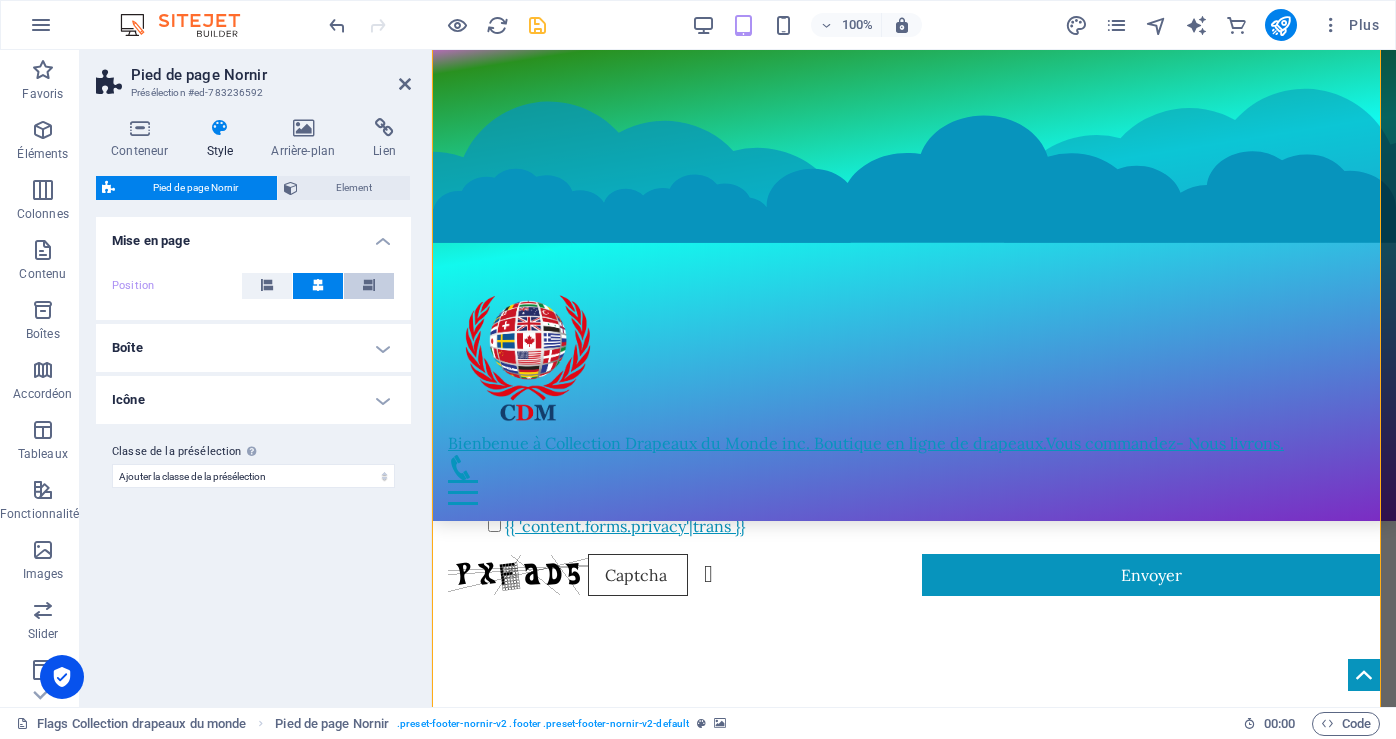 click at bounding box center (369, 285) 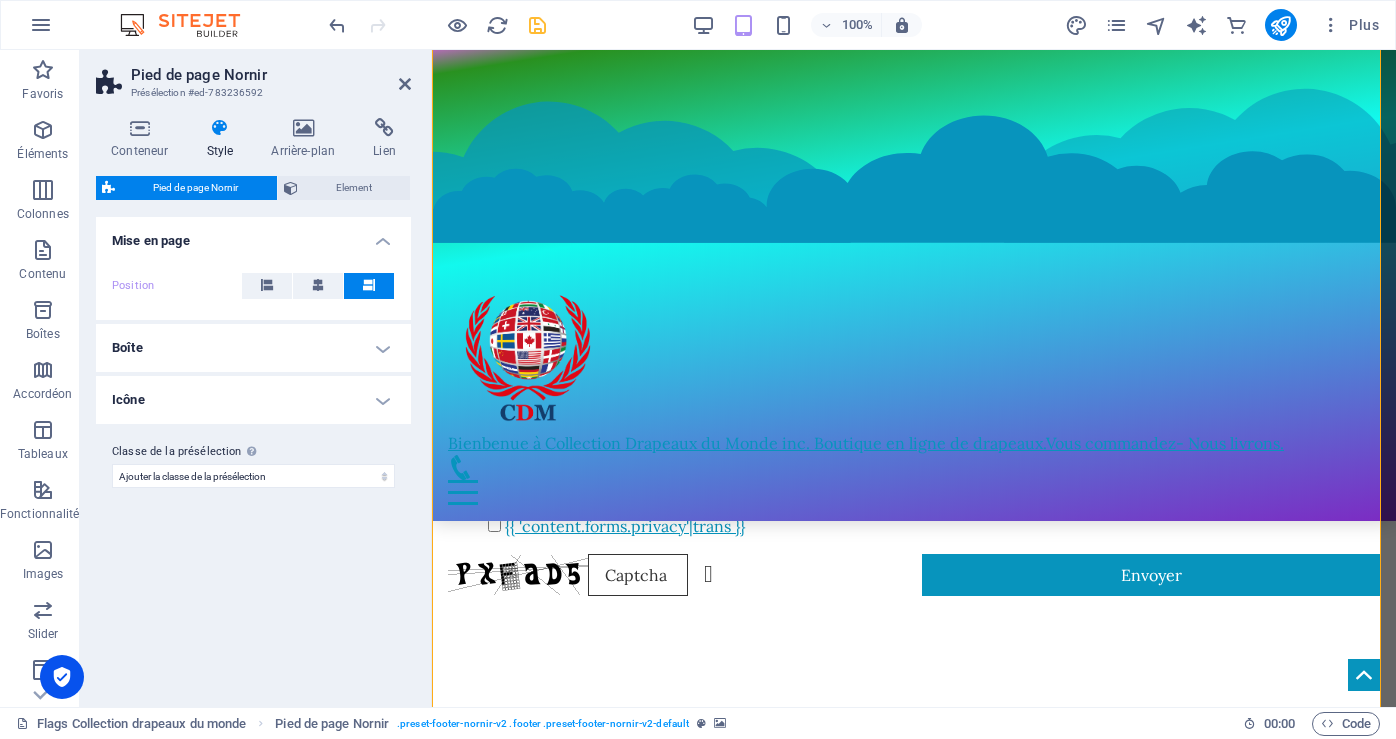 click on "Boîte" at bounding box center [253, 348] 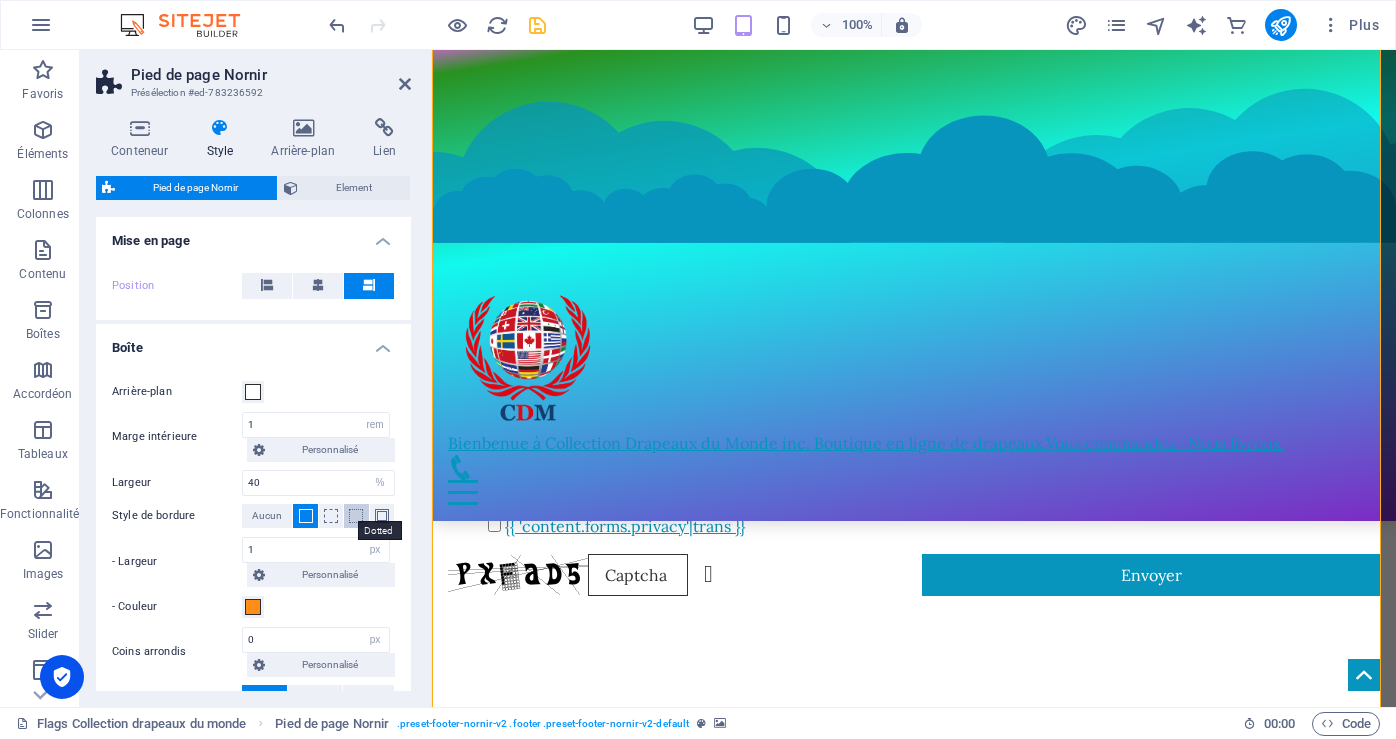 click at bounding box center (356, 516) 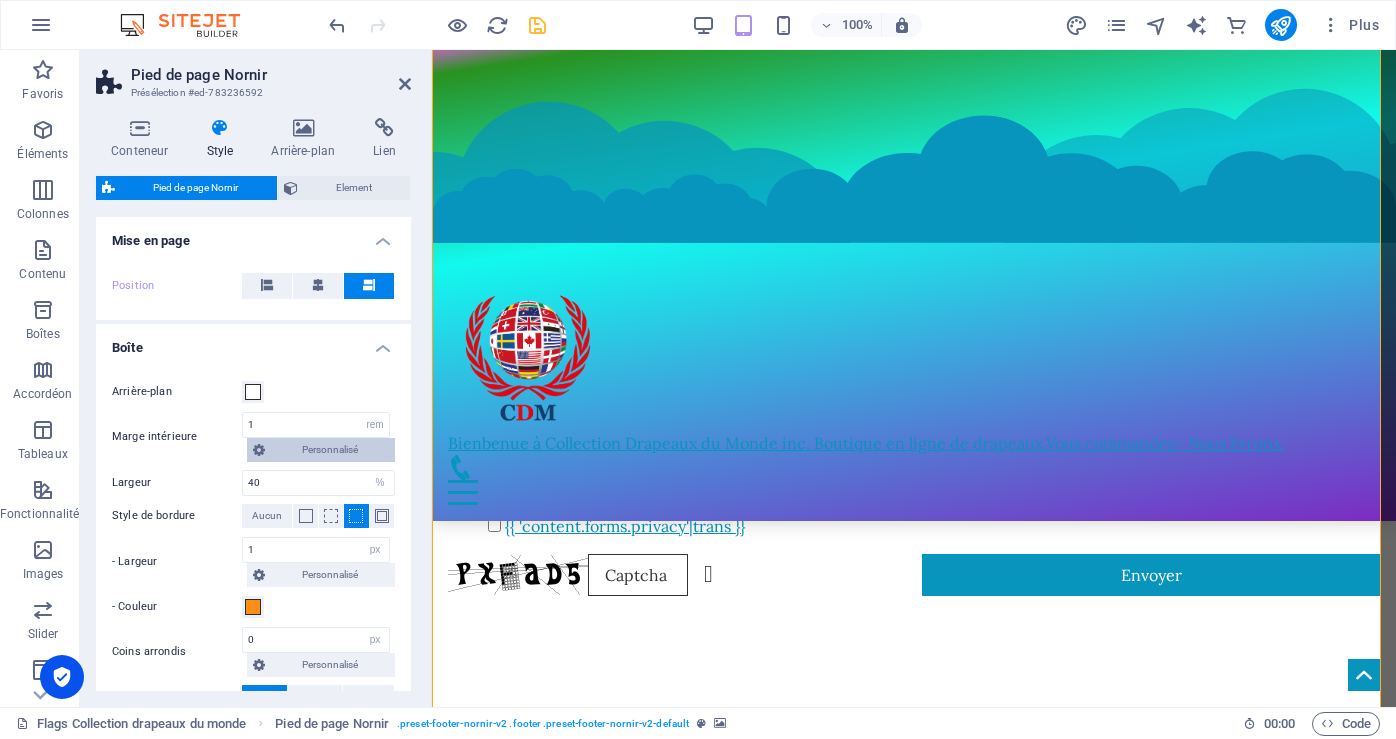 click on "Personnalisé" at bounding box center [330, 450] 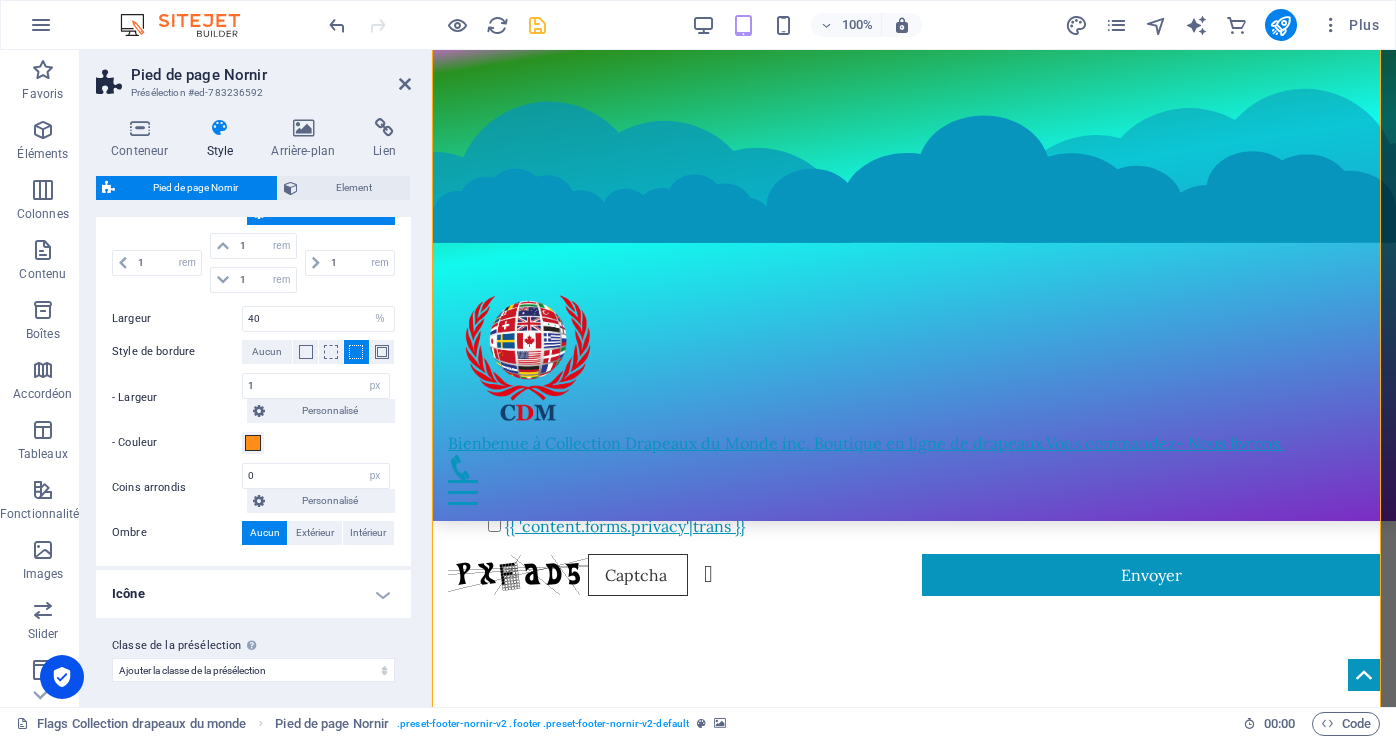 scroll, scrollTop: 244, scrollLeft: 0, axis: vertical 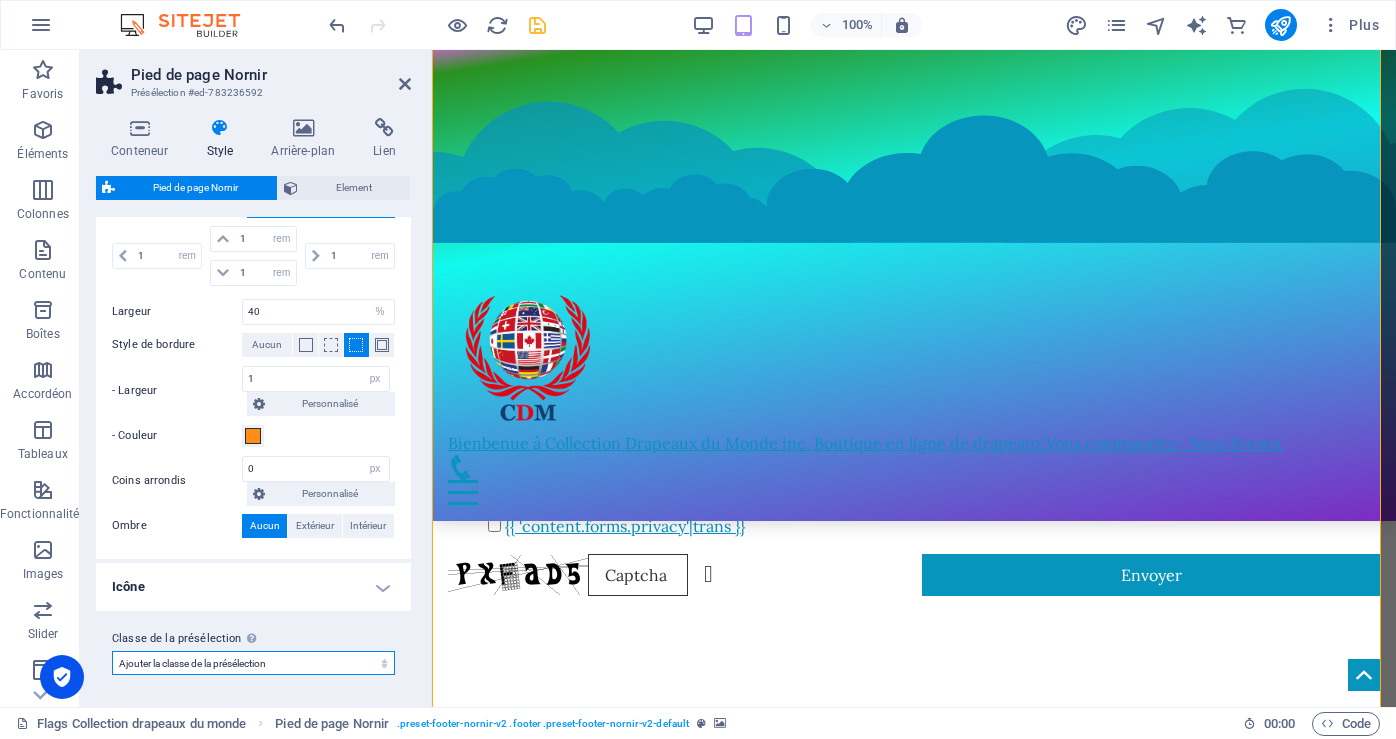 click on "carte Ajouter la classe de la présélection" at bounding box center [253, 663] 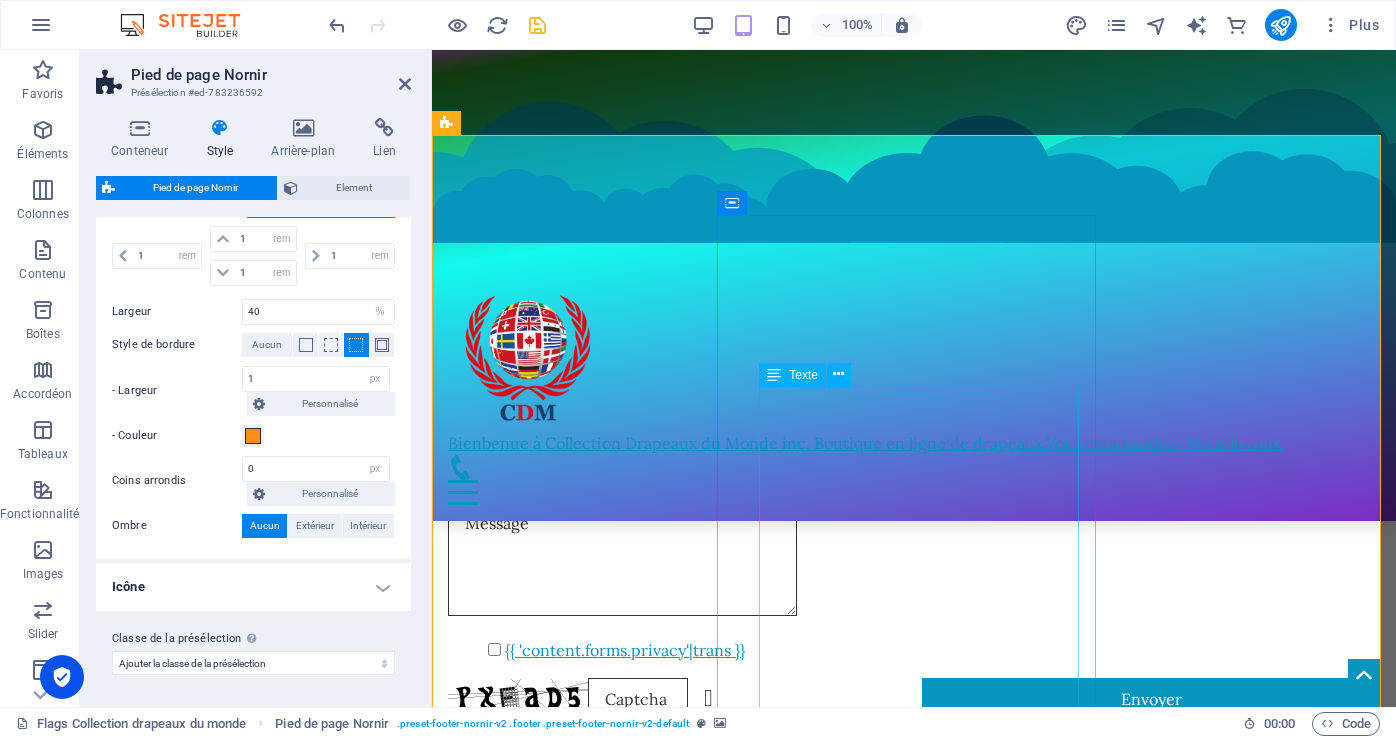 scroll, scrollTop: 11990, scrollLeft: 0, axis: vertical 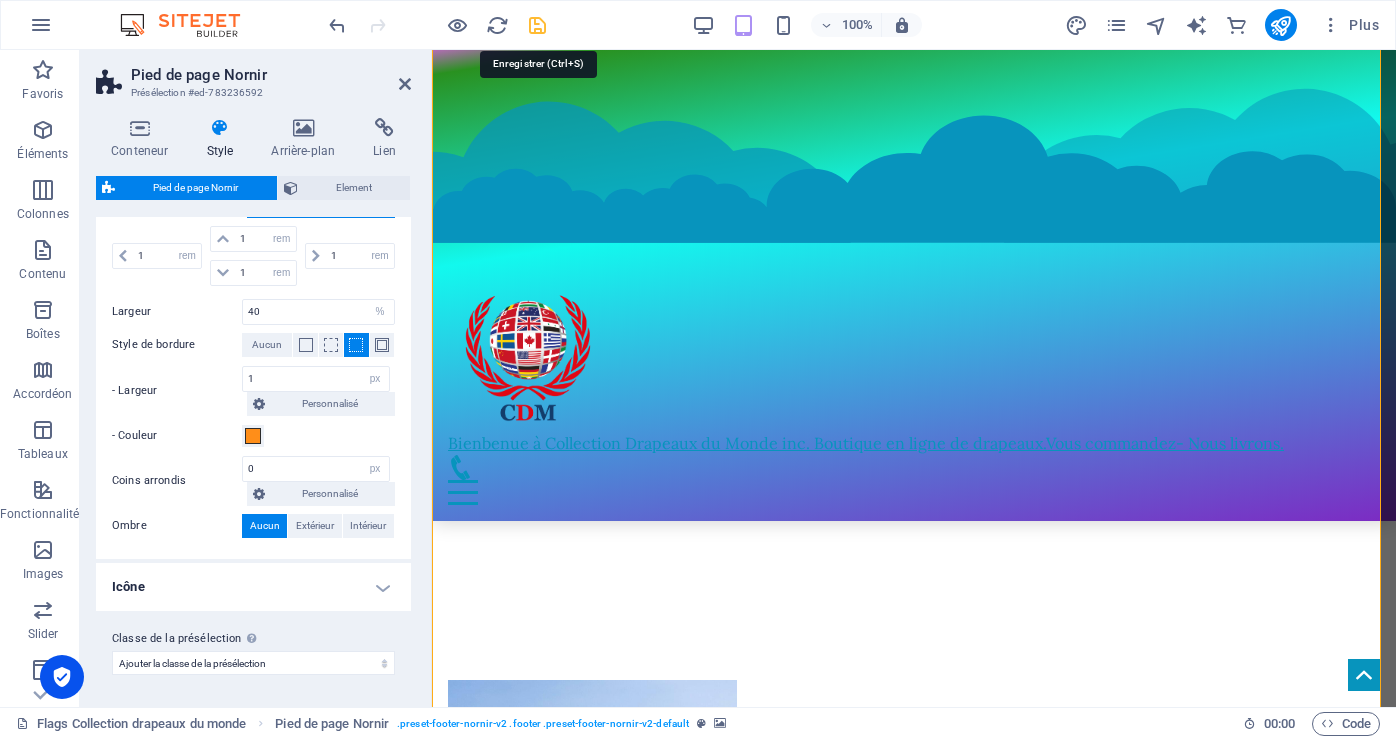click at bounding box center (537, 25) 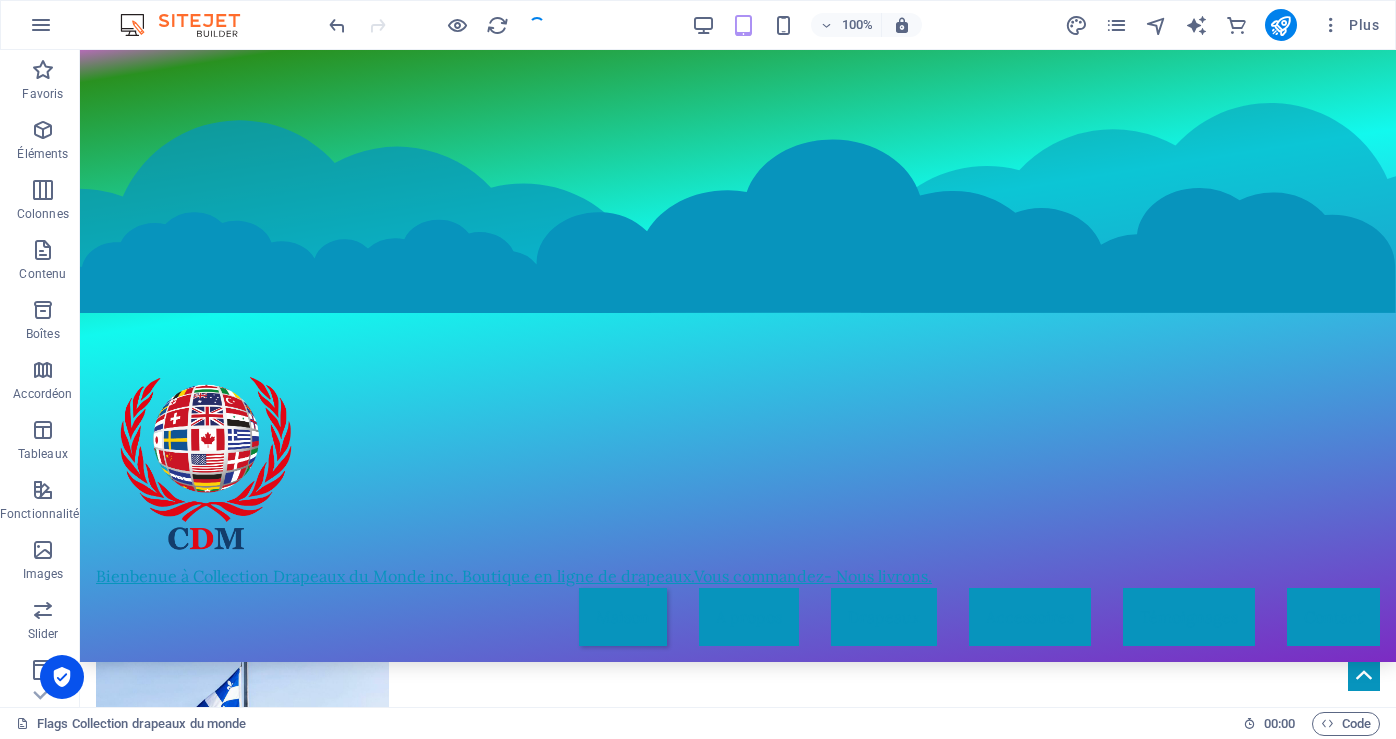 scroll, scrollTop: 12102, scrollLeft: 0, axis: vertical 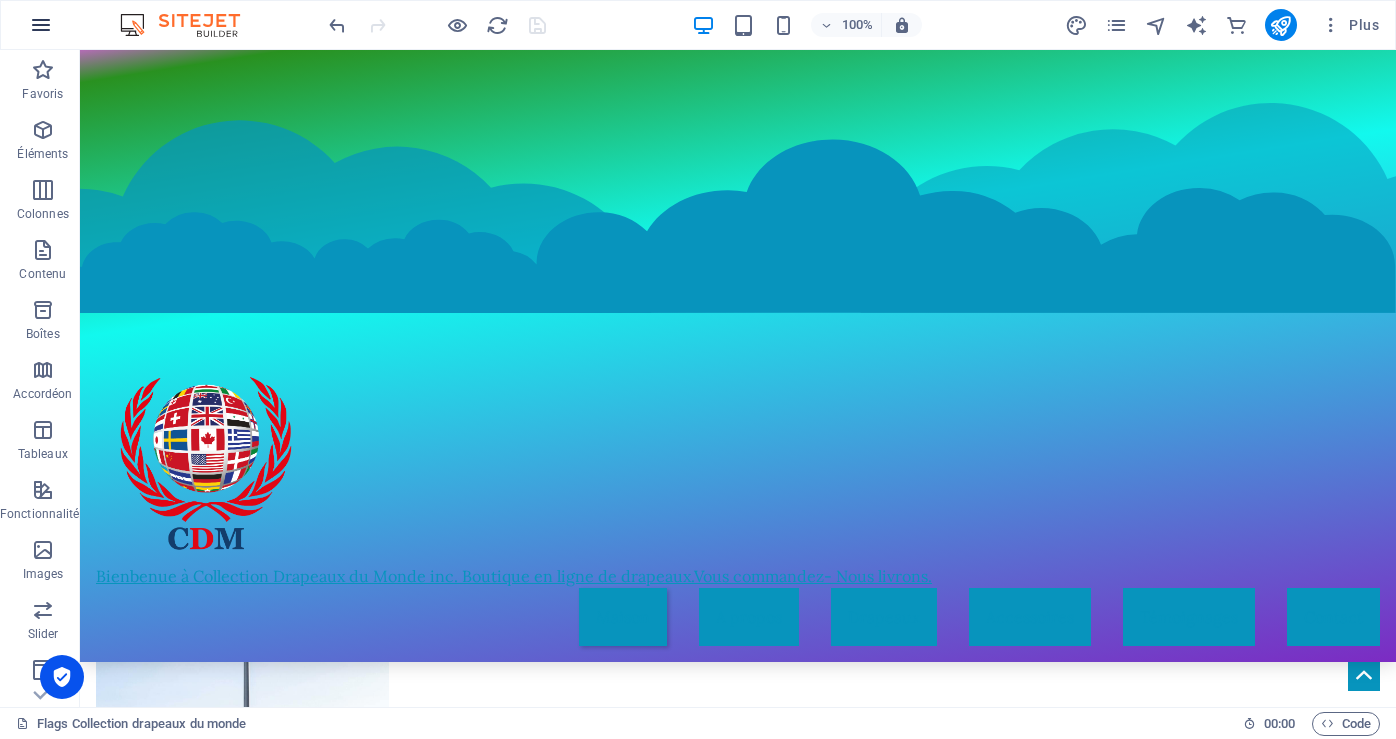 click at bounding box center (41, 25) 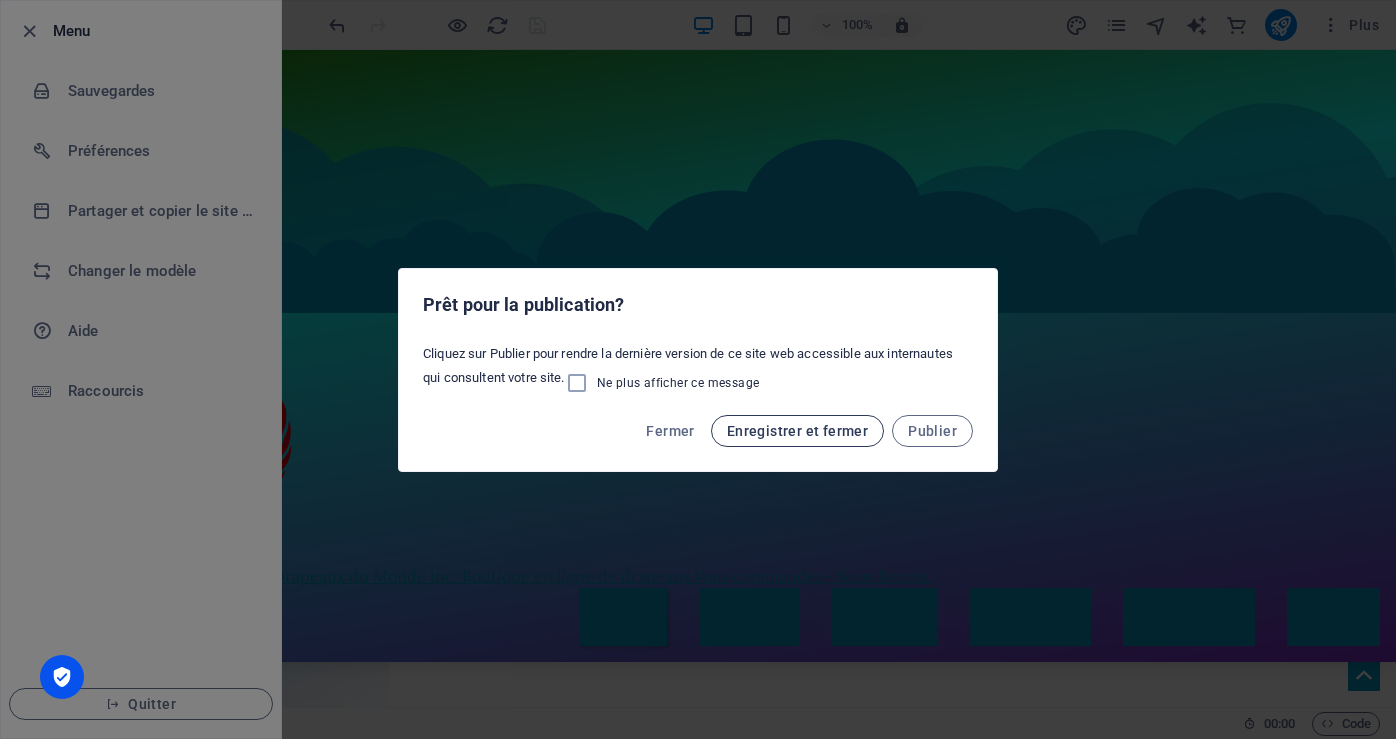 click on "Enregistrer et fermer" at bounding box center [797, 431] 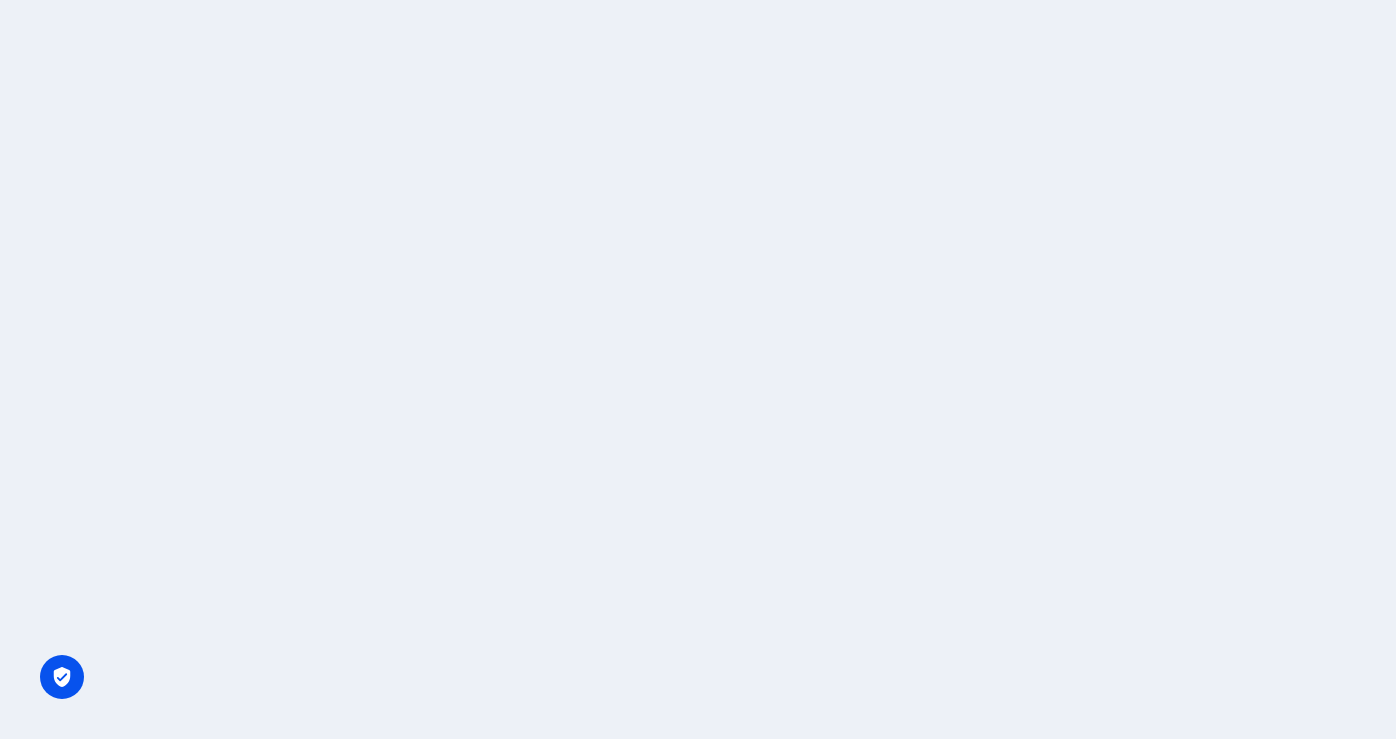 scroll, scrollTop: 0, scrollLeft: 0, axis: both 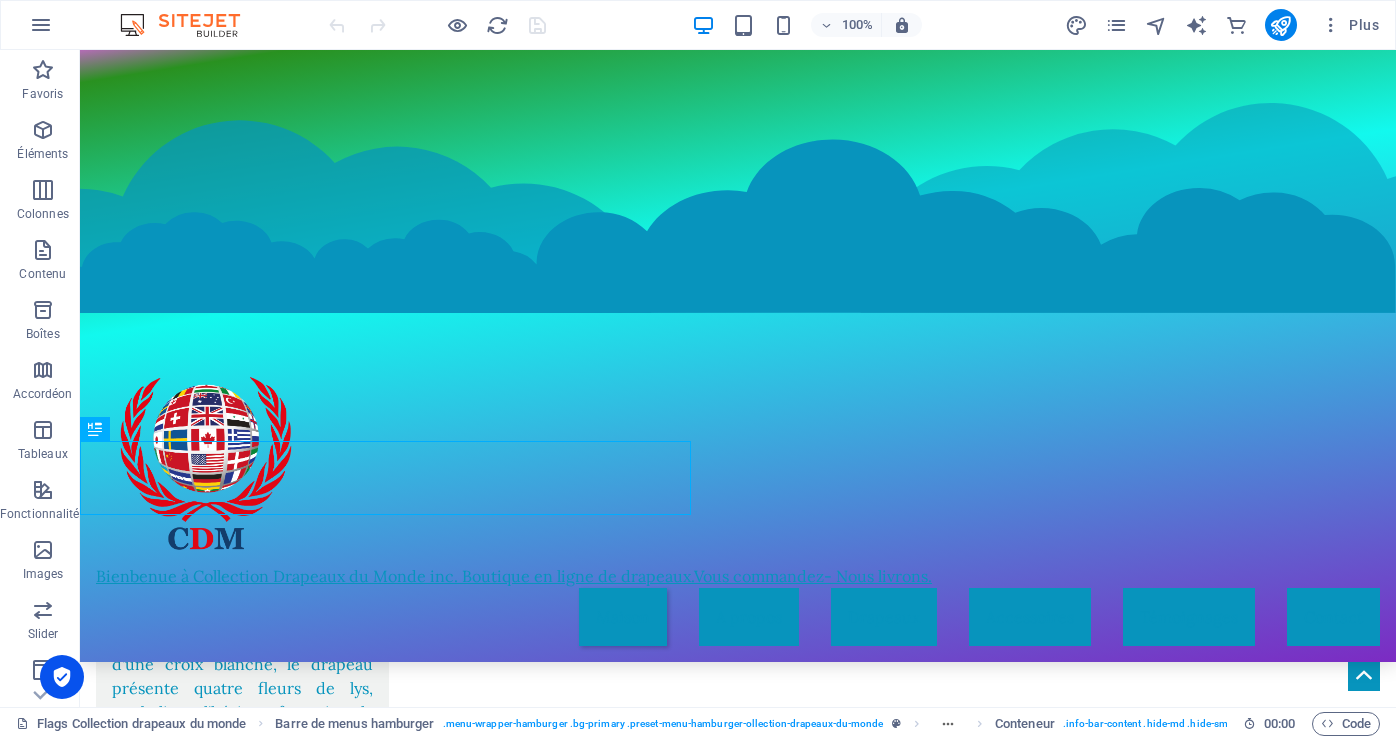 click at bounding box center (738, 14421) 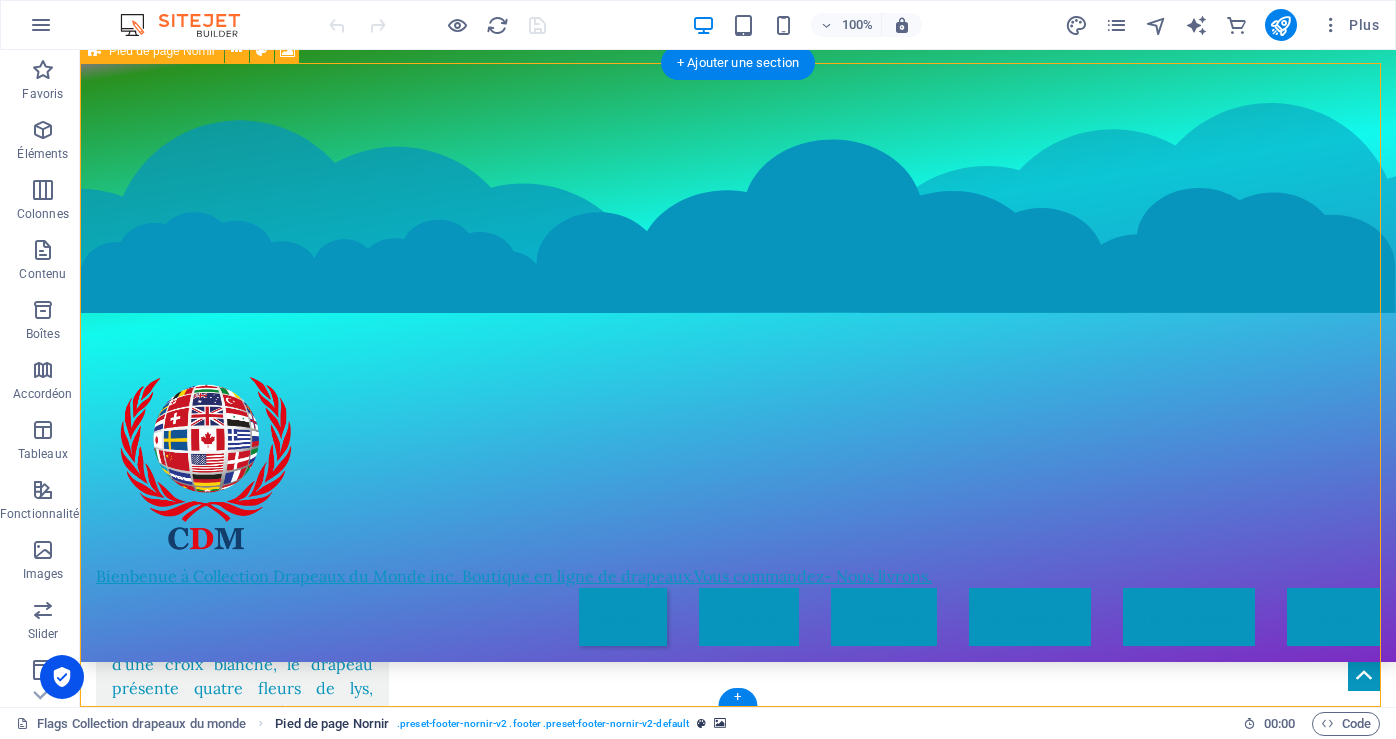 click on ". preset-footer-nornir-v2 .footer .preset-footer-nornir-v2-default" at bounding box center [543, 724] 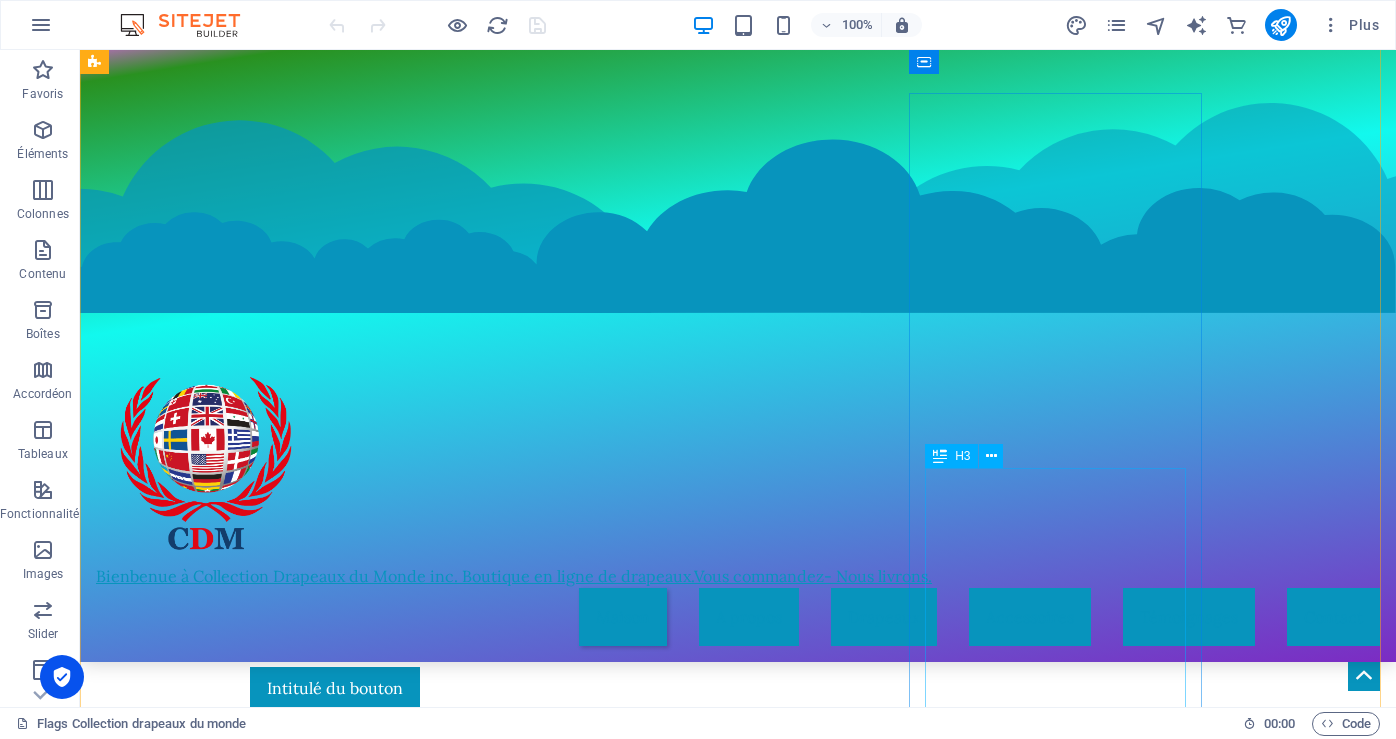 scroll, scrollTop: 7748, scrollLeft: 0, axis: vertical 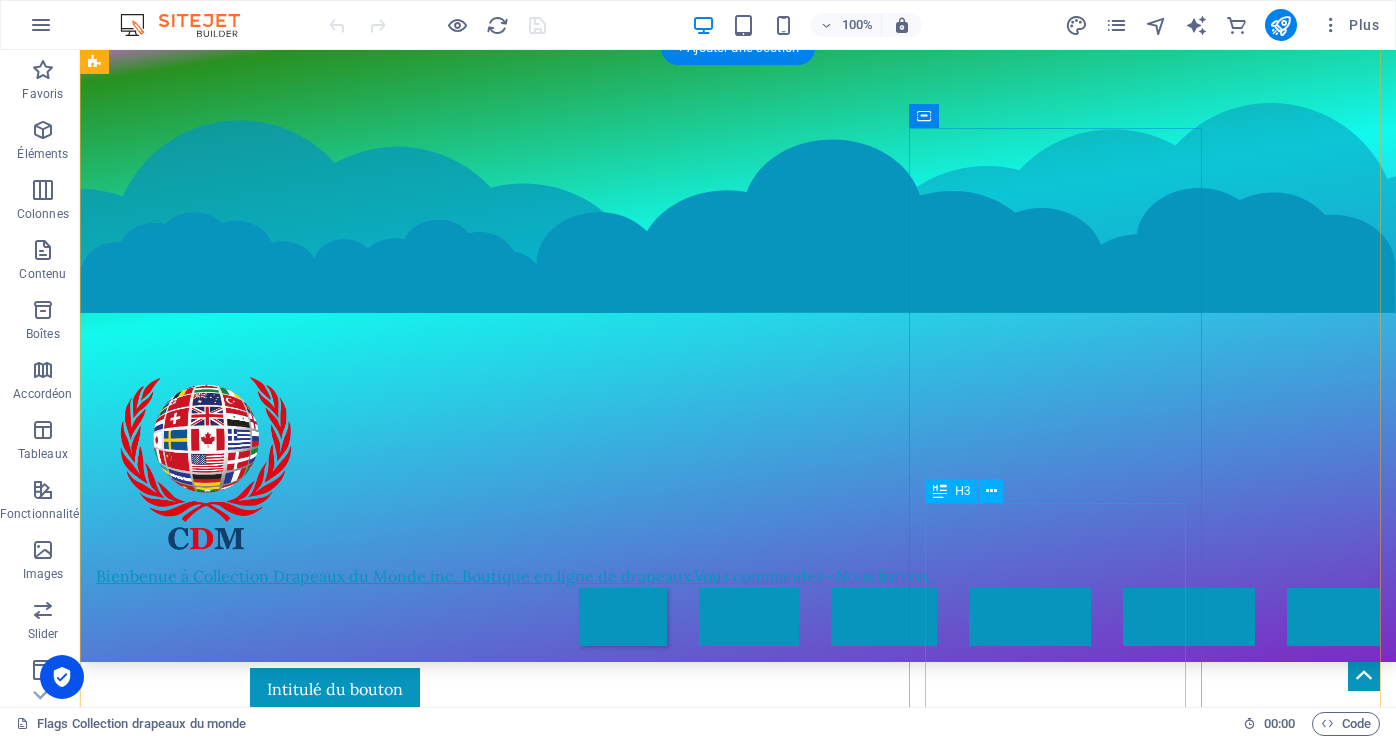 click at bounding box center (242, 8822) 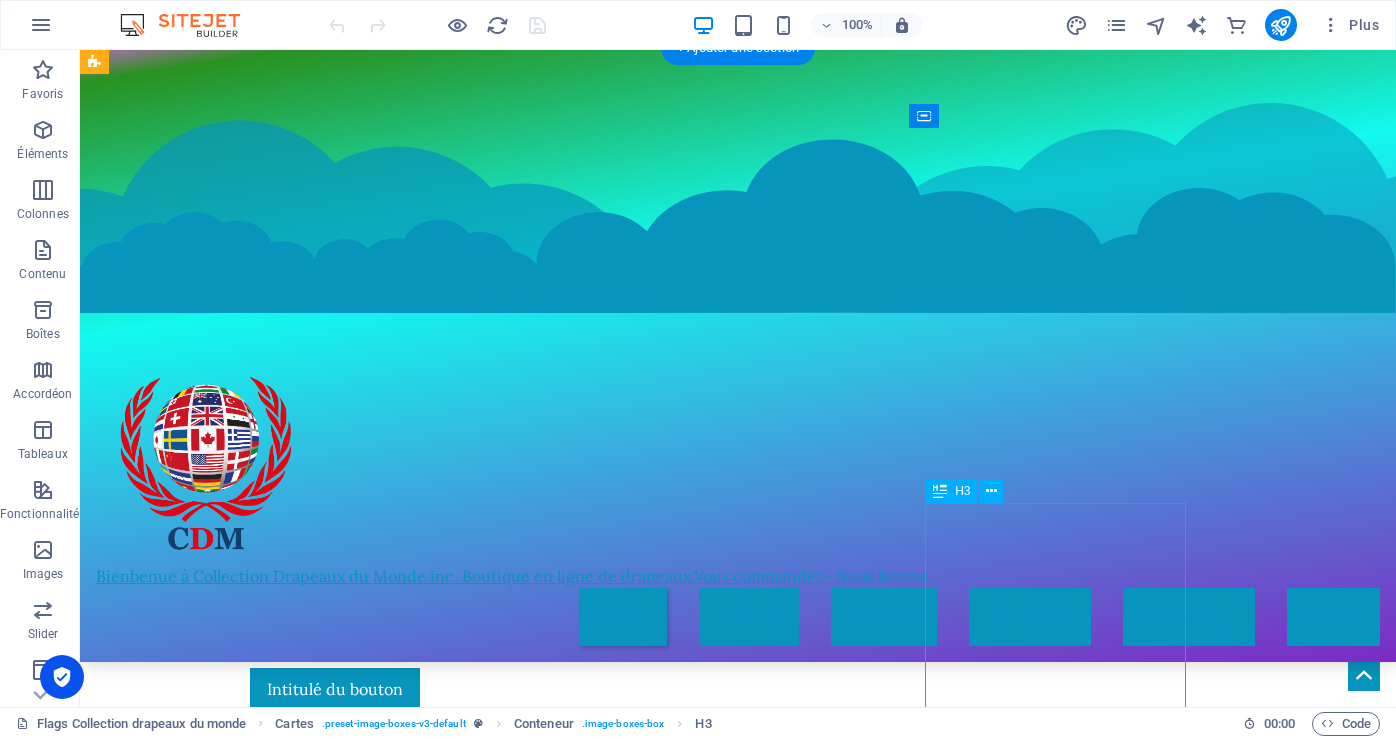 click at bounding box center [242, 8822] 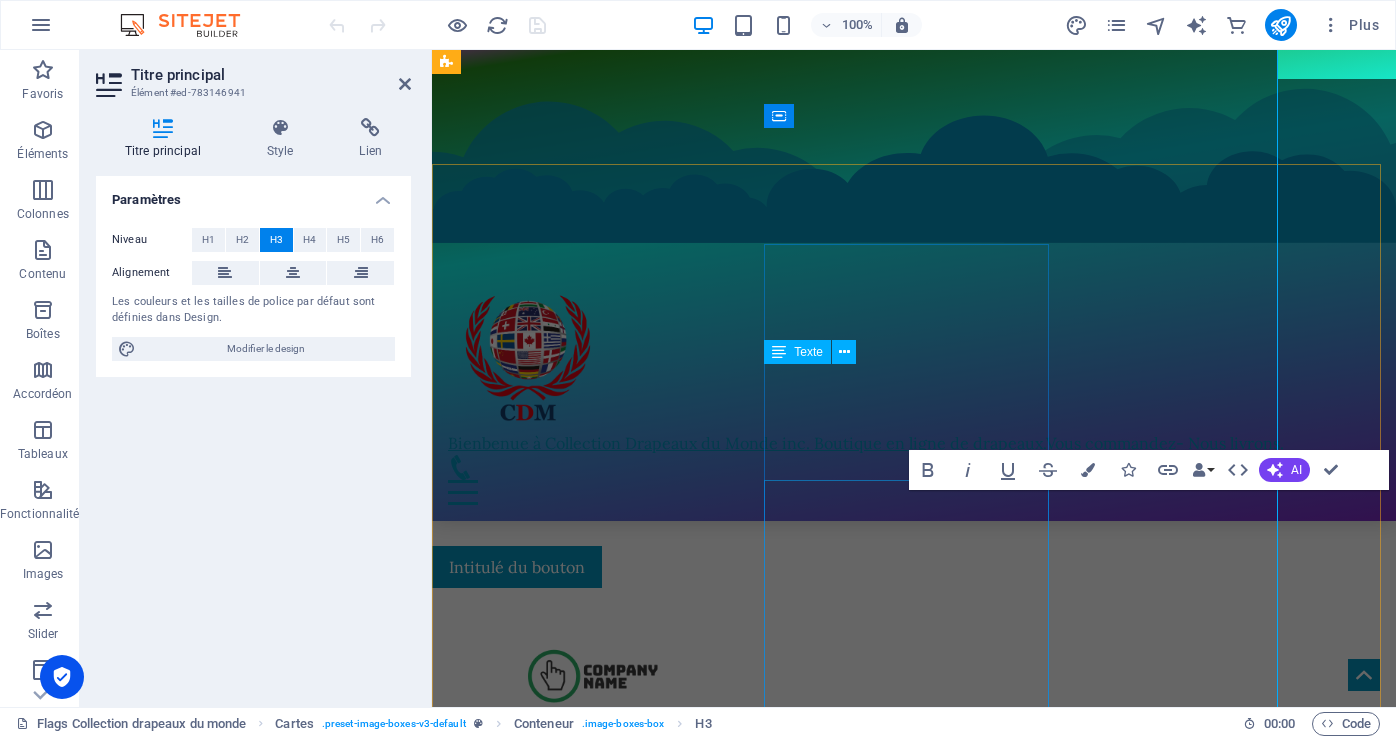 scroll, scrollTop: 8198, scrollLeft: 0, axis: vertical 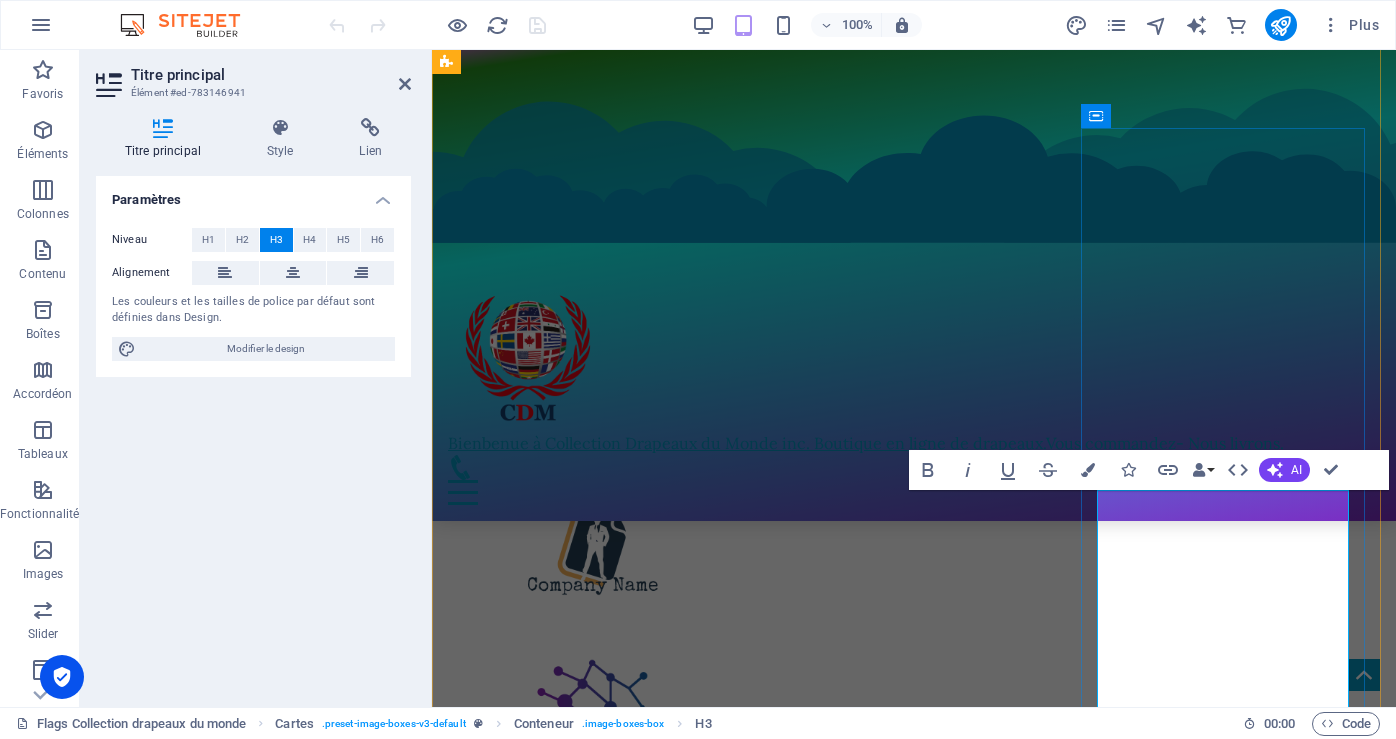 drag, startPoint x: 1188, startPoint y: 573, endPoint x: 1192, endPoint y: 590, distance: 17.464249 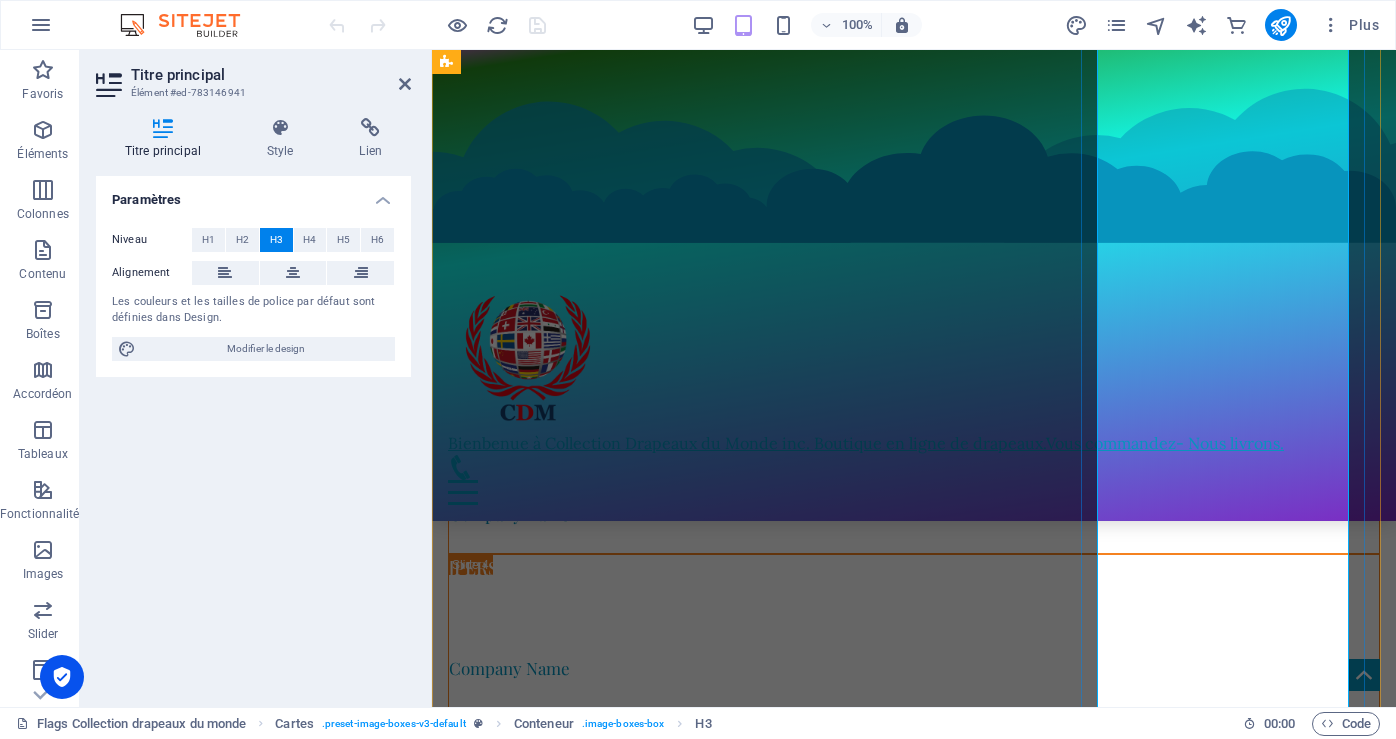 scroll, scrollTop: 11062, scrollLeft: 0, axis: vertical 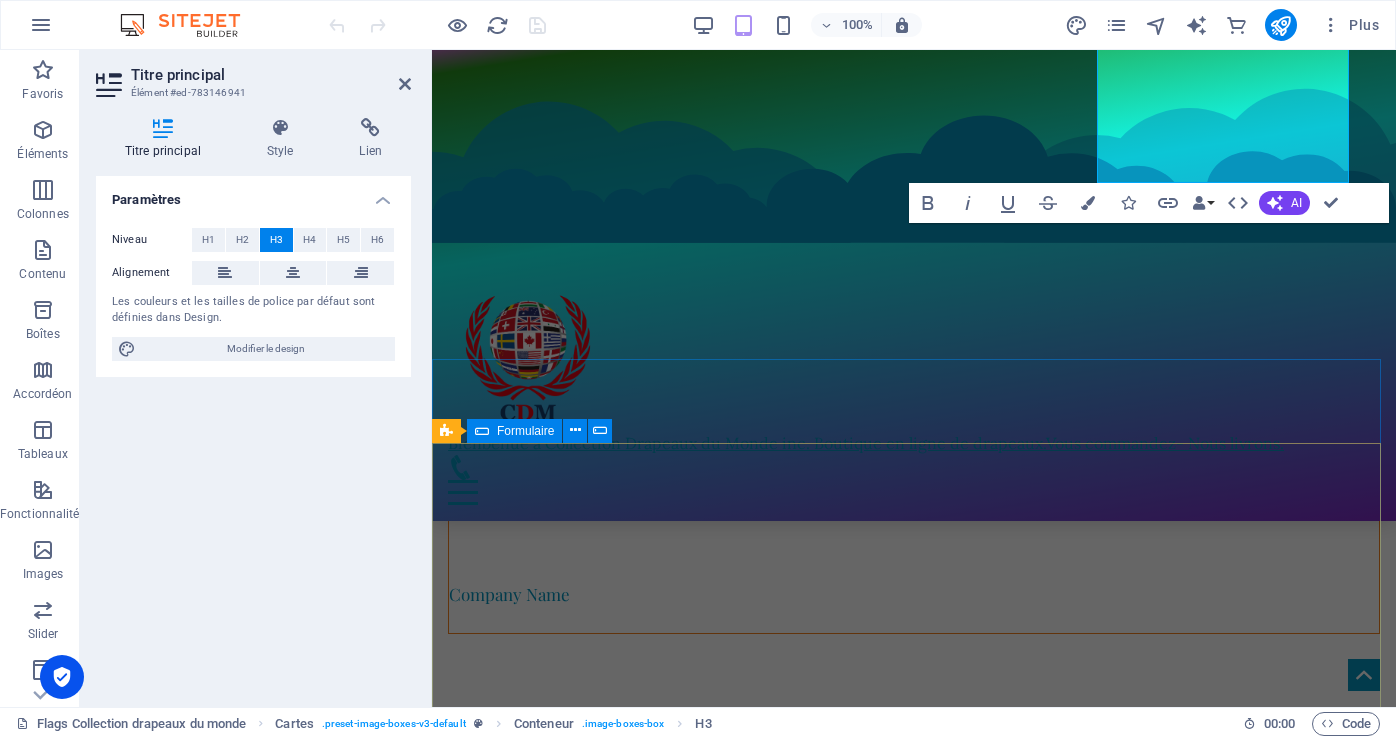drag, startPoint x: 1117, startPoint y: 526, endPoint x: 1330, endPoint y: 491, distance: 215.85643 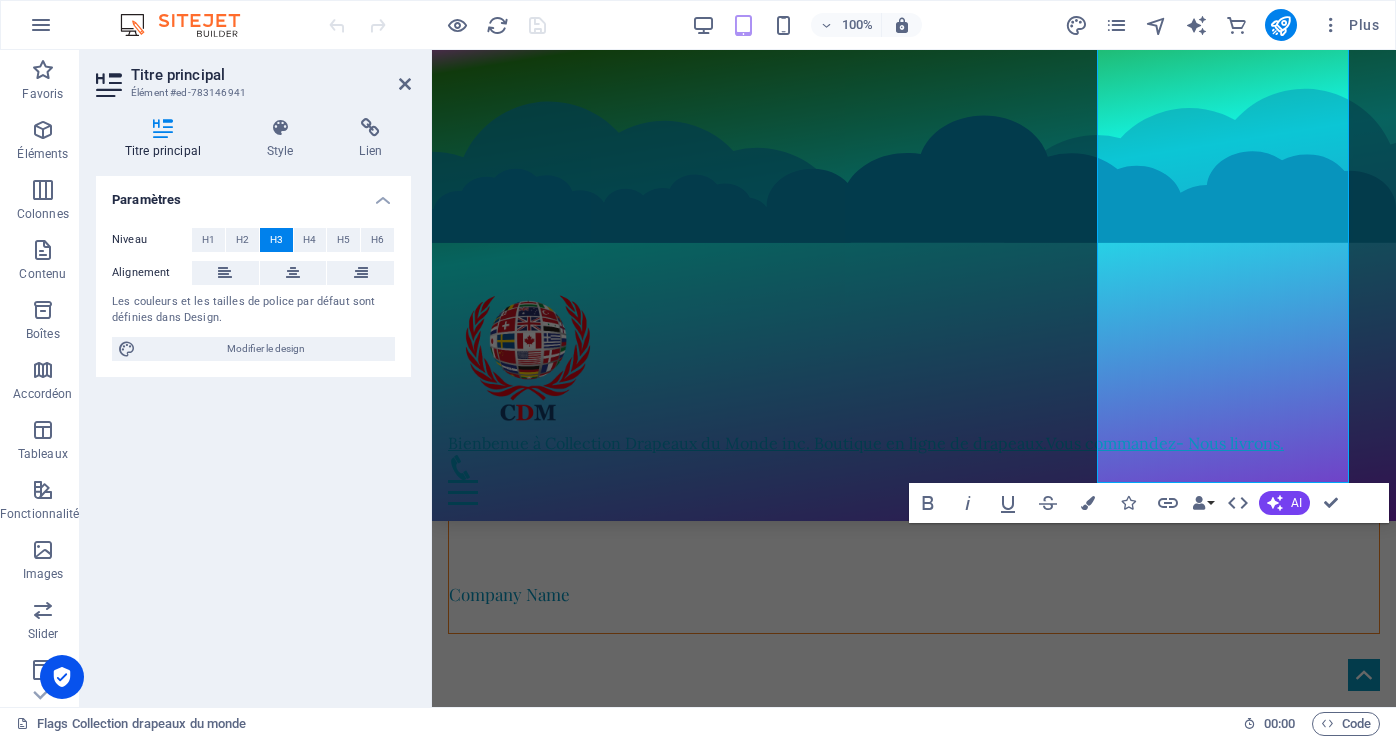scroll, scrollTop: 10762, scrollLeft: 0, axis: vertical 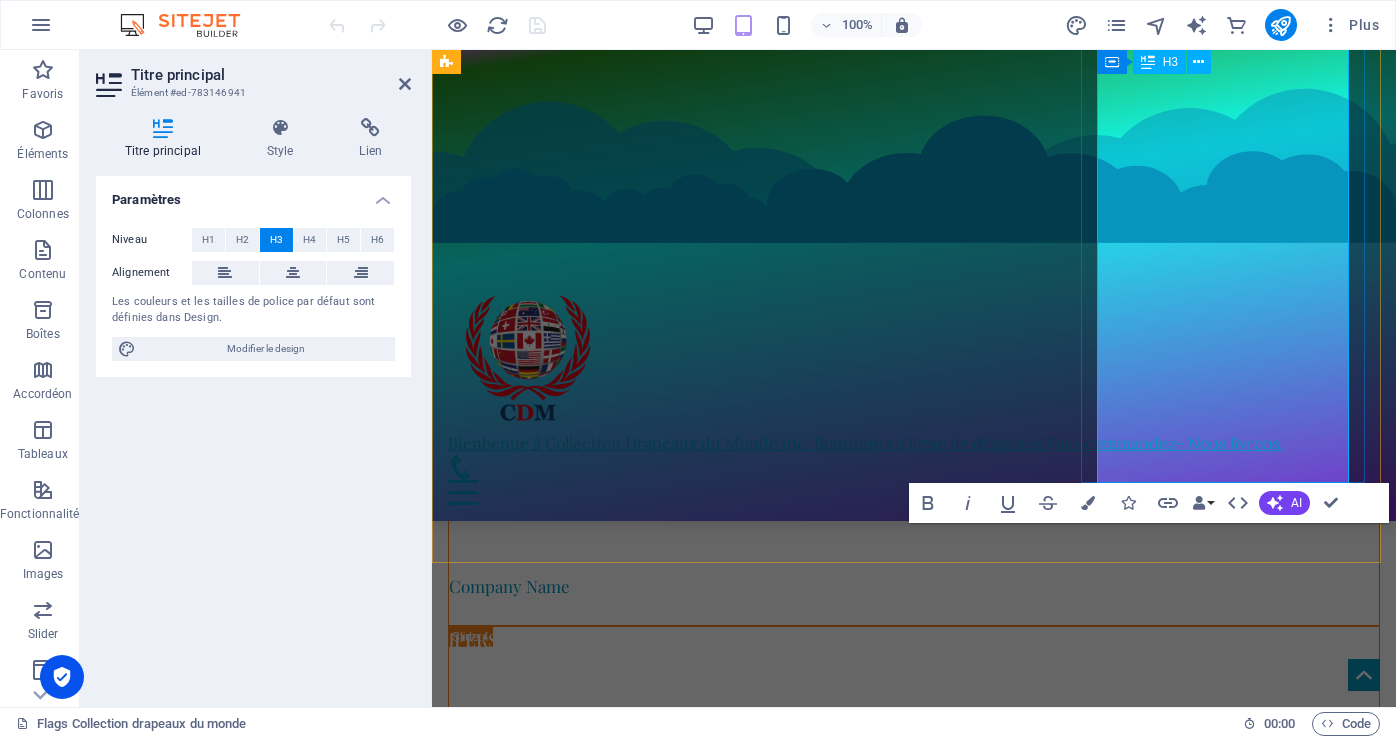 drag, startPoint x: 1210, startPoint y: 333, endPoint x: 1601, endPoint y: 111, distance: 449.62762 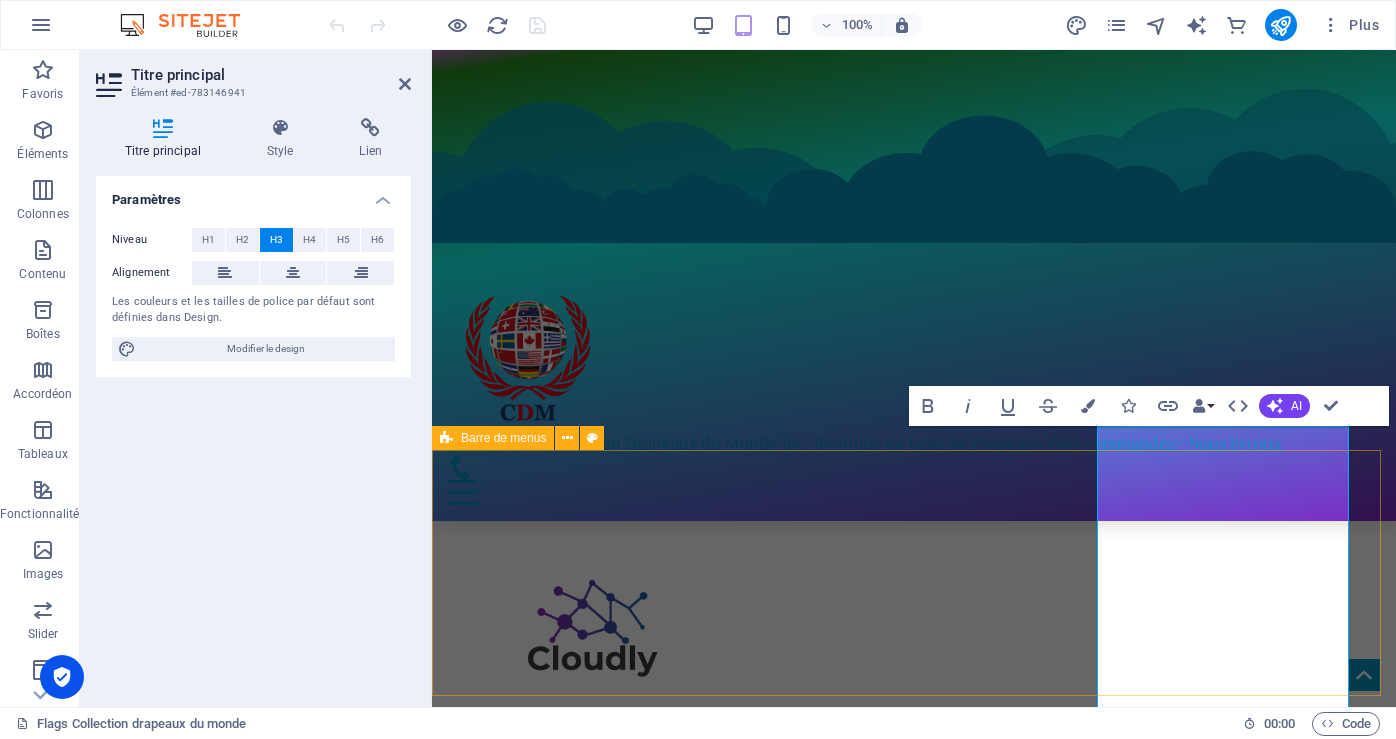 scroll, scrollTop: 8262, scrollLeft: 0, axis: vertical 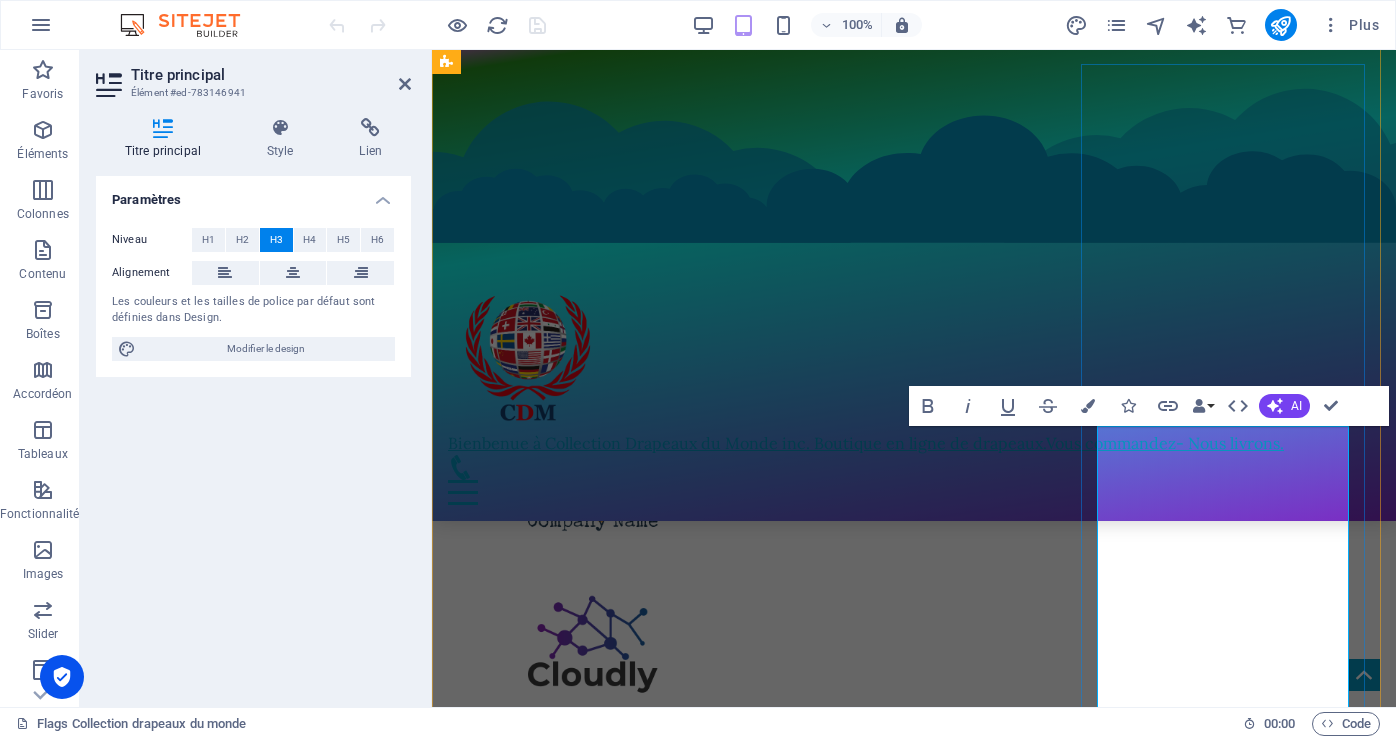 drag, startPoint x: 1166, startPoint y: 480, endPoint x: 1265, endPoint y: 469, distance: 99.60924 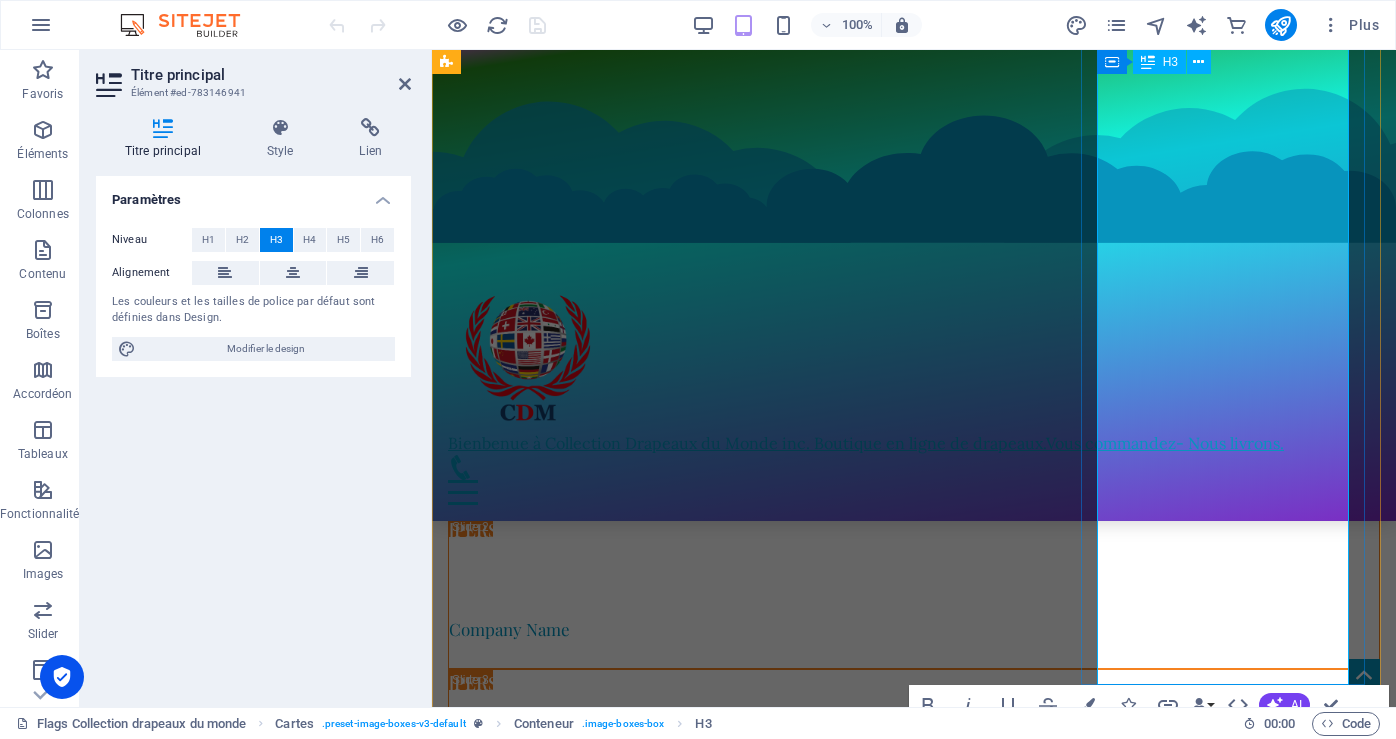 drag, startPoint x: 1116, startPoint y: 468, endPoint x: 1763, endPoint y: 722, distance: 695.07196 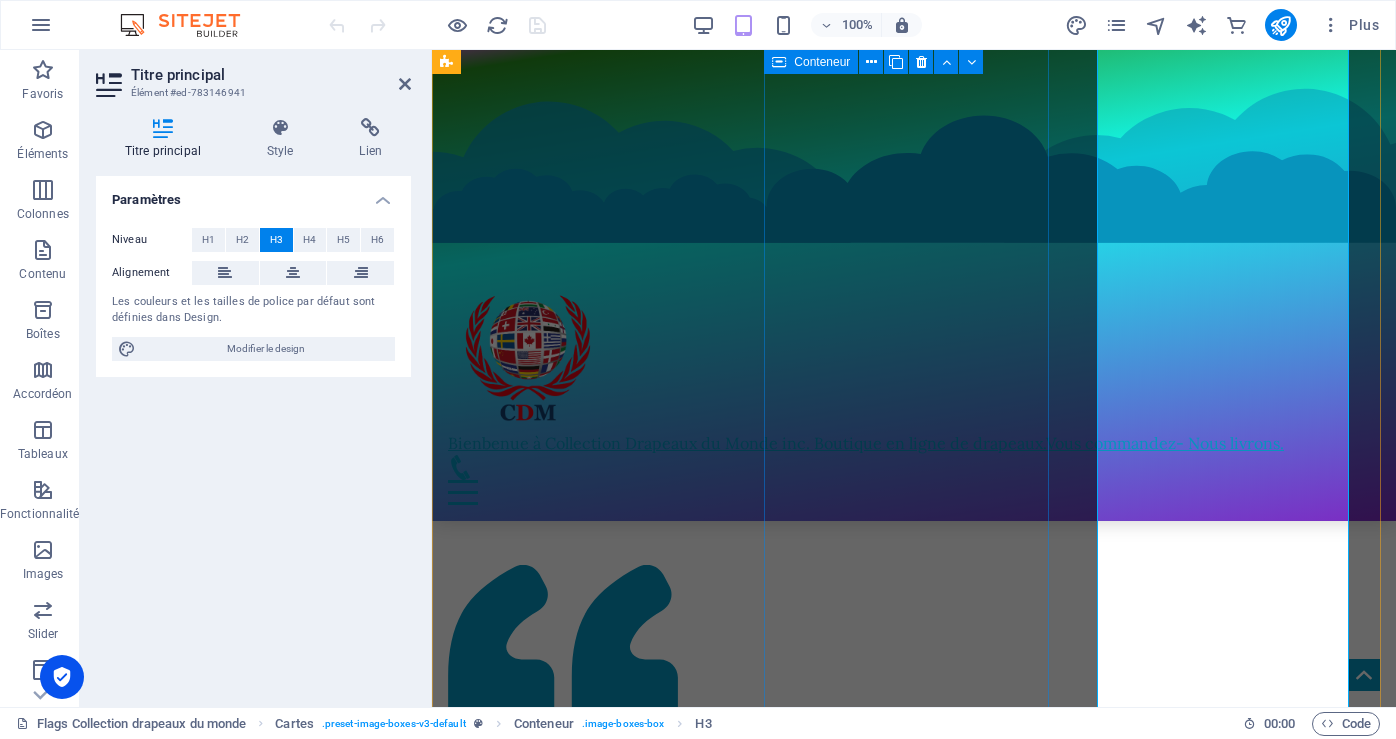 scroll, scrollTop: 9705, scrollLeft: 0, axis: vertical 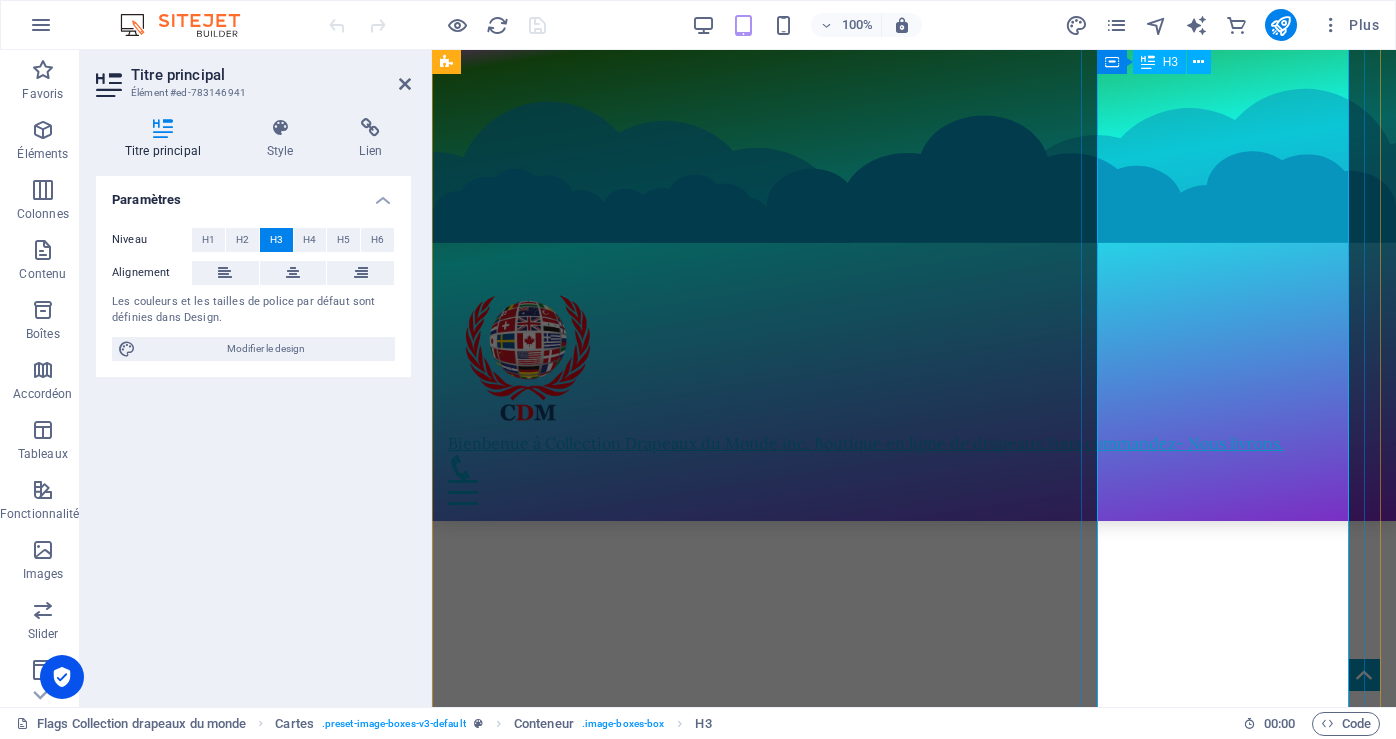 copy on "Le Canada et ses provinces : un aperçu. Deuxième plus grand pays au monde par sa superficie, le Canada est reconnu pour ses paysages naturels époustouflants, sa diversité culturelle et sa riche histoire. Le pays est composé de dix provinces et de trois territoires, chacun offrant ses propres caractéristiques, attractions et expériences uniques. Les provinces du Canada, dont la Colombie-Britannique, l’Alberta, la Saskatchewan, le Manitoba, l’Ontario, le Québec, le Nouveau-Brunswick, la Nouvelle-Écosse, l’Île-du-Prince-Édouard et Terre-Neuve-et-Labrador, présentent une grande diversité d’environnements, des époustouflantes montagnes Rocheuses à l’ouest aux pittoresques collines vallonnées de l’est. Chaque province possède son propre gouvernement et est responsable de diverses questions locales, contribuant ainsi à la mosaïque dynamique qui compose le pays. Outre les provinces, le Canada compte également trois territoires : les Territoires du Nord-Ouest, le Yukon et le Nunavut, qui abritent de vastes régions ..." 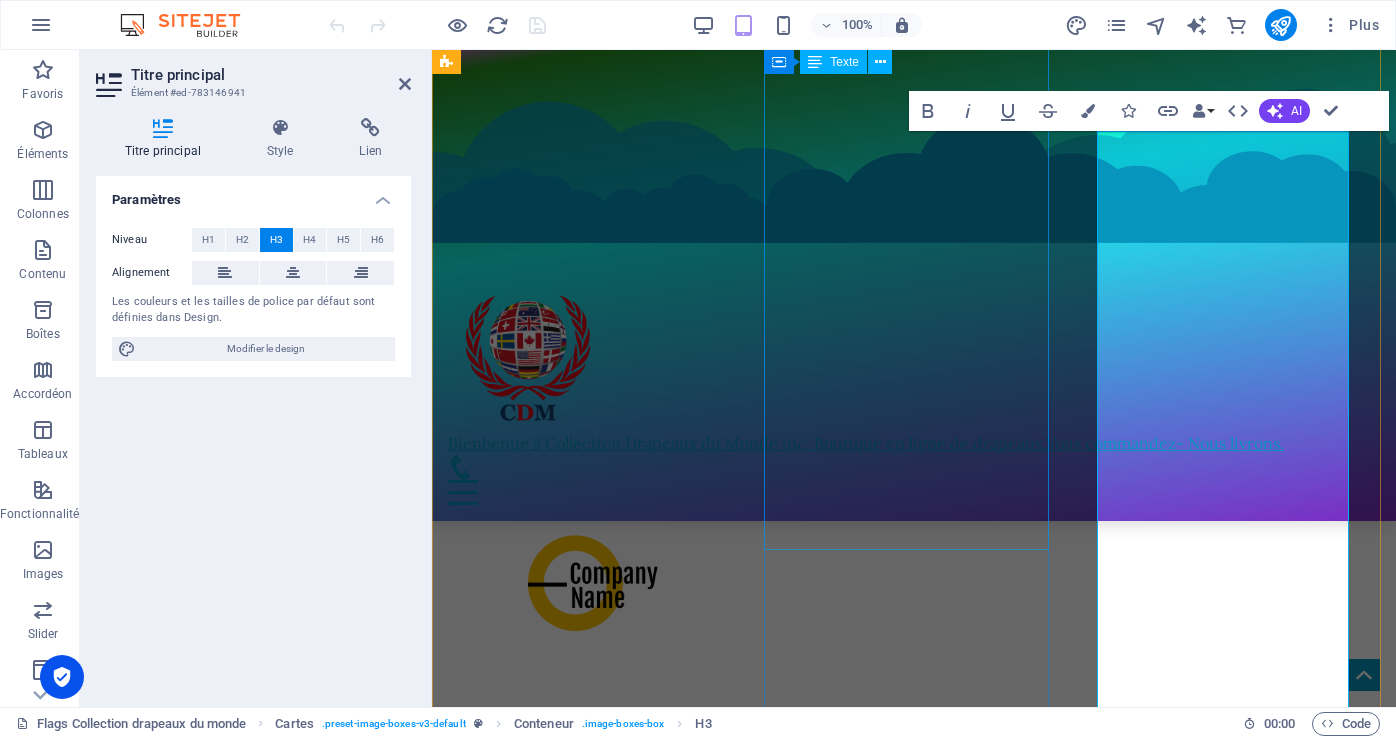 scroll, scrollTop: 8505, scrollLeft: 0, axis: vertical 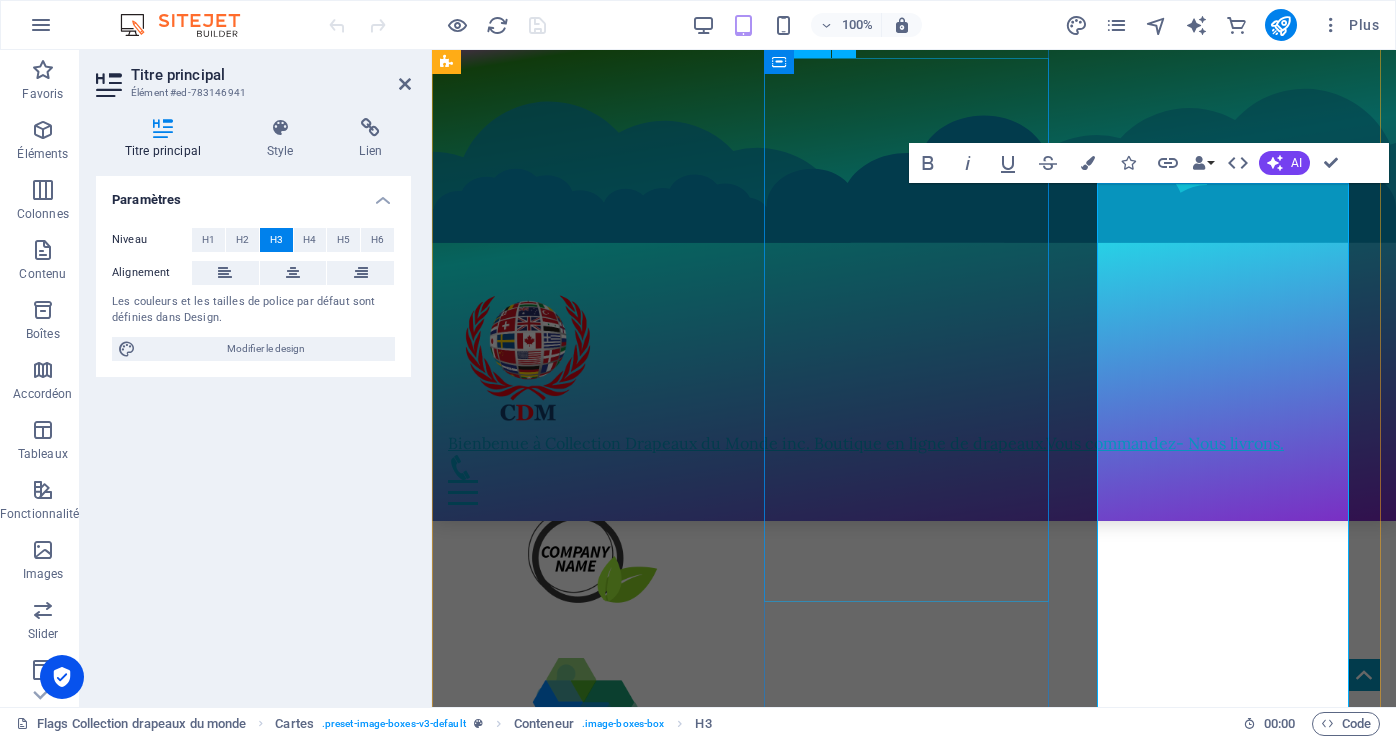 click on "Headline Le Drapeau du Québec, également connu sous le nom de Fleurdelisé, est l'étendard emblématique de la province de Québec au Canada. Arborant une magnifique teinte bleue ornée d'une croix blanche, le drapeau présente quatre fleurs de lys, symbolisant l'héritage français et la richesse culturelle de la région. Adopté officiellement en 1948, le Drapeau du Québec représente non seulement l'identité du peuple québécois, mais également leur fierté et leur historique lien avec la France. En tant que symbole de souveraineté, il est souvent mis en avant lors d'événements culturels, de célébrations nationales et de manifestations, où les Québécois affichent leur attachement à leur langue, leurs traditions et leur passion pour la province. Pays du monde Drapeau du monde" at bounding box center [914, 6567] 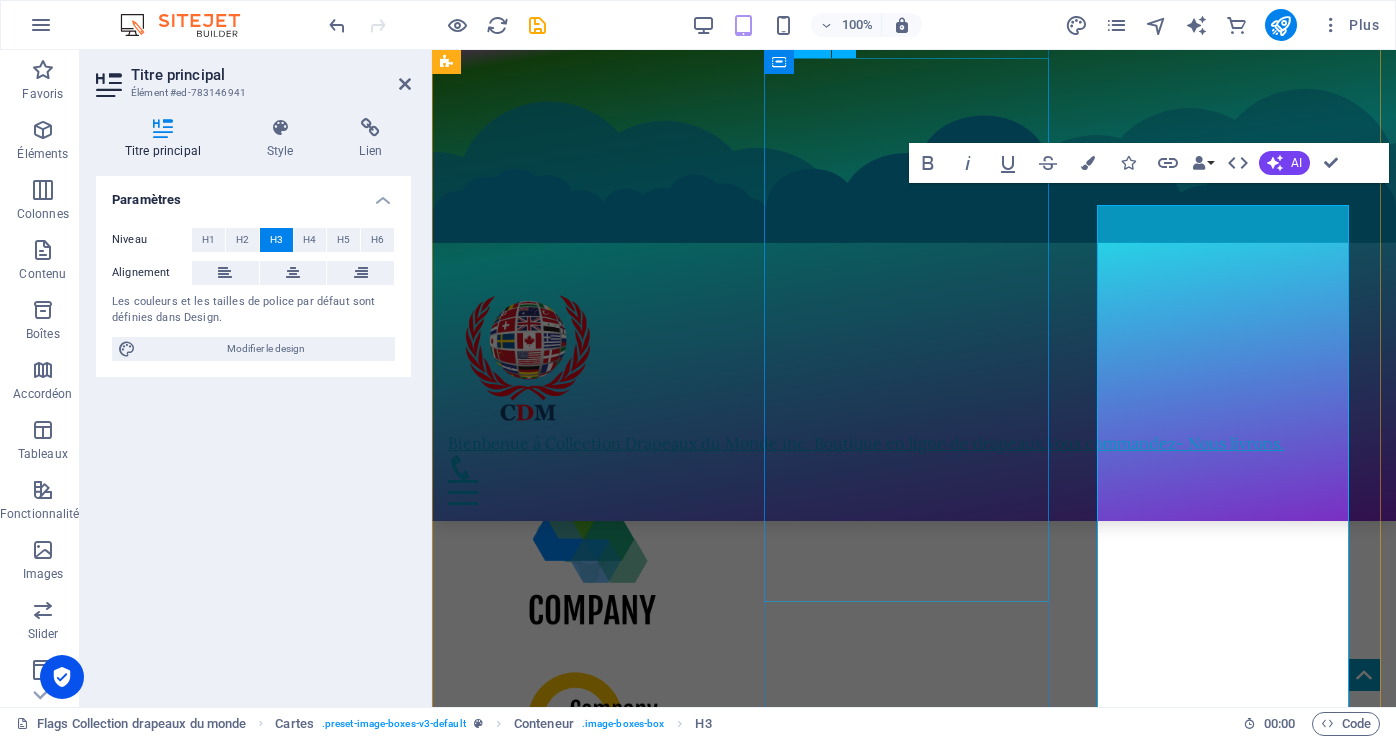 scroll, scrollTop: 8505, scrollLeft: 0, axis: vertical 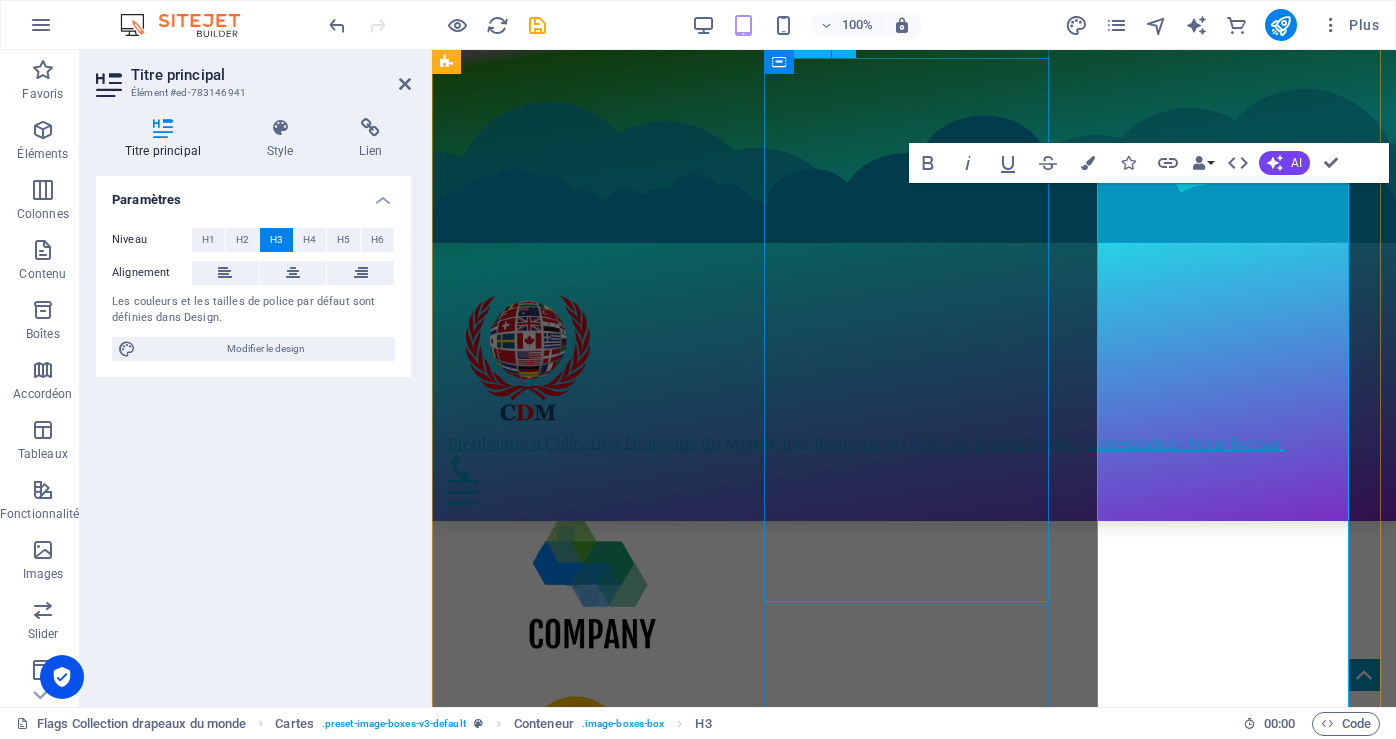 click on "Drapeau du monde Le drapeau du monde est un symbole universel qui représente l'unité et la diversité des nations et des cultures à travers notre planète. Il évoque l'idée de coexistence pacifique entre tous les peuples, tout en célébrant leurs richesses uniques. Avec des couleurs et des motifs choisis pour illustrer la beauté de notre Terre, ce drapeau inspire un sentiment d'appartenance à une grande communauté mondiale. Que vous soyez un voyageur passionné, un étudiant, ou simplement un citoyen du monde, le drapeau du monde nous rappelle que, malgré nos différences, nous partageons tous le même foyer : la planète Terre." at bounding box center [592, 5581] 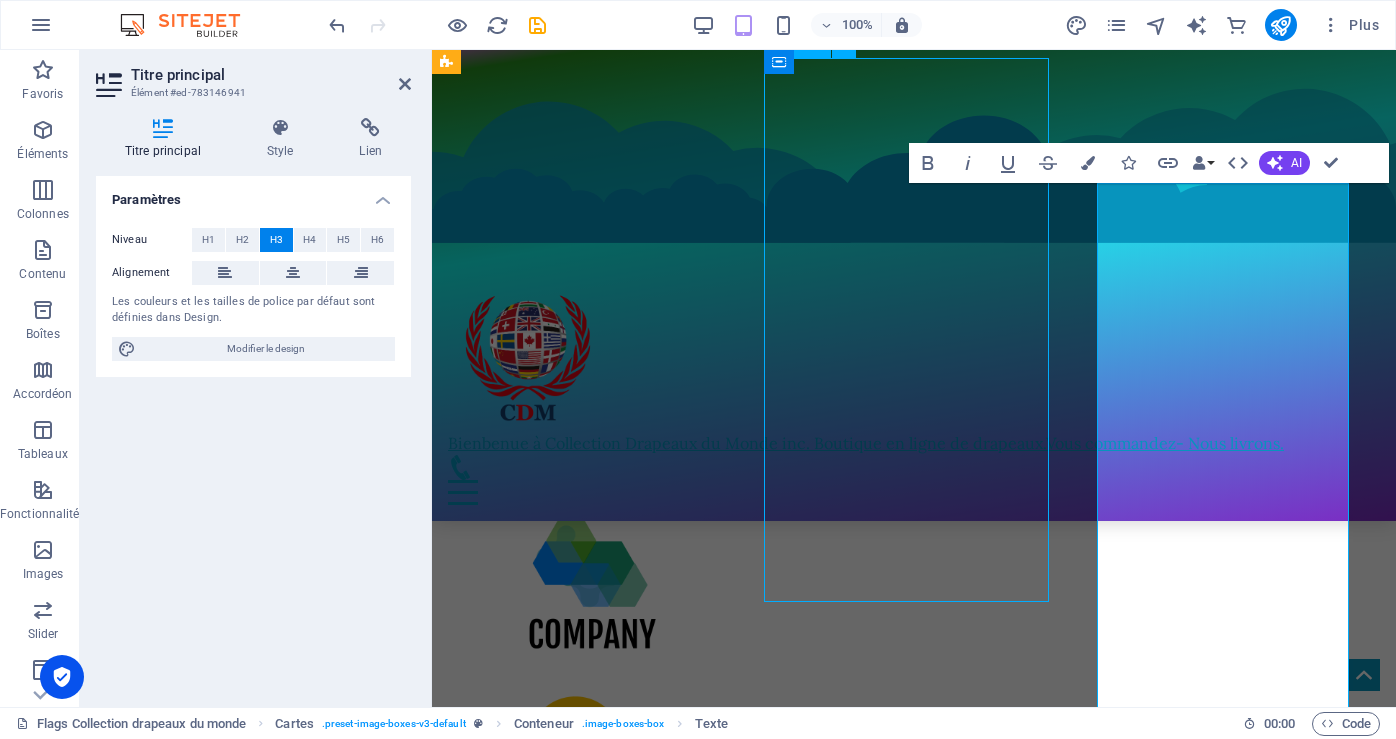 click on "Headline Le Drapeau du Québec, également connu sous le nom de Fleurdelisé, est l'étendard emblématique de la province de Québec au Canada. Arborant une magnifique teinte bleue ornée d'une croix blanche, le drapeau présente quatre fleurs de lys, symbolisant l'héritage français et la richesse culturelle de la région. Adopté officiellement en 1948, le Drapeau du Québec représente non seulement l'identité du peuple québécois, mais également leur fierté et leur historique lien avec la France. En tant que symbole de souveraineté, il est souvent mis en avant lors d'événements culturels, de célébrations nationales et de manifestations, où les Québécois affichent leur attachement à leur langue, leurs traditions et leur passion pour la province. Pays du monde Drapeau du monde" at bounding box center (914, 6455) 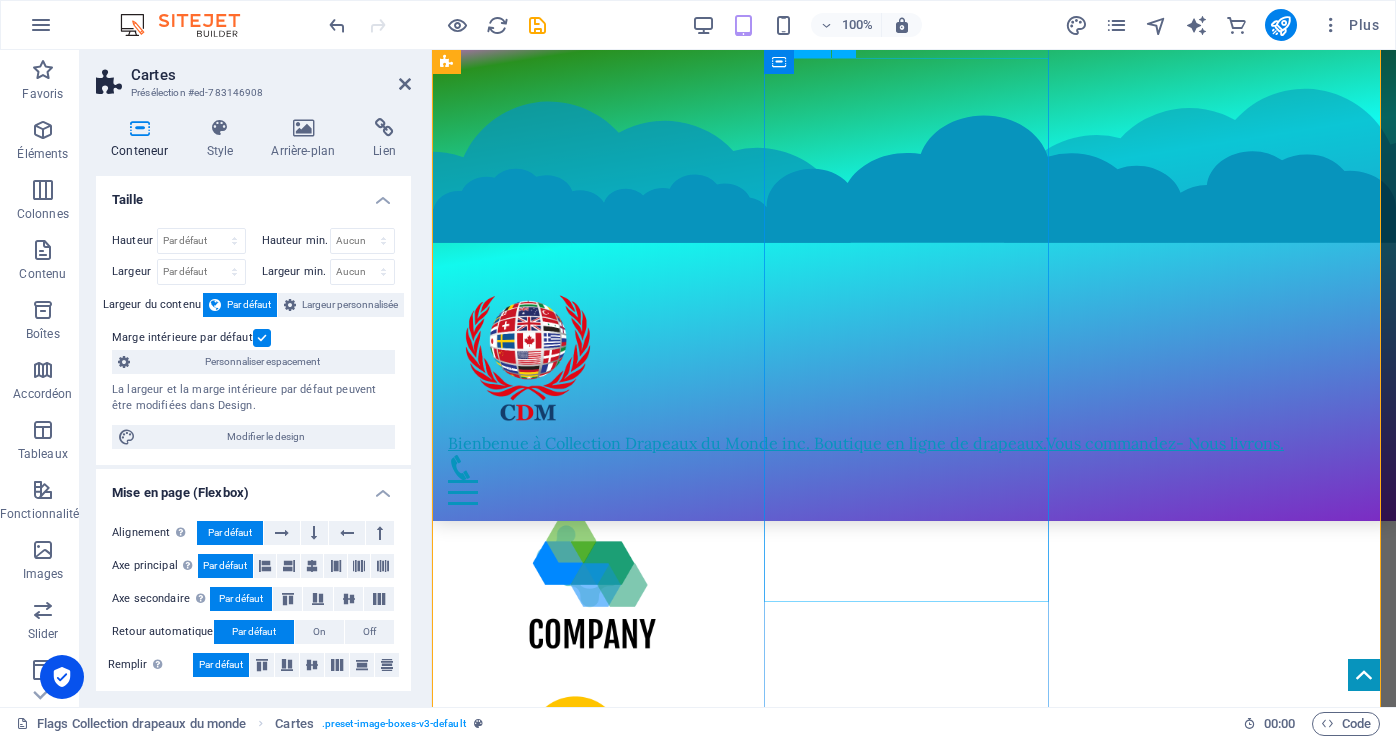 click on "Drapeau du monde Le drapeau du monde est un symbole universel qui représente l'unité et la diversité des nations et des cultures à travers notre planète. Il évoque l'idée de coexistence pacifique entre tous les peuples, tout en célébrant leurs richesses uniques. Avec des couleurs et des motifs choisis pour illustrer la beauté de notre Terre, ce drapeau inspire un sentiment d'appartenance à une grande communauté mondiale. Que vous soyez un voyageur passionné, un étudiant, ou simplement un citoyen du monde, le drapeau du monde nous rappelle que, malgré nos différences, nous partageons tous le même foyer : la planète Terre." at bounding box center (592, 5581) 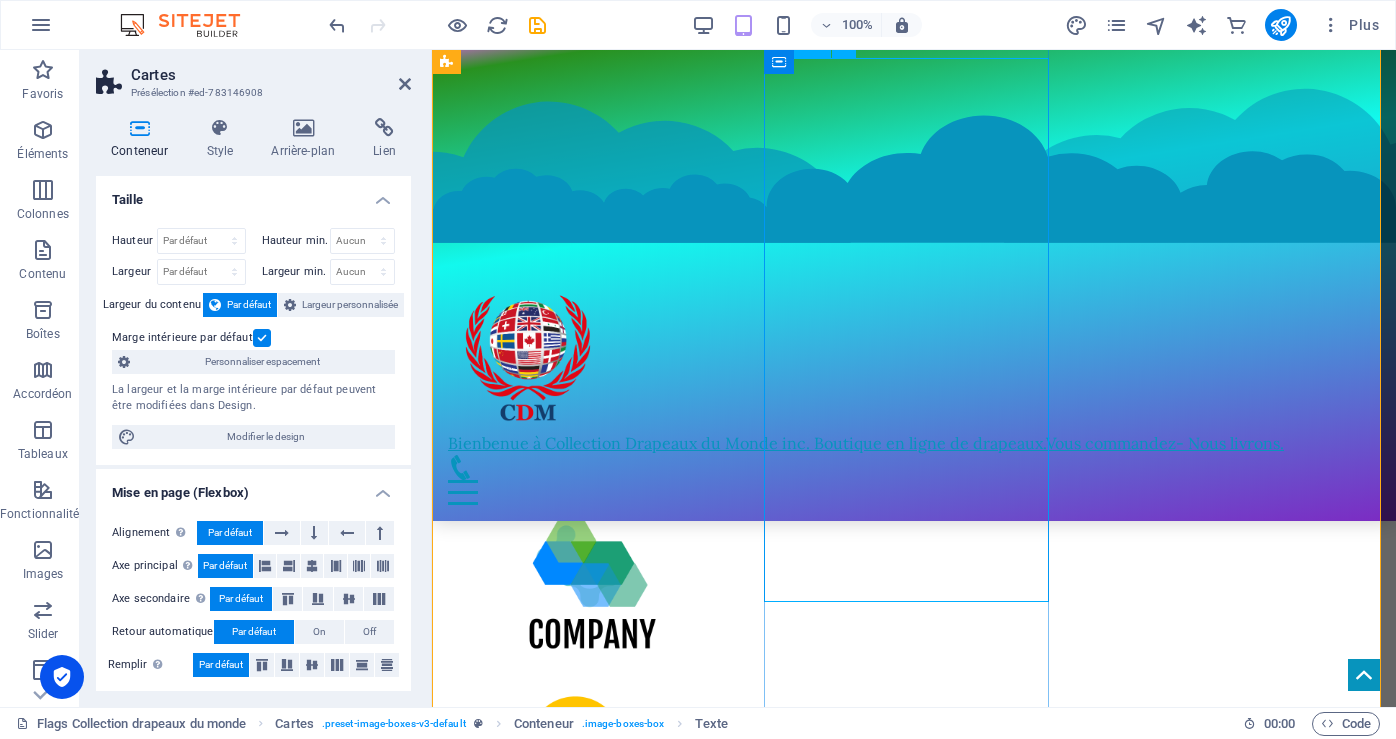 click on "Drapeau du monde Le drapeau du monde est un symbole universel qui représente l'unité et la diversité des nations et des cultures à travers notre planète. Il évoque l'idée de coexistence pacifique entre tous les peuples, tout en célébrant leurs richesses uniques. Avec des couleurs et des motifs choisis pour illustrer la beauté de notre Terre, ce drapeau inspire un sentiment d'appartenance à une grande communauté mondiale. Que vous soyez un voyageur passionné, un étudiant, ou simplement un citoyen du monde, le drapeau du monde nous rappelle que, malgré nos différences, nous partageons tous le même foyer : la planète Terre." at bounding box center (592, 5581) 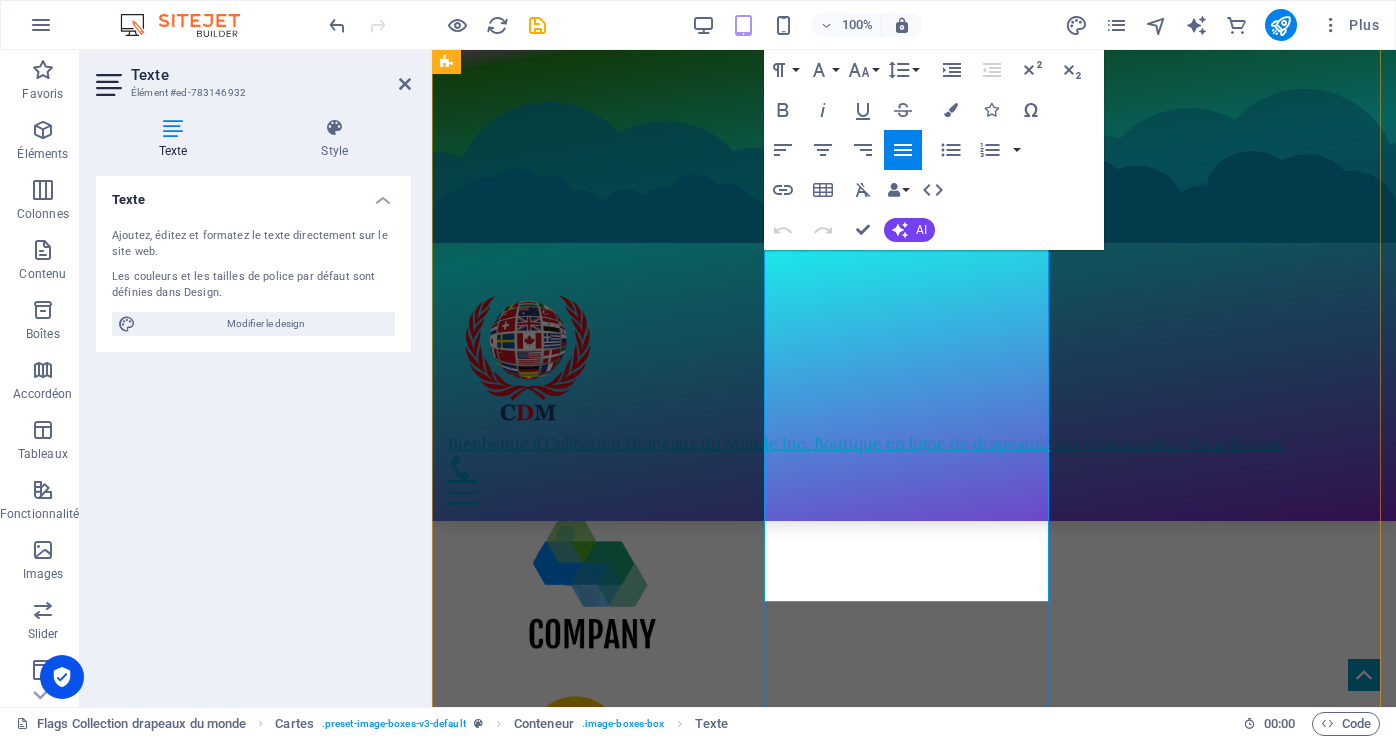 click on "Drapeau du monde Le drapeau du monde est un symbole universel qui représente l'unité et la diversité des nations et des cultures à travers notre planète. Il évoque l'idée de coexistence pacifique entre tous les peuples, tout en célébrant leurs richesses uniques. Avec des couleurs et des motifs choisis pour illustrer la beauté de notre Terre, ce drapeau inspire un sentiment d'appartenance à une grande communauté mondiale. Que vous soyez un voyageur passionné, un étudiant, ou simplement un citoyen du monde, le drapeau du monde nous rappelle que, malgré nos différences, nous partageons tous le même foyer : la planète Terre." at bounding box center (592, 5573) 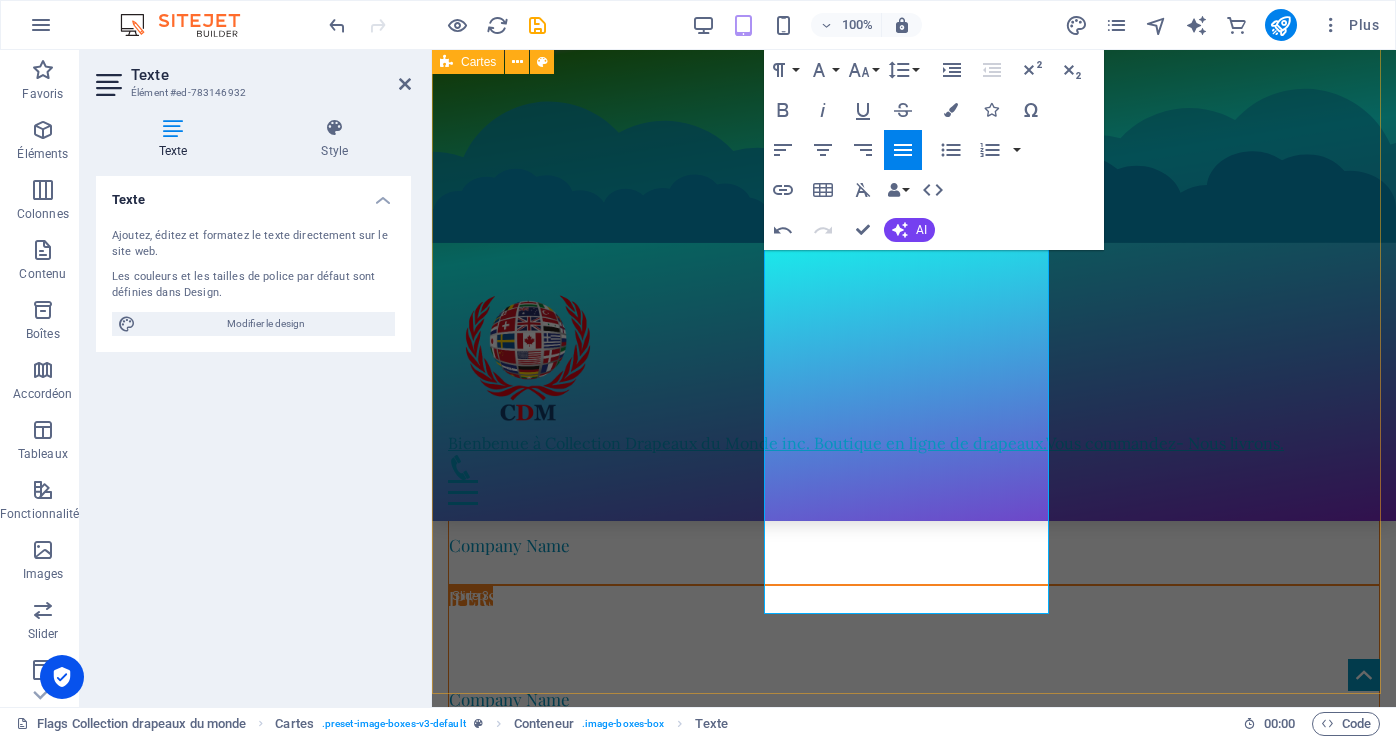 scroll, scrollTop: 10703, scrollLeft: 0, axis: vertical 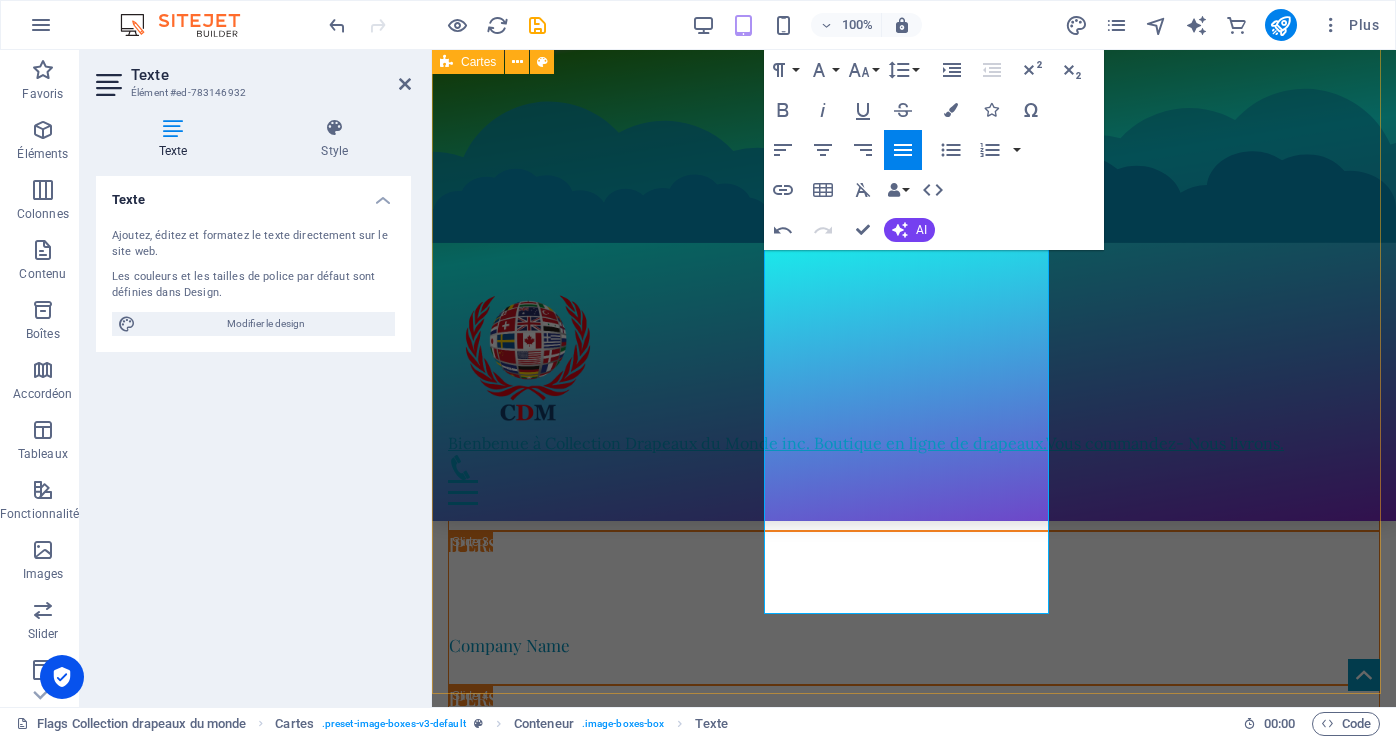 drag, startPoint x: 780, startPoint y: 626, endPoint x: 1044, endPoint y: 660, distance: 266.1804 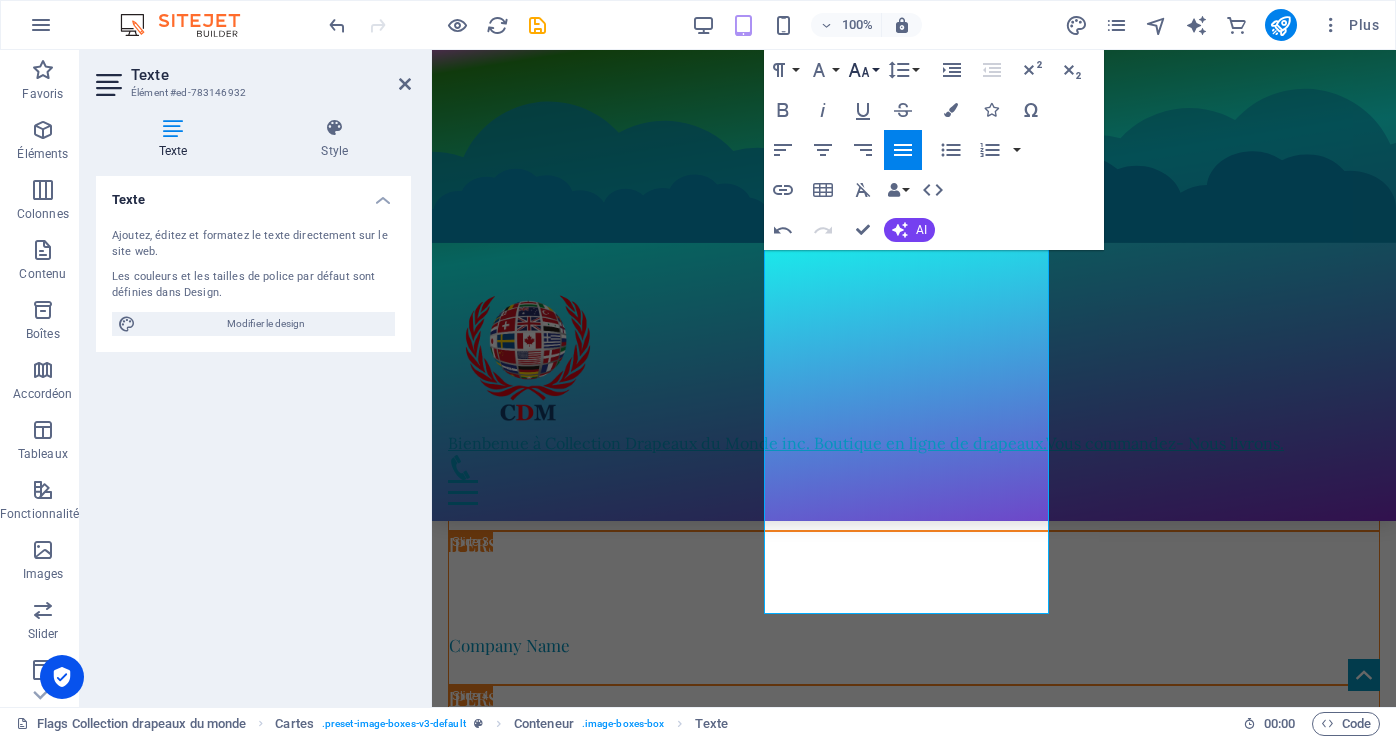 click 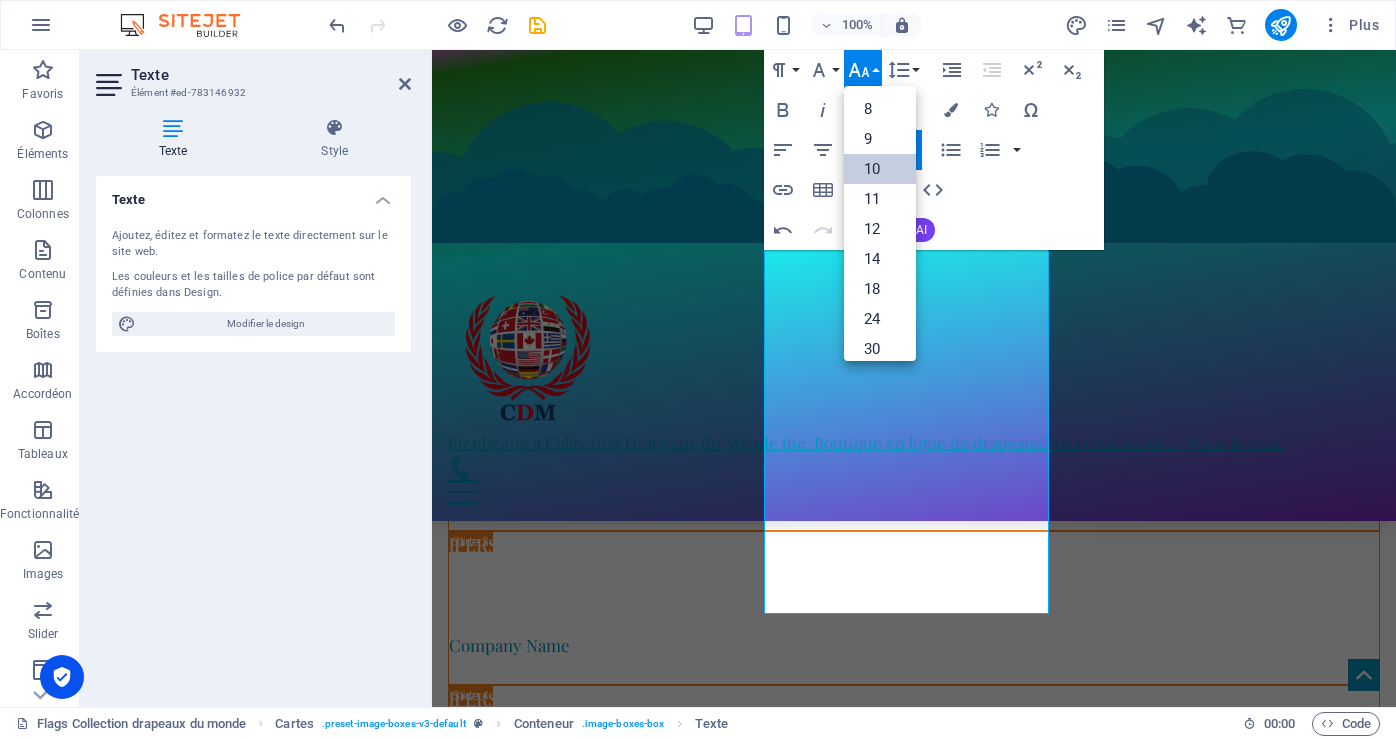 click on "10" at bounding box center [880, 169] 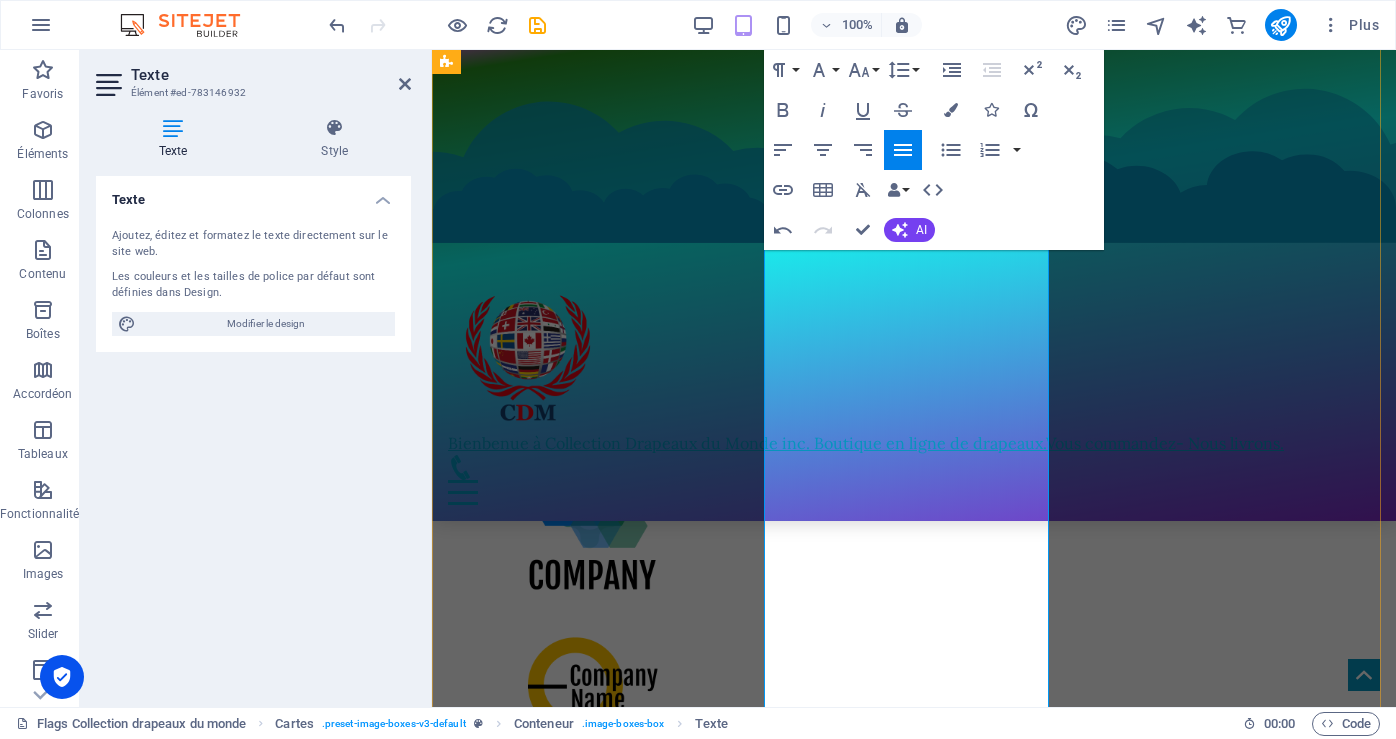 scroll, scrollTop: 8803, scrollLeft: 0, axis: vertical 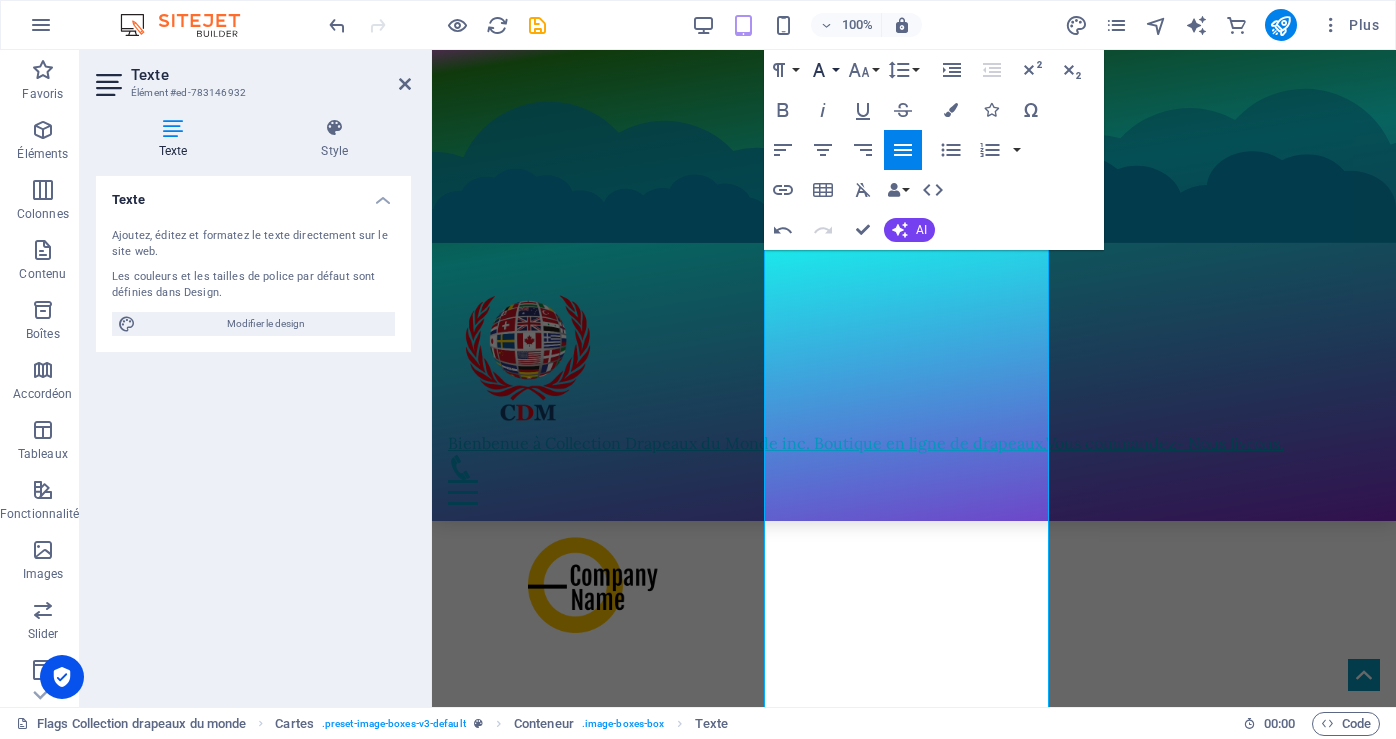 click on "Font Family" at bounding box center [823, 70] 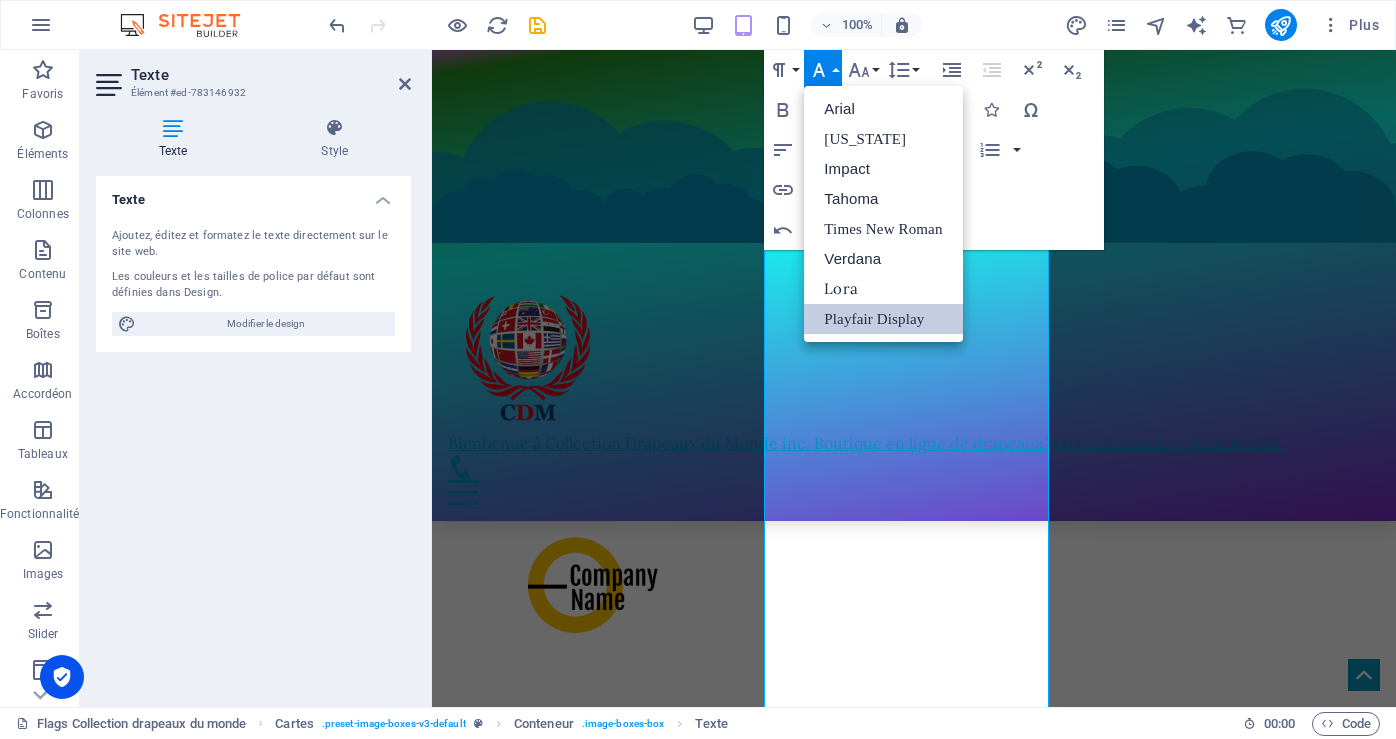 scroll, scrollTop: 0, scrollLeft: 0, axis: both 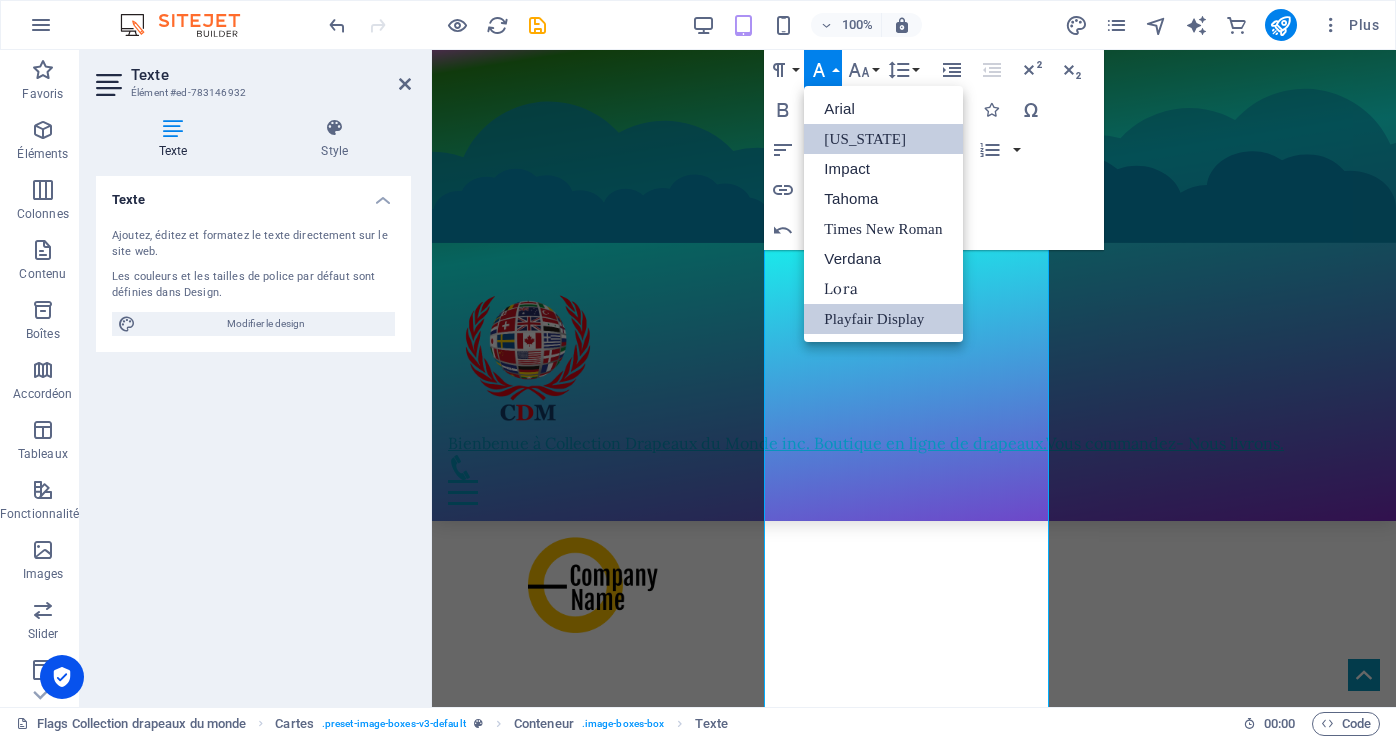 click on "[US_STATE]" at bounding box center [883, 139] 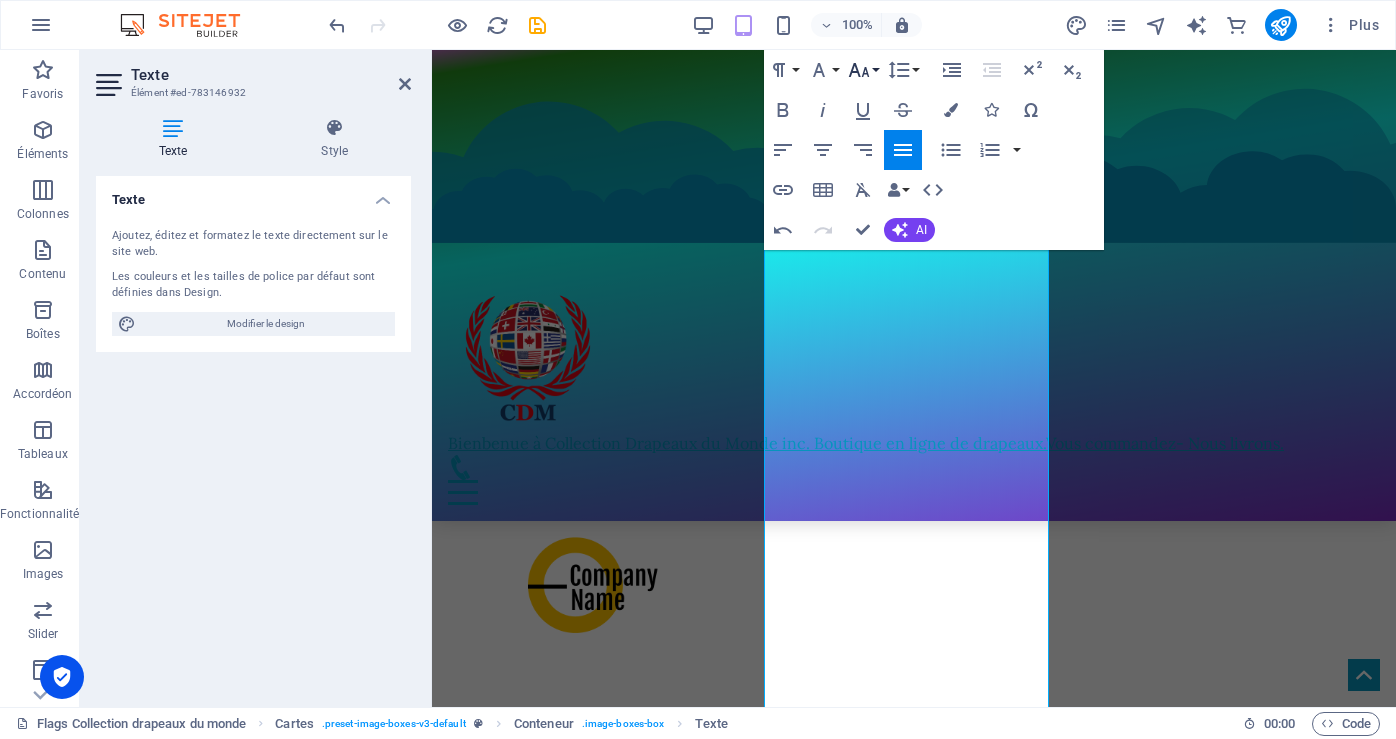 click on "Font Size" at bounding box center (863, 70) 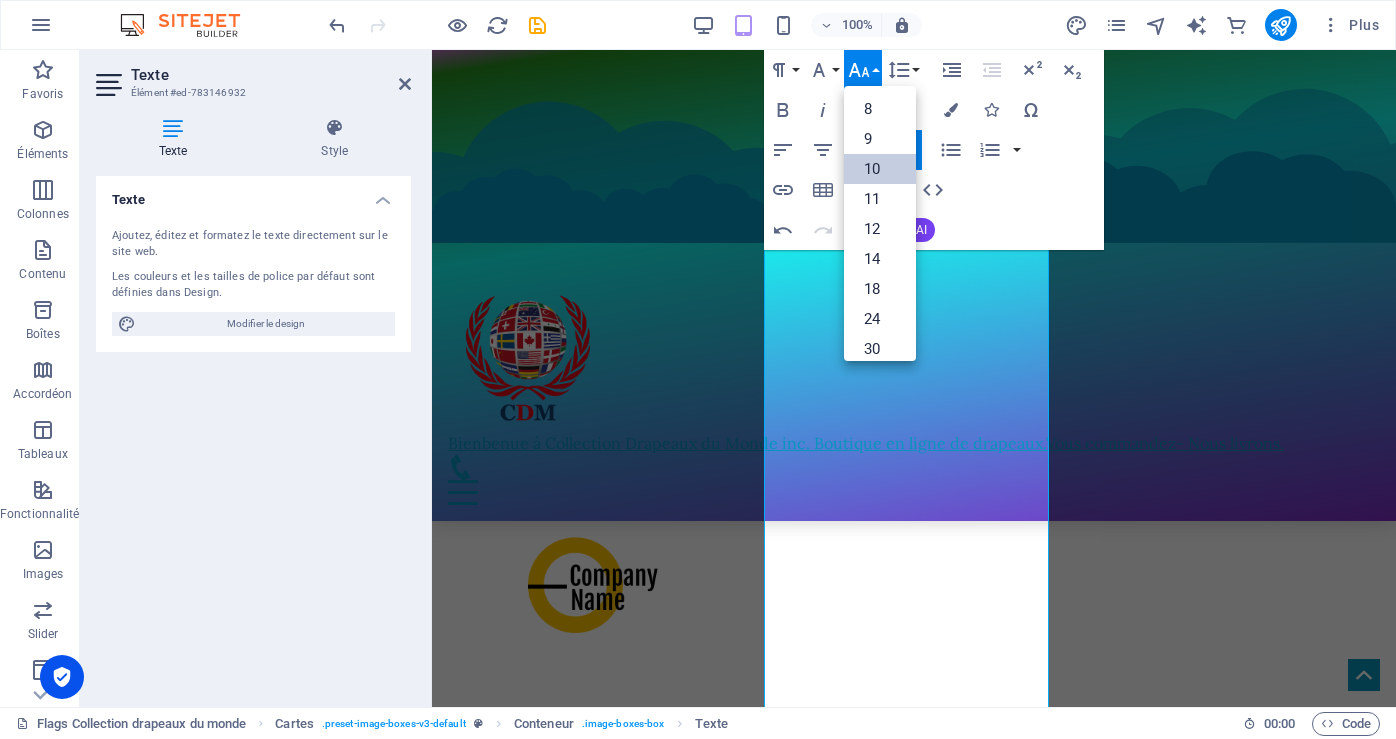 scroll, scrollTop: 83, scrollLeft: 0, axis: vertical 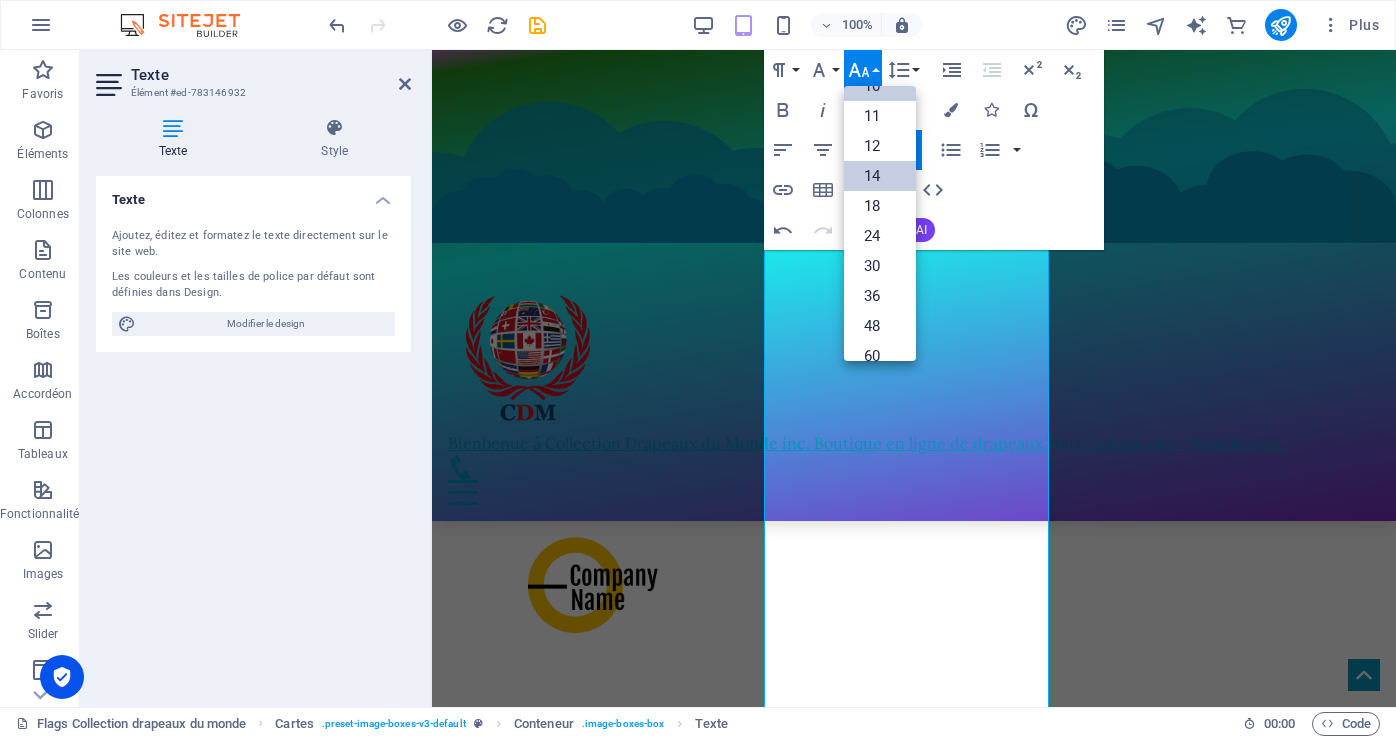 click on "14" at bounding box center (880, 176) 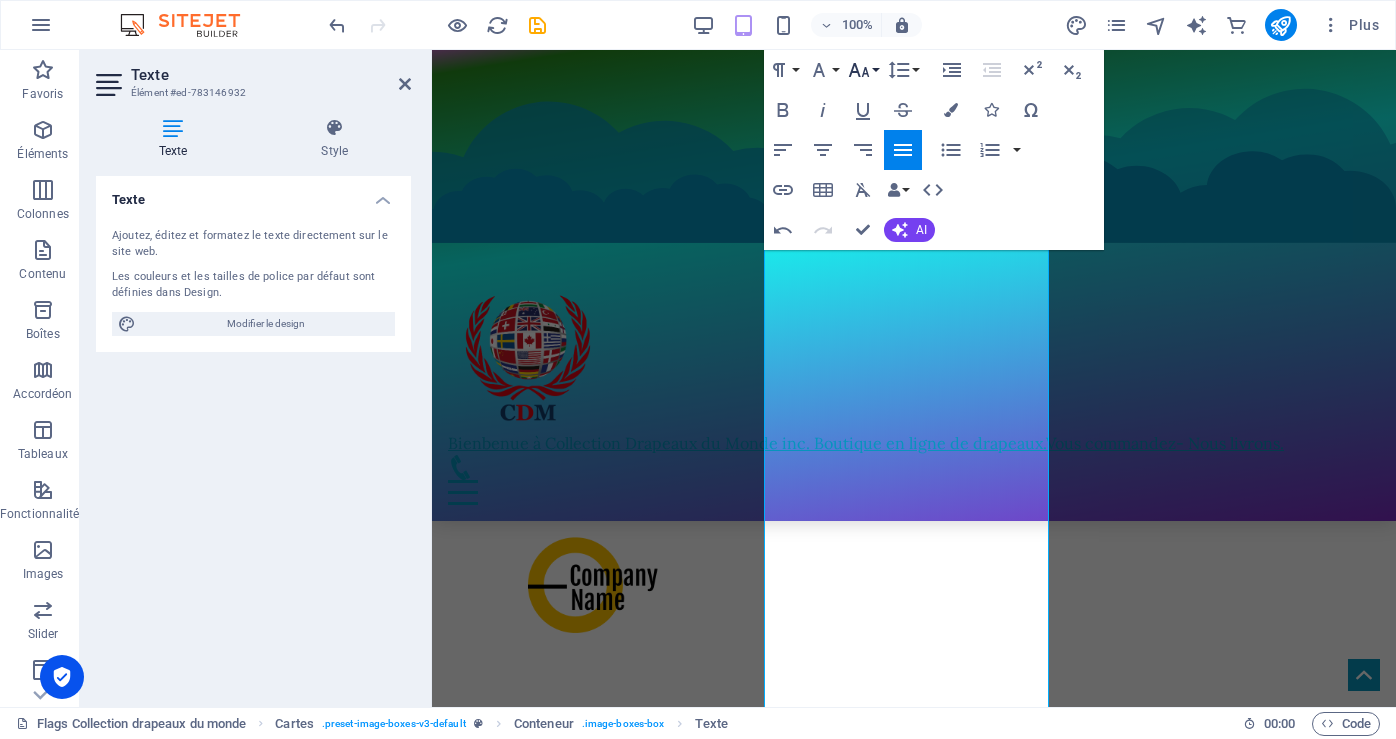click on "Font Size" at bounding box center (863, 70) 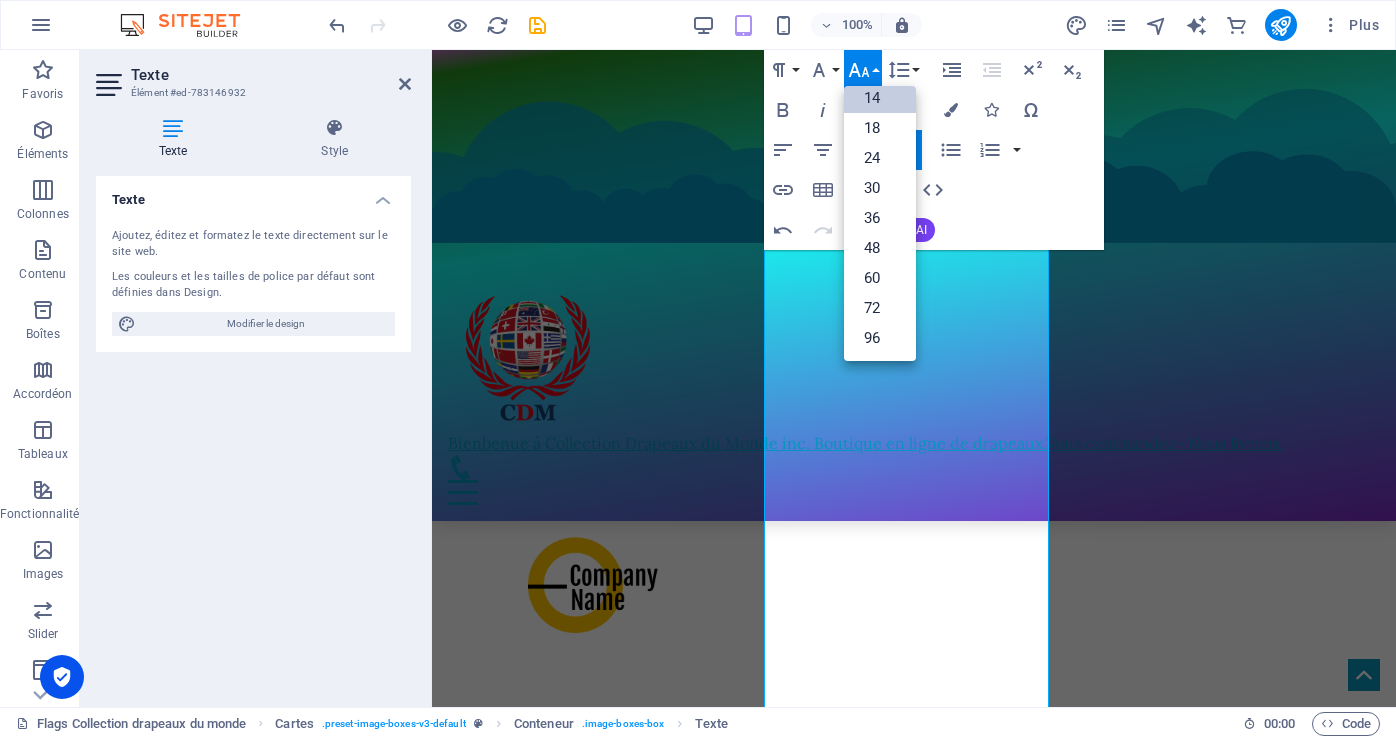 scroll, scrollTop: 161, scrollLeft: 0, axis: vertical 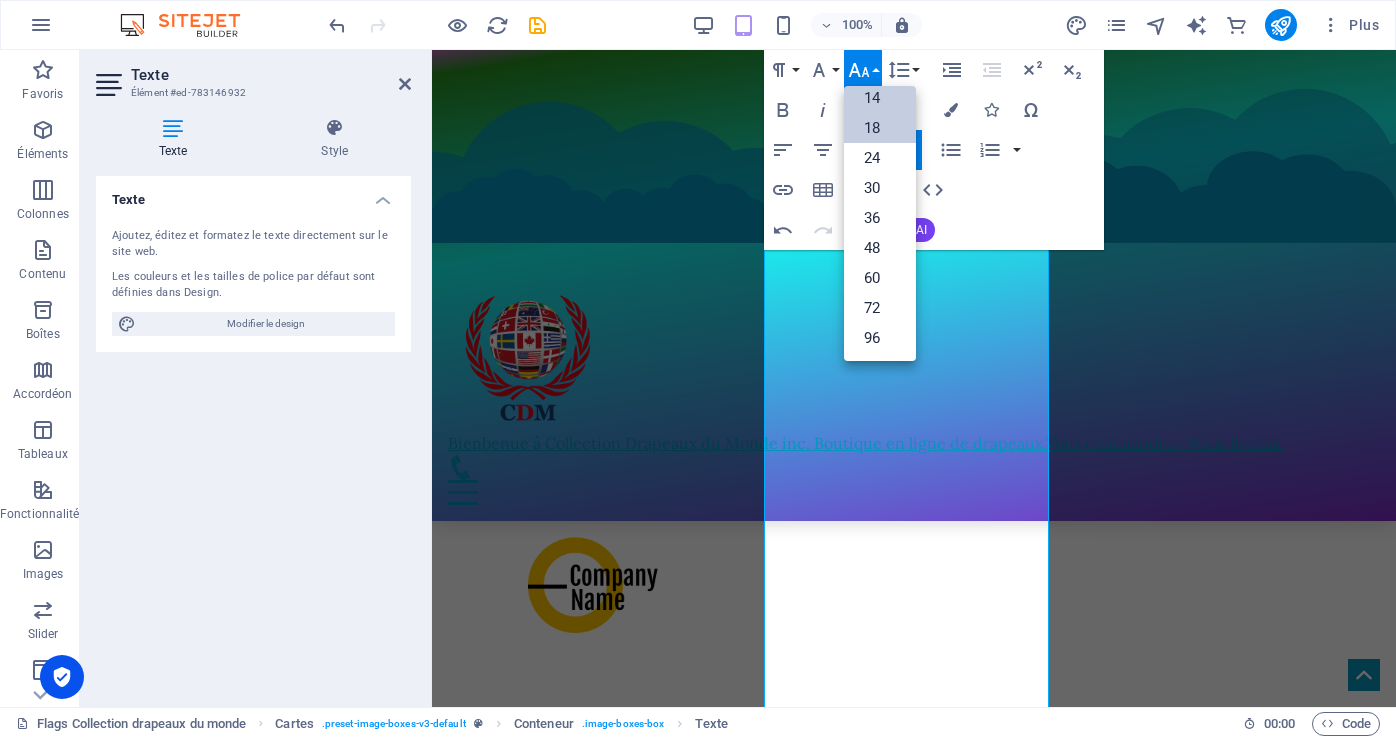 click on "18" at bounding box center (880, 128) 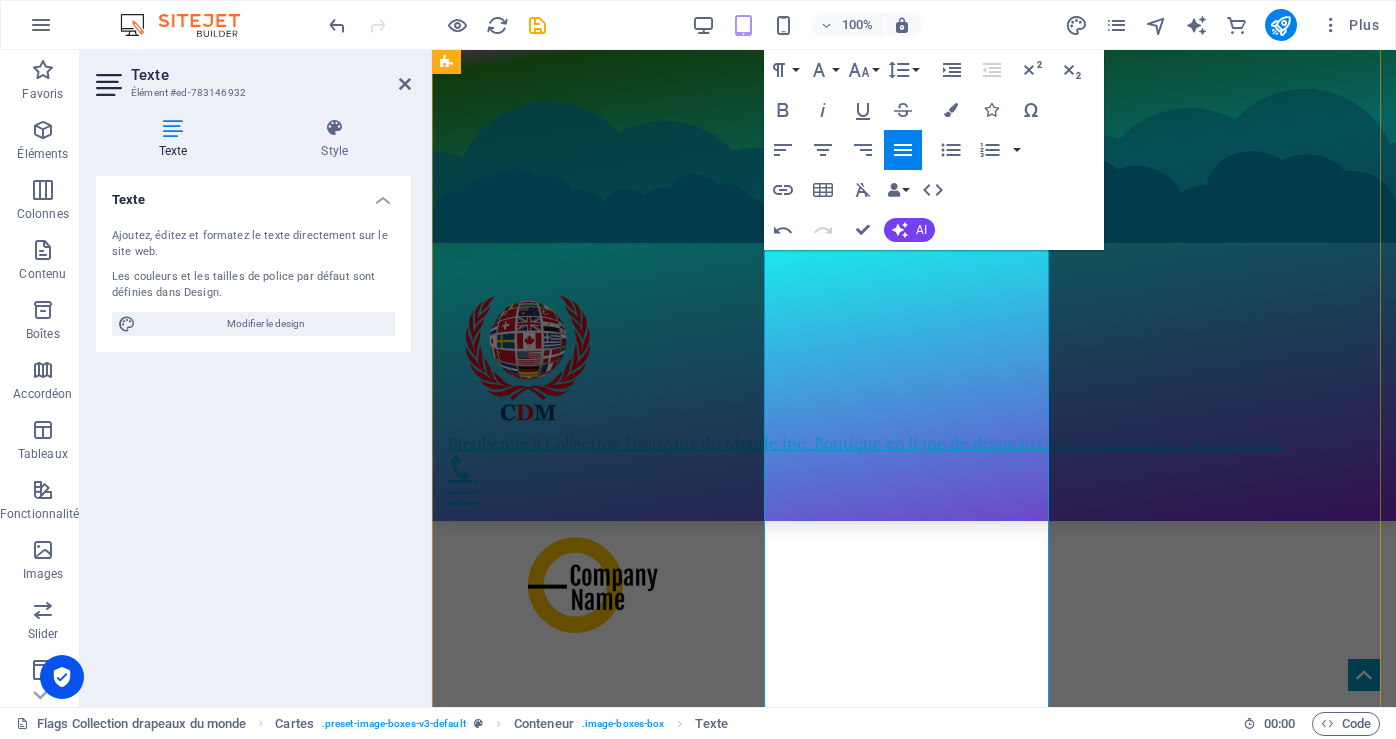 type 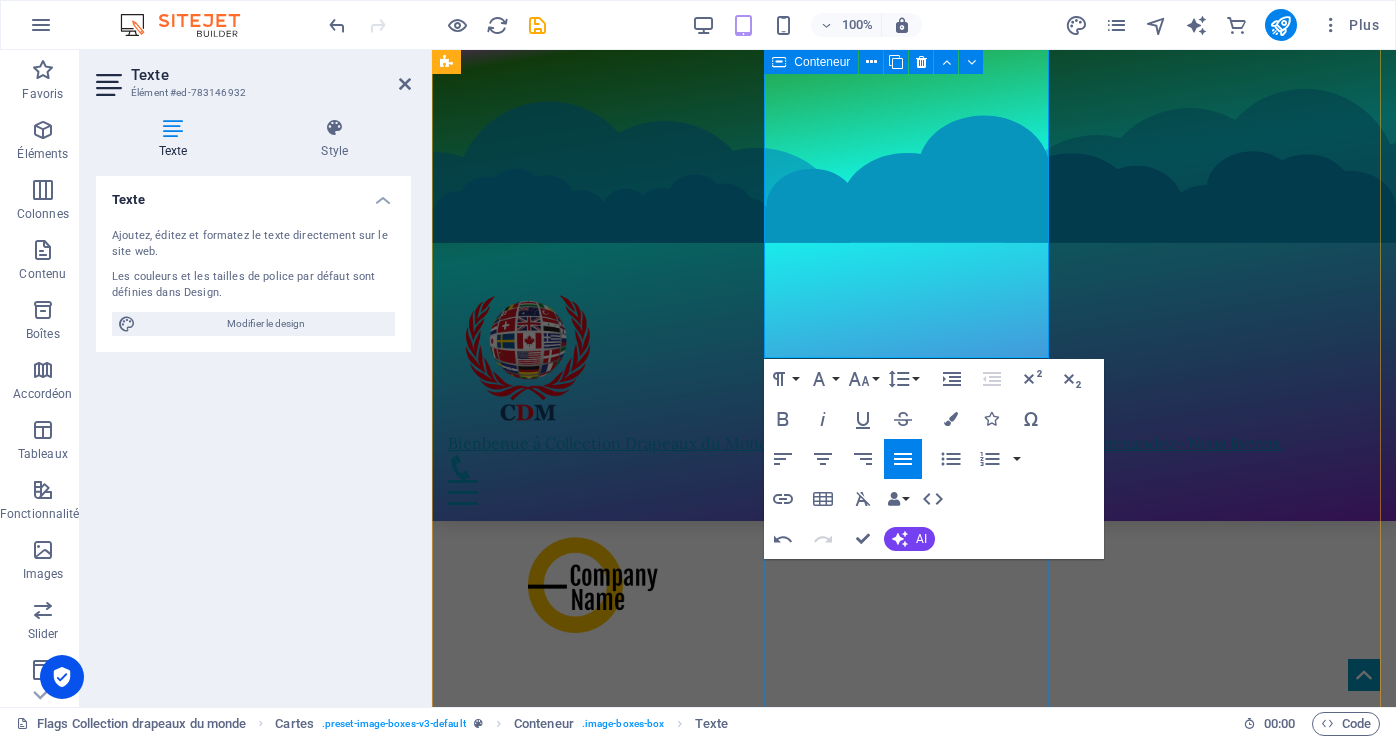 click on "Pays du monde Drapeau du monde Le drapeau du monde est un symbole universel qui représente l'unité et la diversité des nations et des cultures à travers notre planète. Il évoque l'idée de coexistence pacifique entre tous les peuples, tout en célébrant leurs richesses uniques. Avec des couleurs et des motifs choisis pour illustrer la beauté de notre Terre, ce drapeau inspire un sentiment d'appartenance à une grande communauté mondiale. Que vous soyez un voyageur passionné, un étudiant, ou simplement un citoyen du monde, le drapeau du monde nous rappelle que, malgré nos différences, nous partageons tous le même foyer : la planète Terre. ​" at bounding box center [592, 5302] 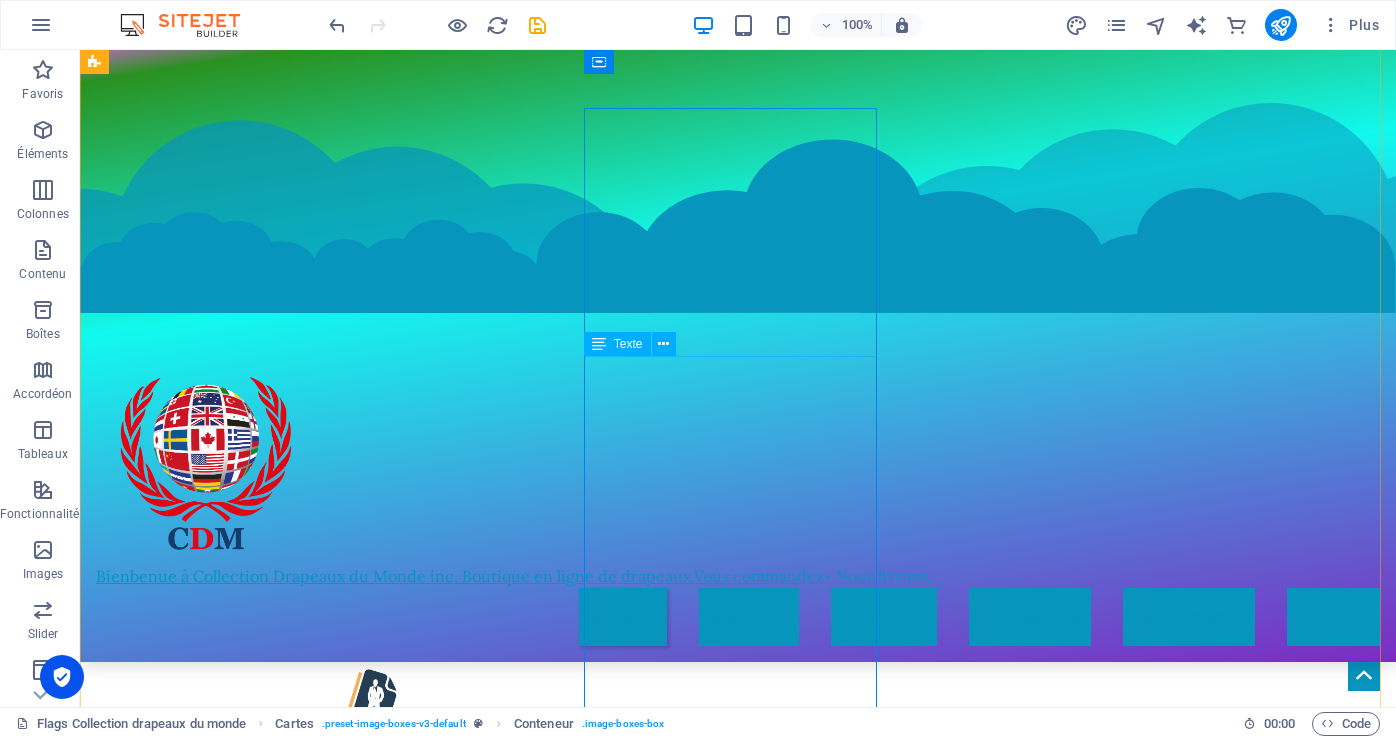 scroll, scrollTop: 7768, scrollLeft: 0, axis: vertical 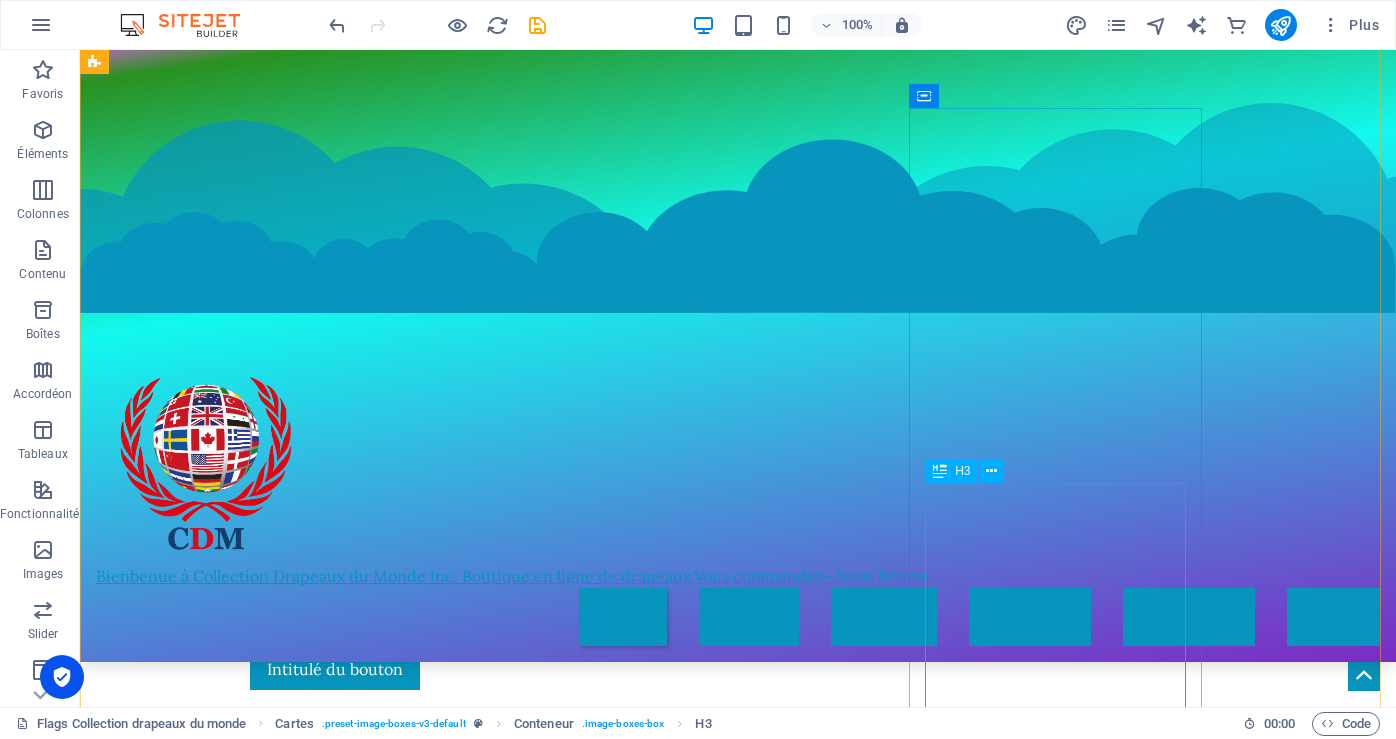 click at bounding box center [242, 8862] 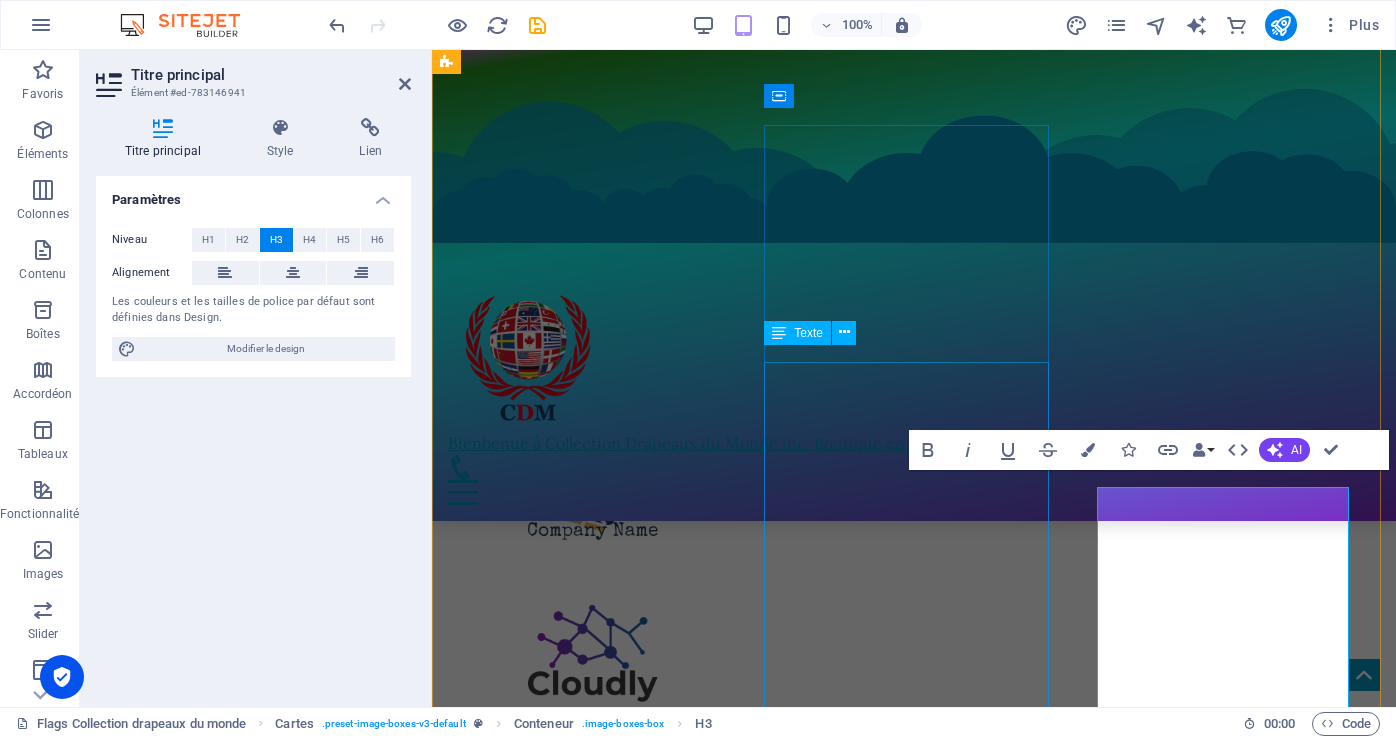 scroll, scrollTop: 8218, scrollLeft: 0, axis: vertical 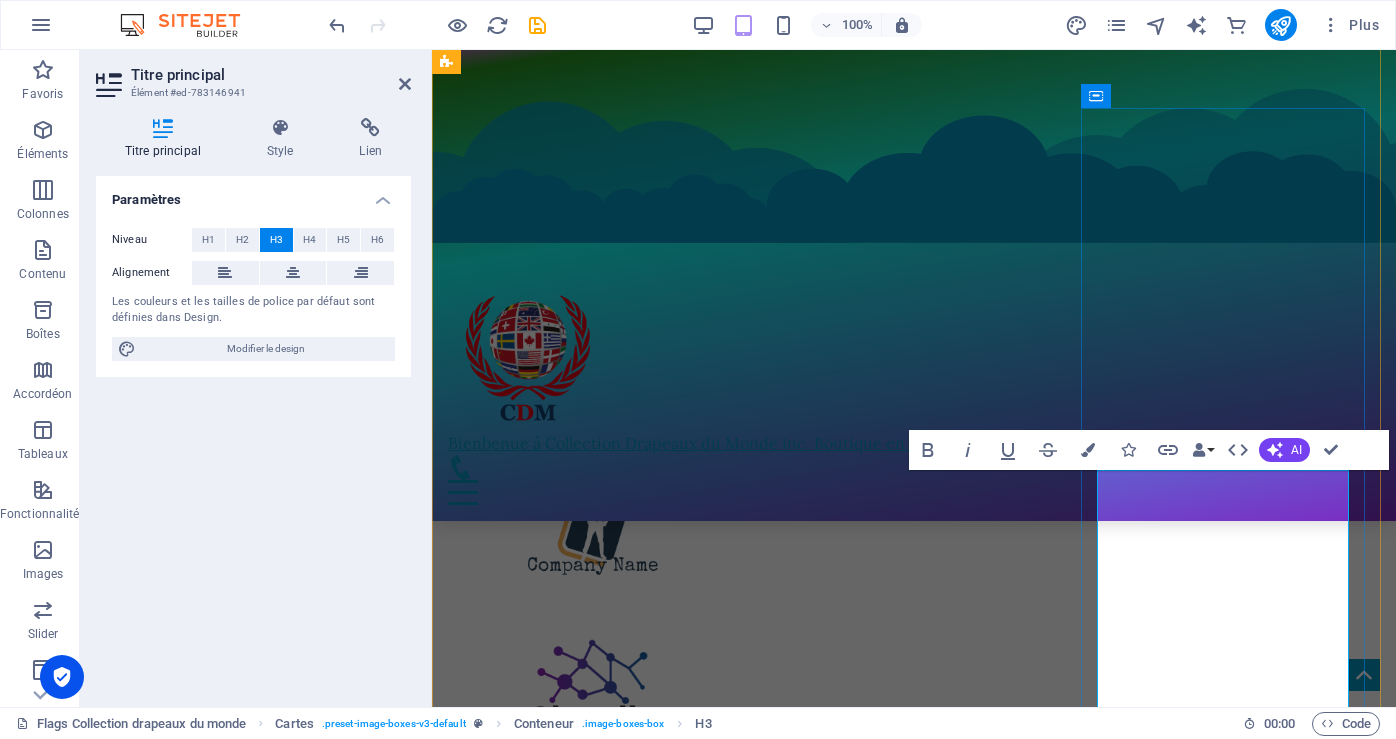 click at bounding box center [592, 8004] 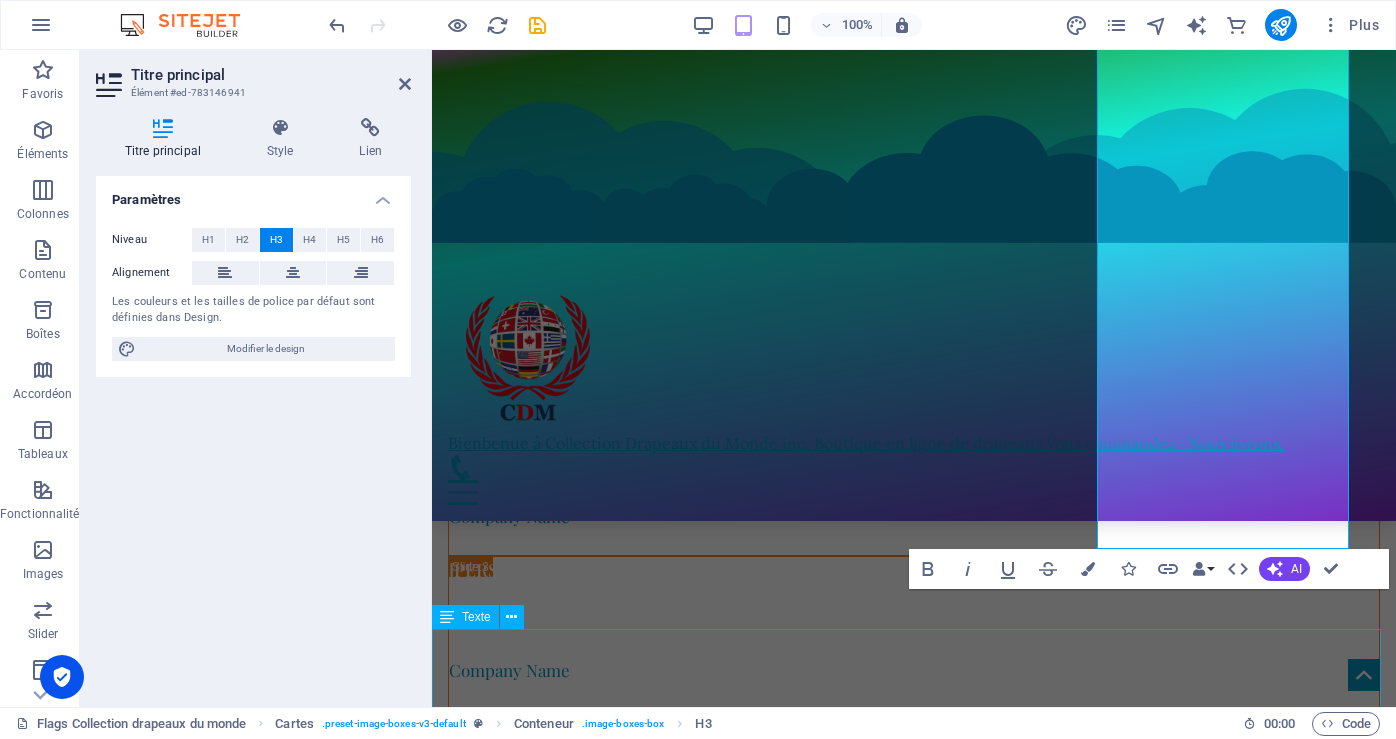 scroll, scrollTop: 10696, scrollLeft: 0, axis: vertical 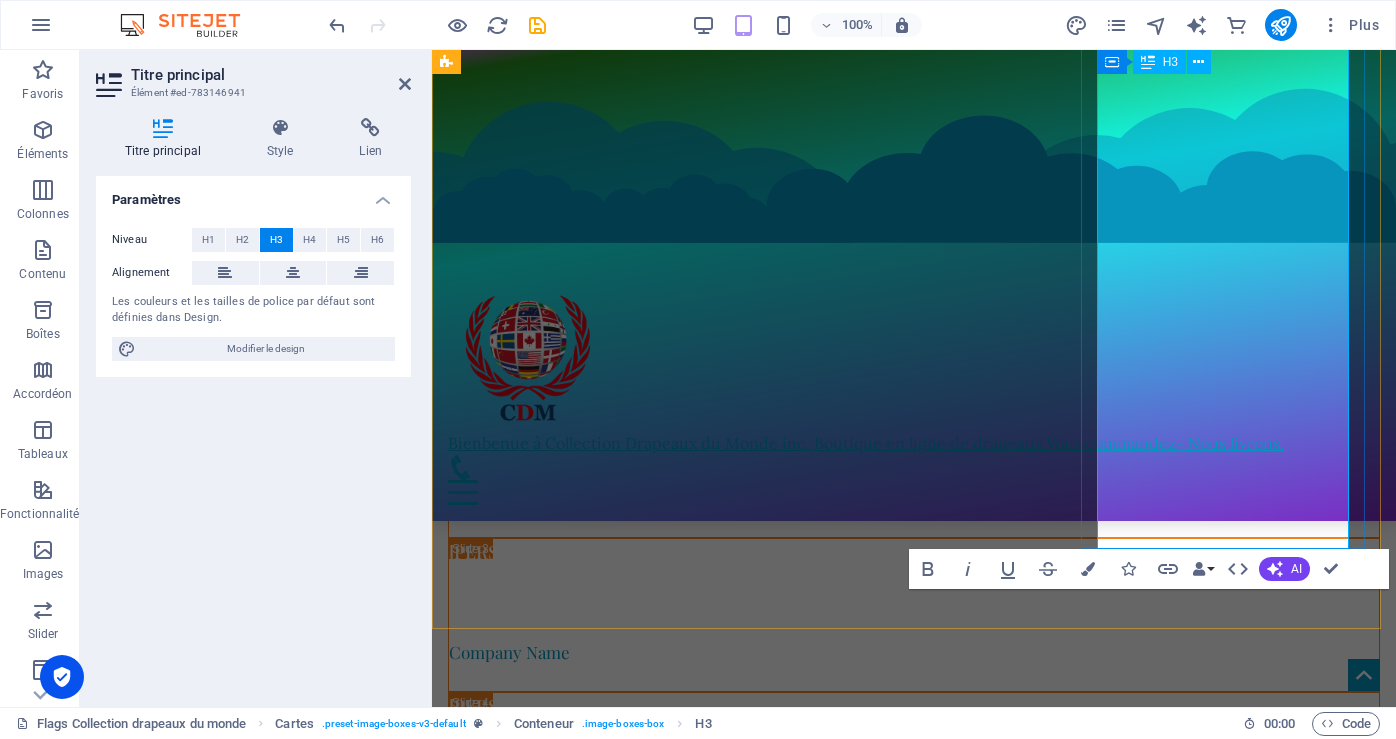 drag, startPoint x: 1116, startPoint y: 500, endPoint x: 1246, endPoint y: 511, distance: 130.46455 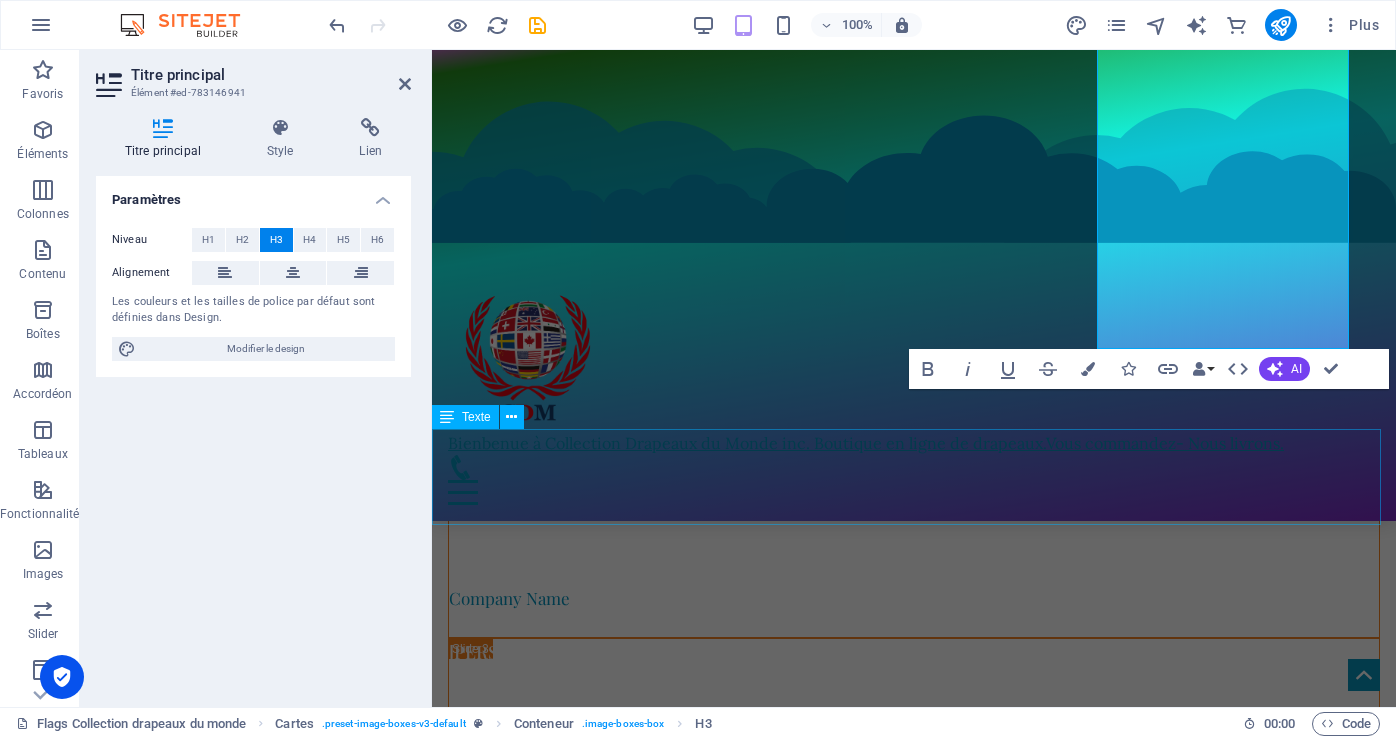 scroll, scrollTop: 10896, scrollLeft: 0, axis: vertical 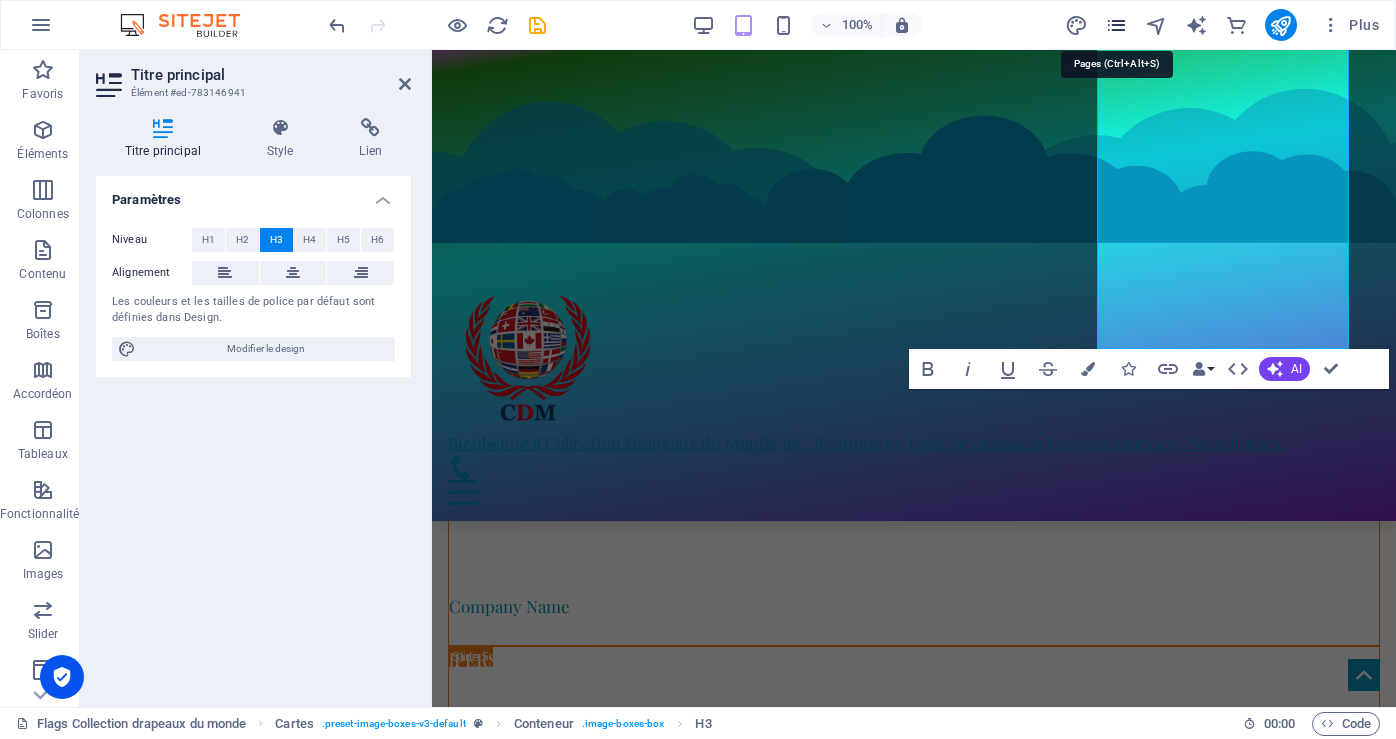 click at bounding box center (1116, 25) 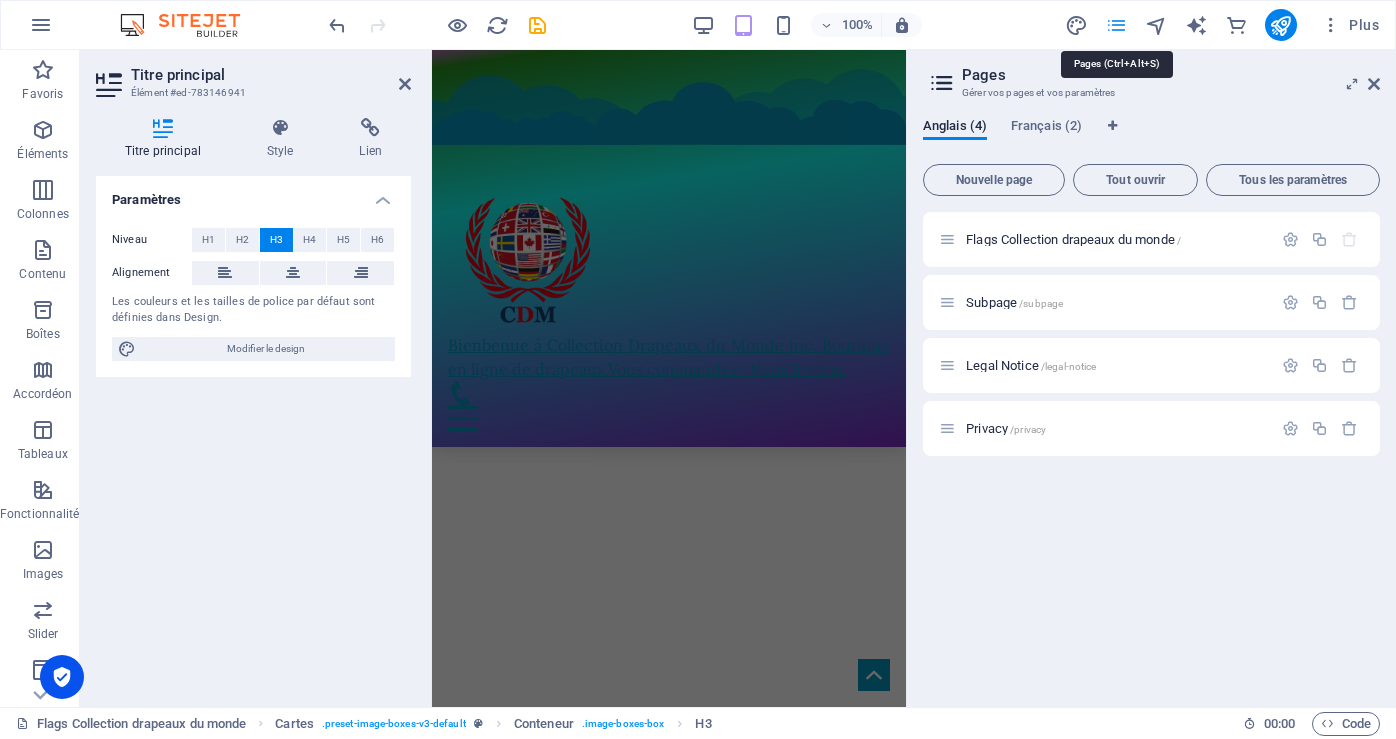 scroll, scrollTop: 13984, scrollLeft: 0, axis: vertical 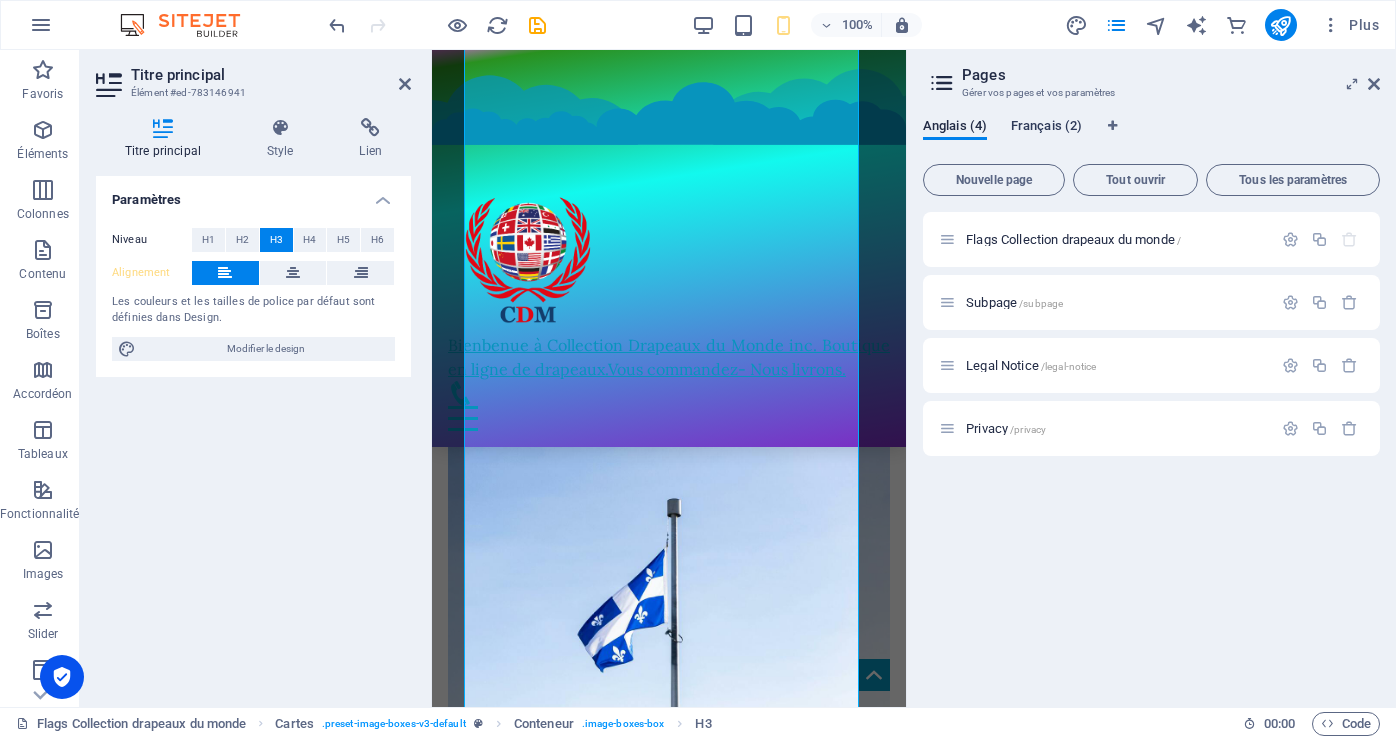 click on "Français (2)" at bounding box center [1046, 128] 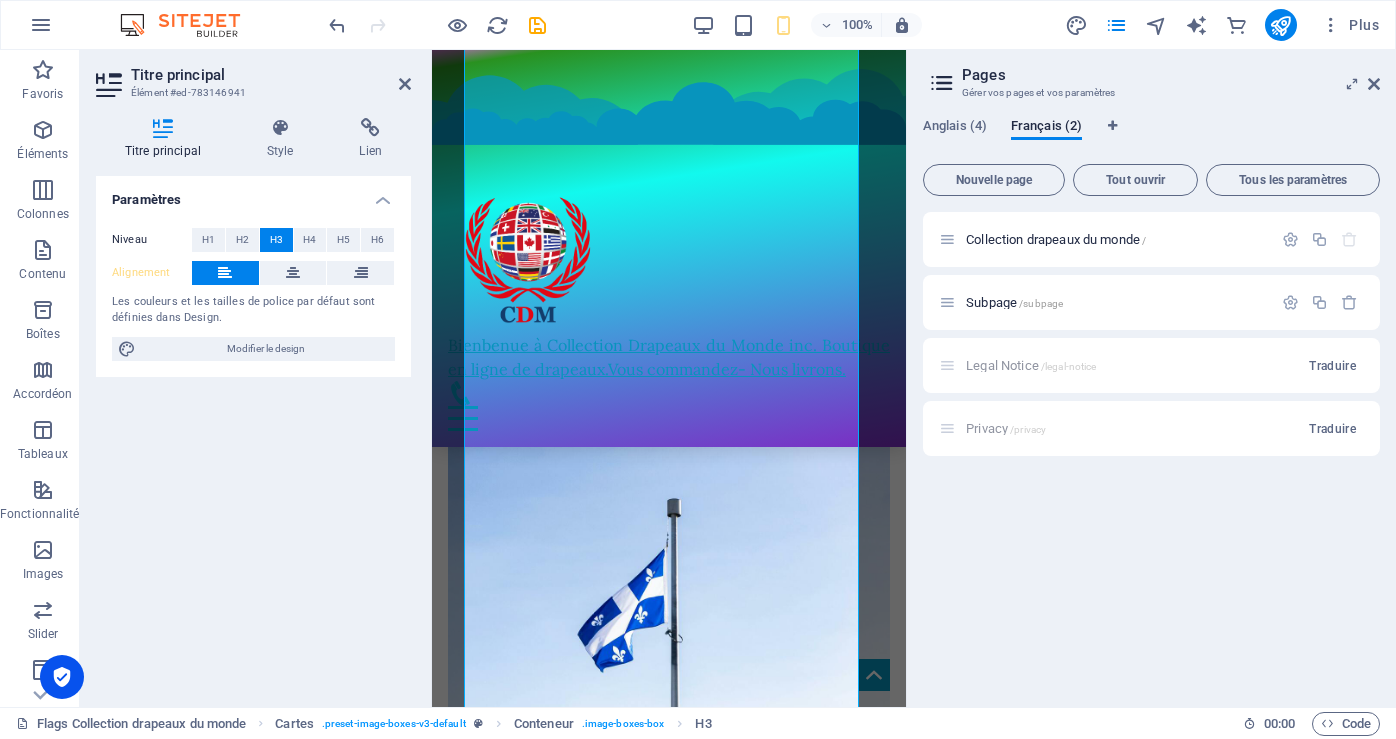 click at bounding box center (1352, 84) 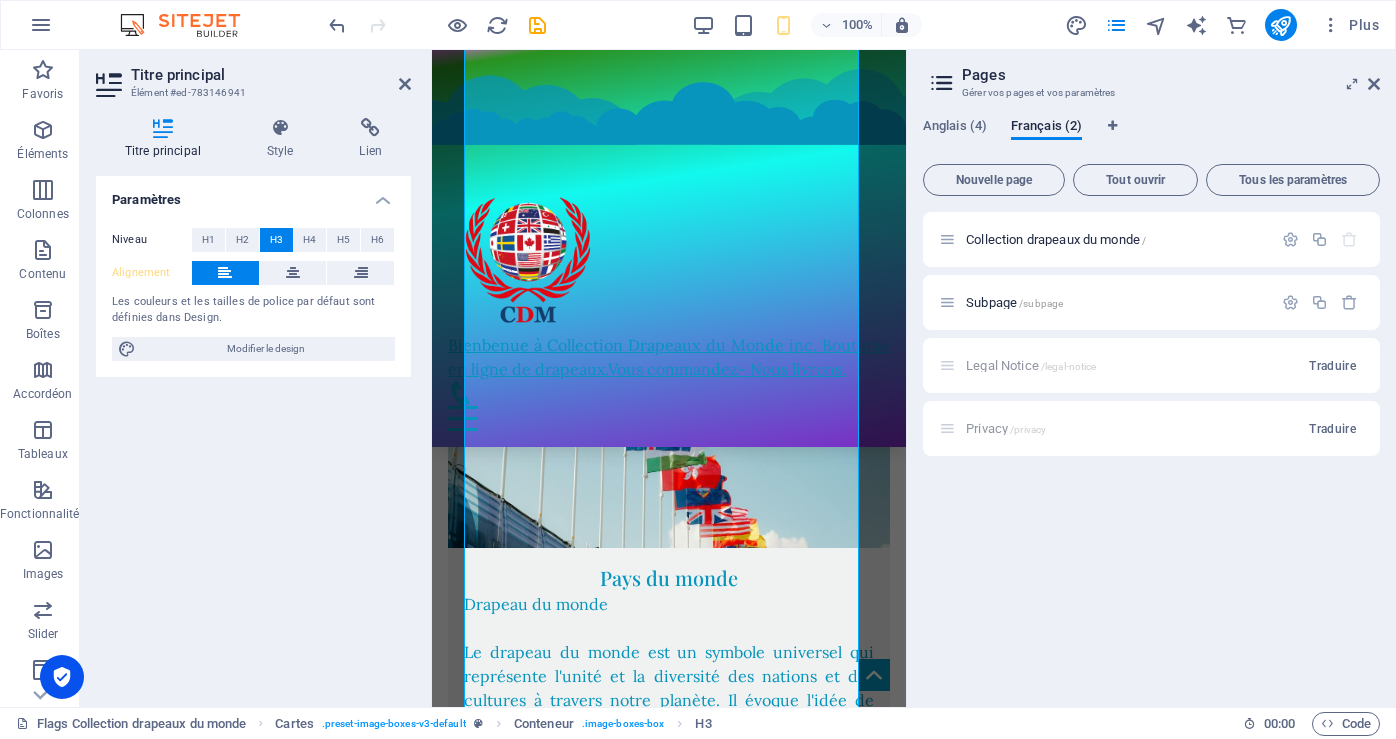 scroll, scrollTop: 0, scrollLeft: 0, axis: both 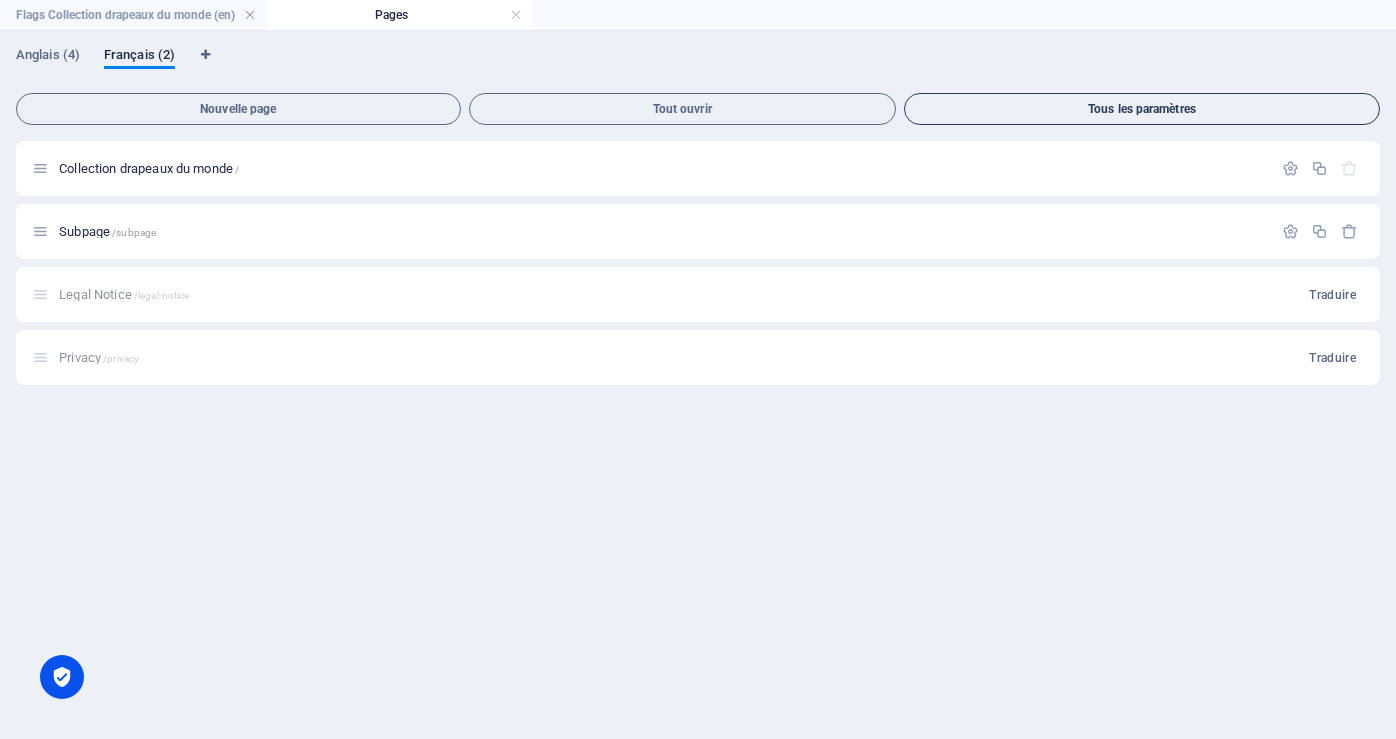 click on "Tous les paramètres" at bounding box center [1142, 109] 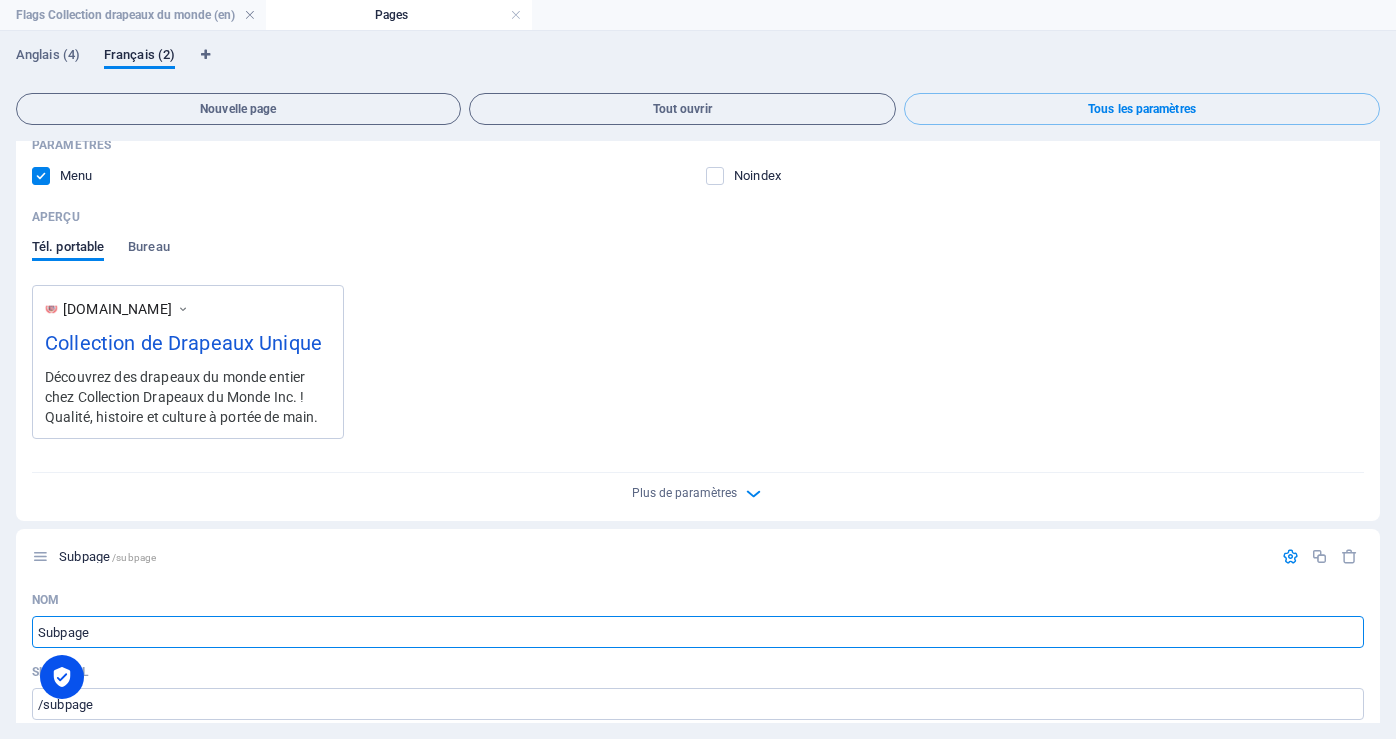 scroll, scrollTop: 360, scrollLeft: 0, axis: vertical 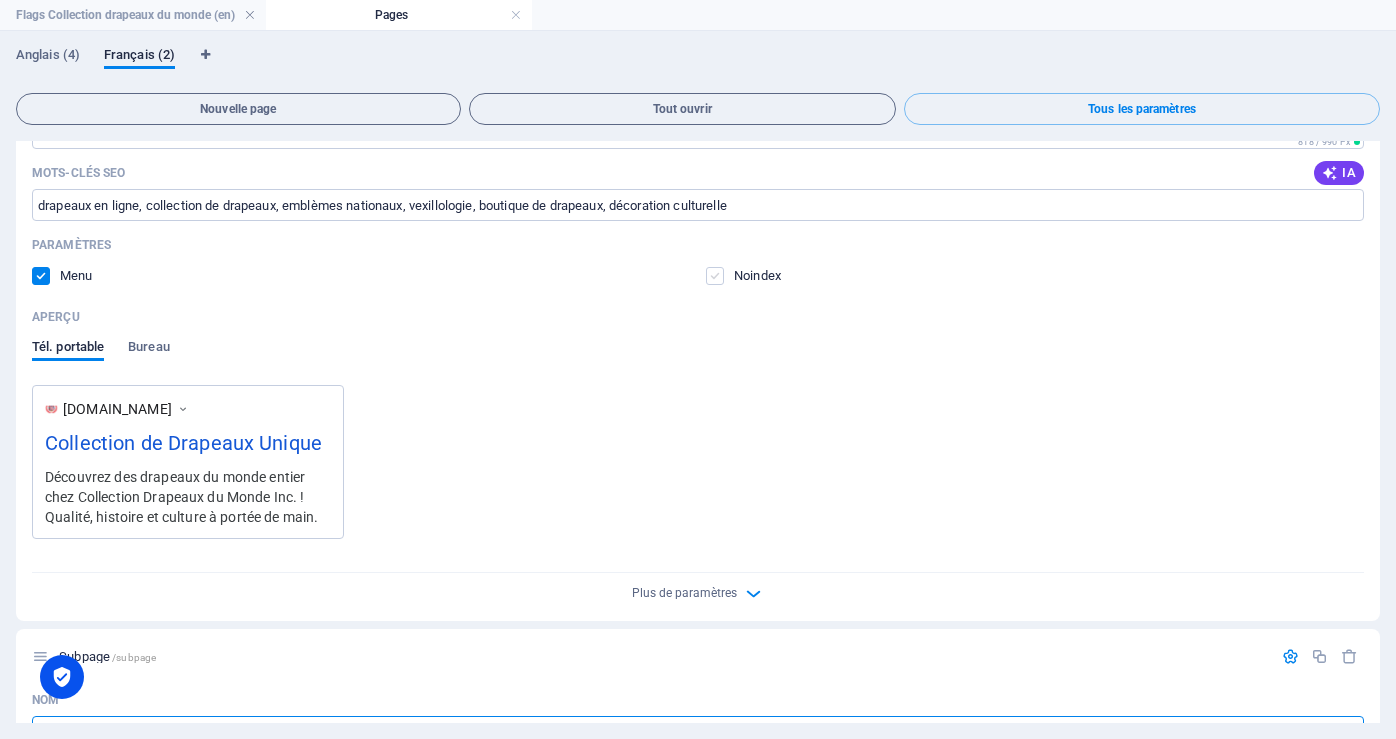 click at bounding box center [715, 276] 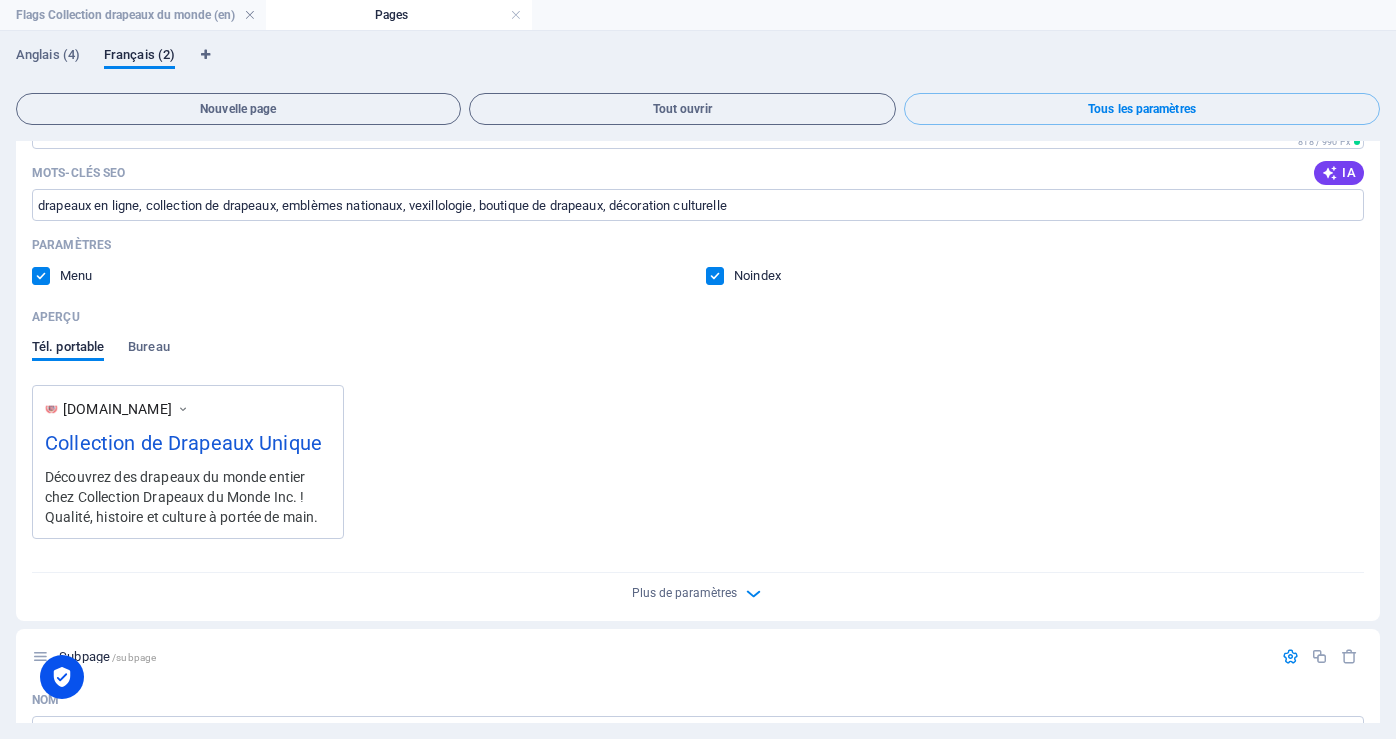 click at bounding box center (715, 276) 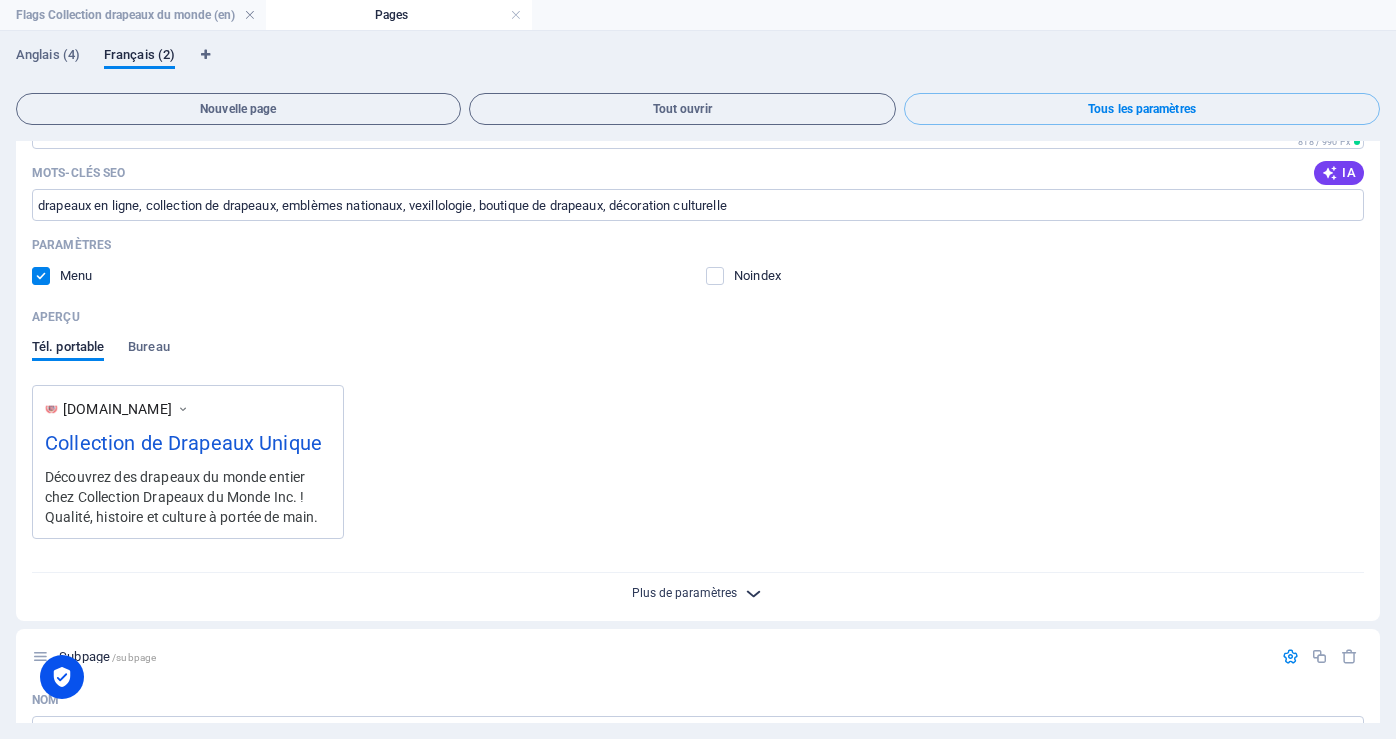 click on "Plus de paramètres" at bounding box center (684, 593) 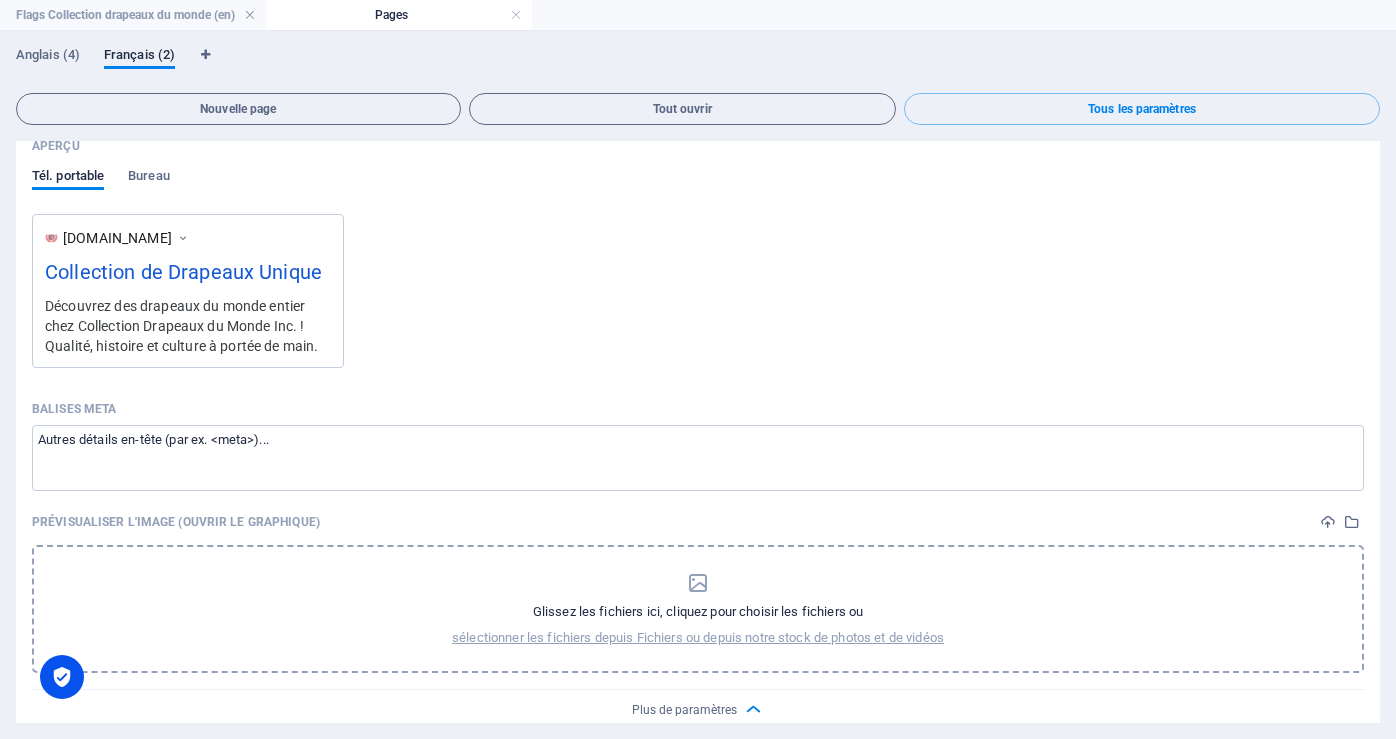 scroll, scrollTop: 560, scrollLeft: 0, axis: vertical 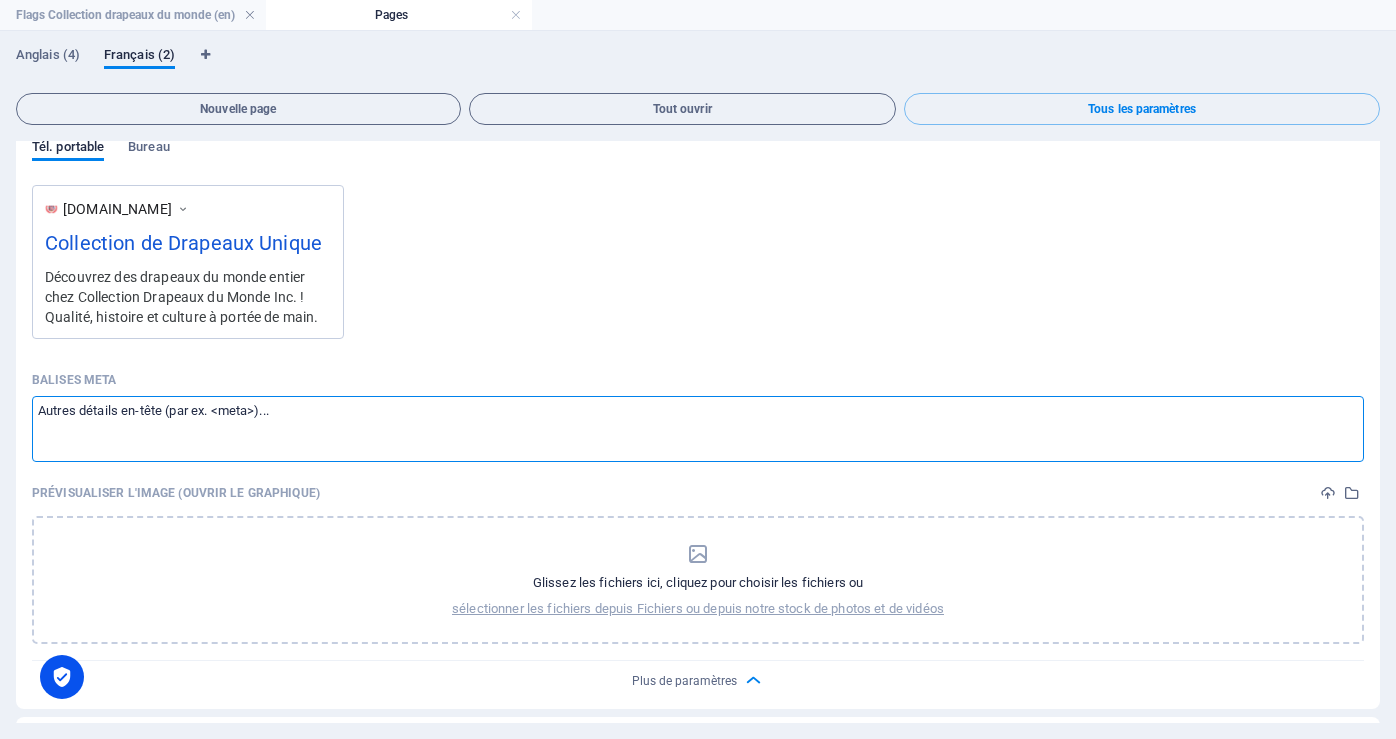 click on "Balises Meta ​" at bounding box center (698, 428) 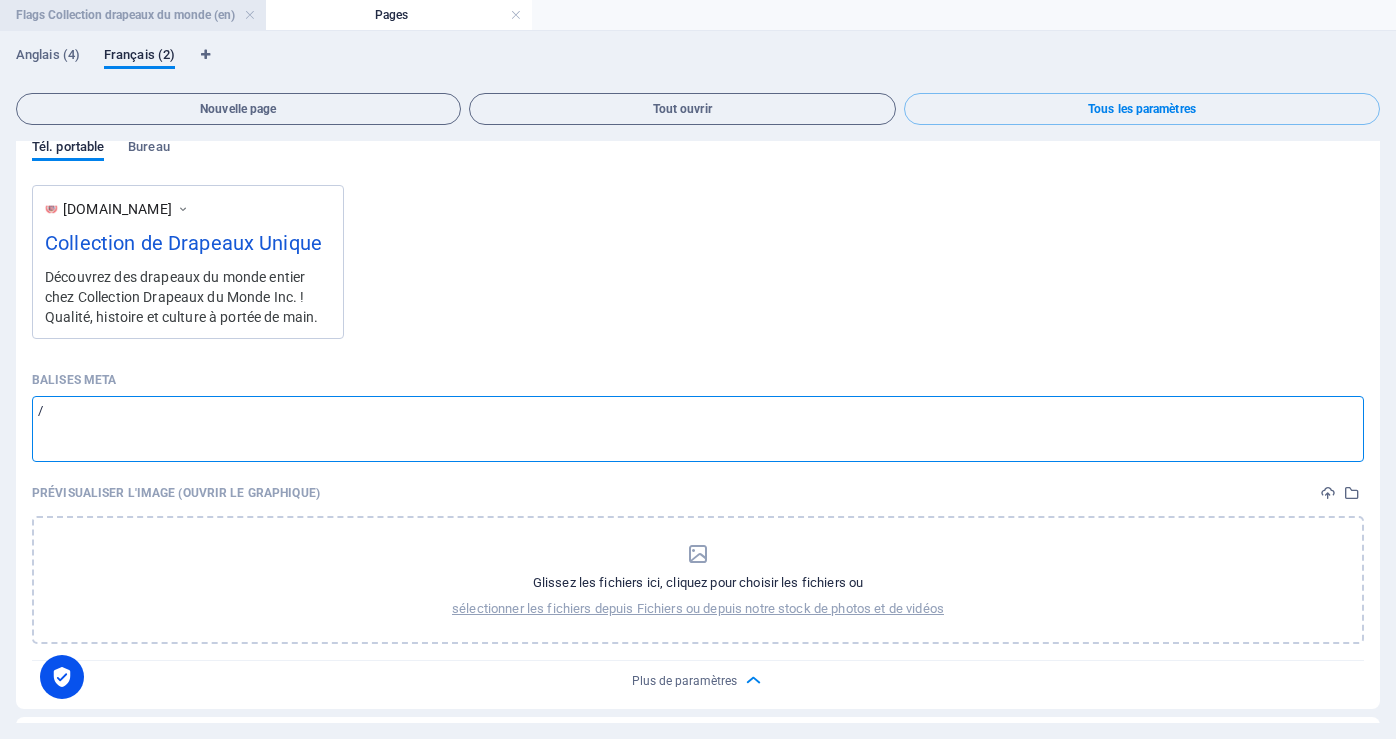type on "/" 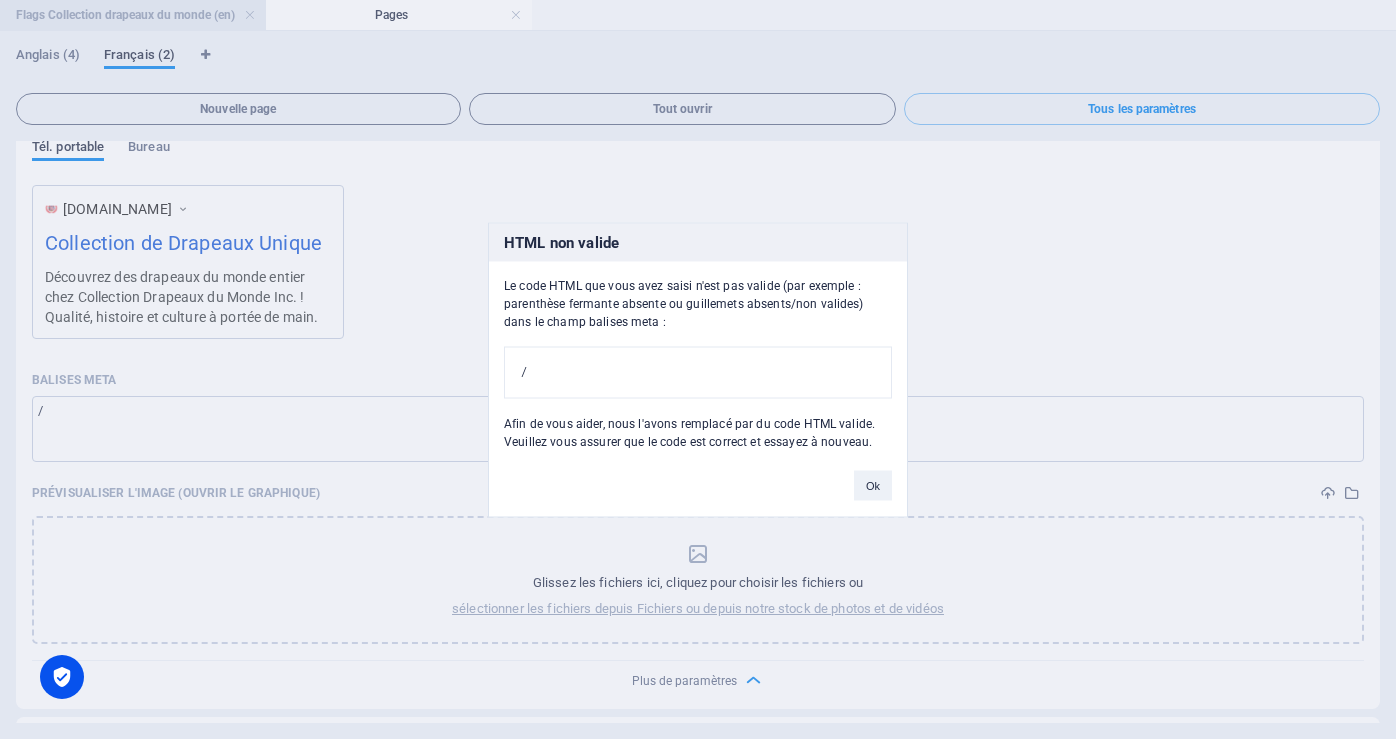 type 